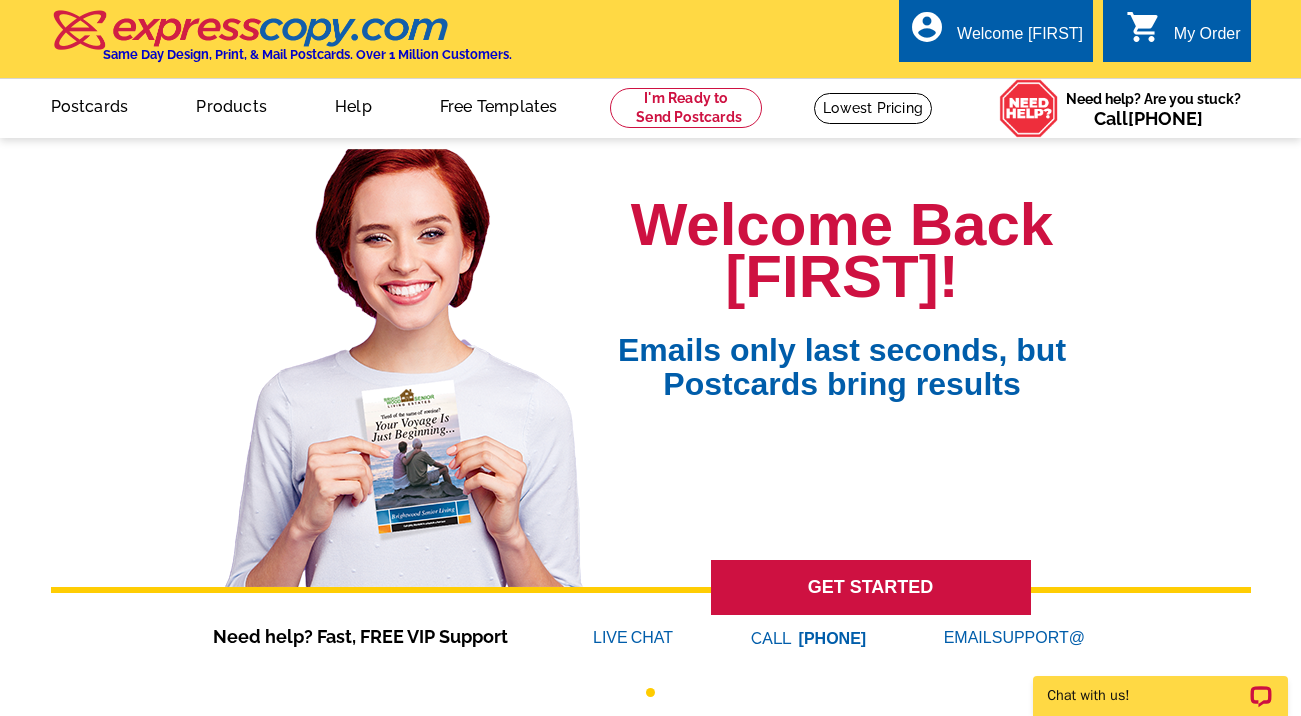 scroll, scrollTop: 0, scrollLeft: 0, axis: both 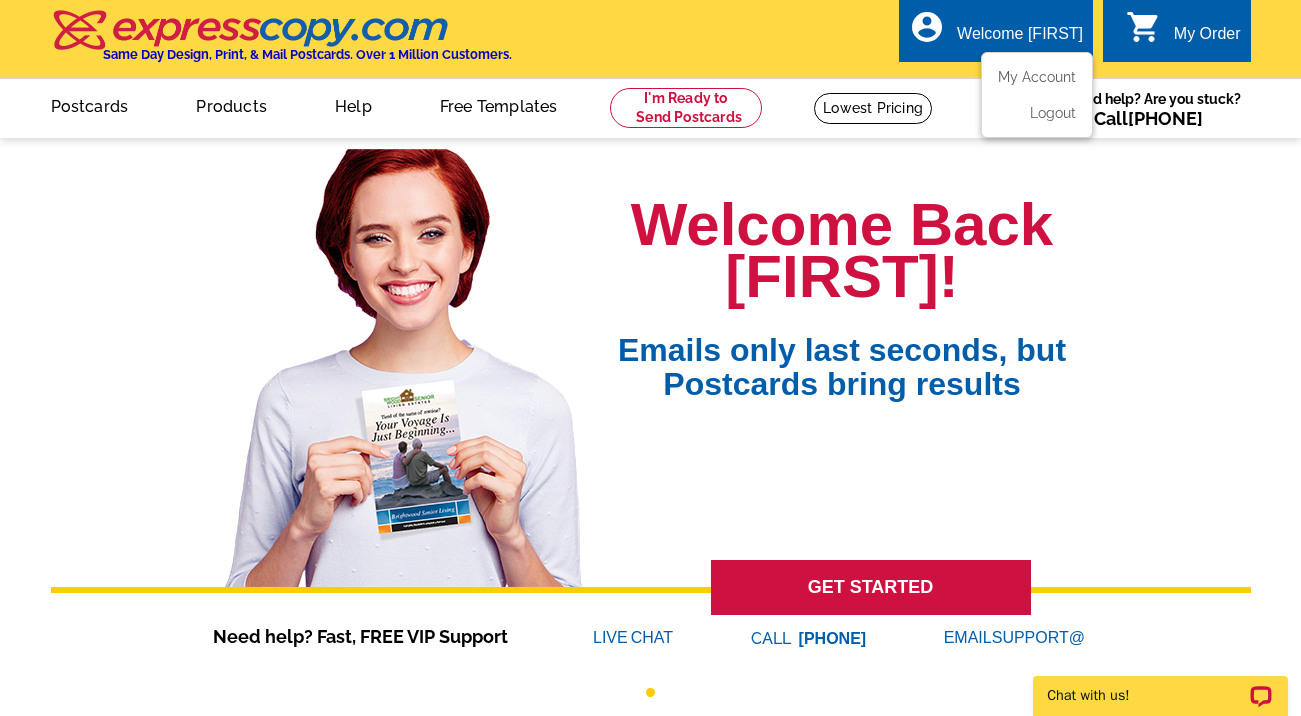 click on "Welcome [FIRST]" at bounding box center [1020, 39] 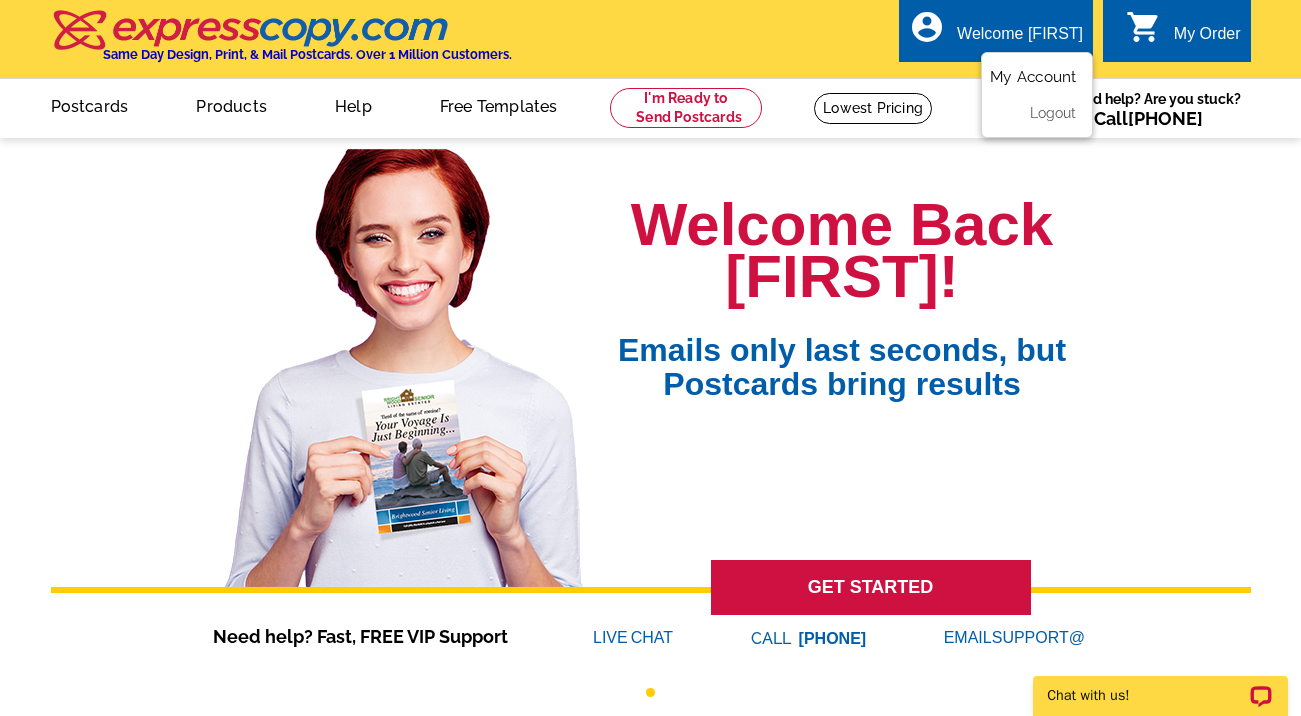 click on "My Account" at bounding box center (1033, 77) 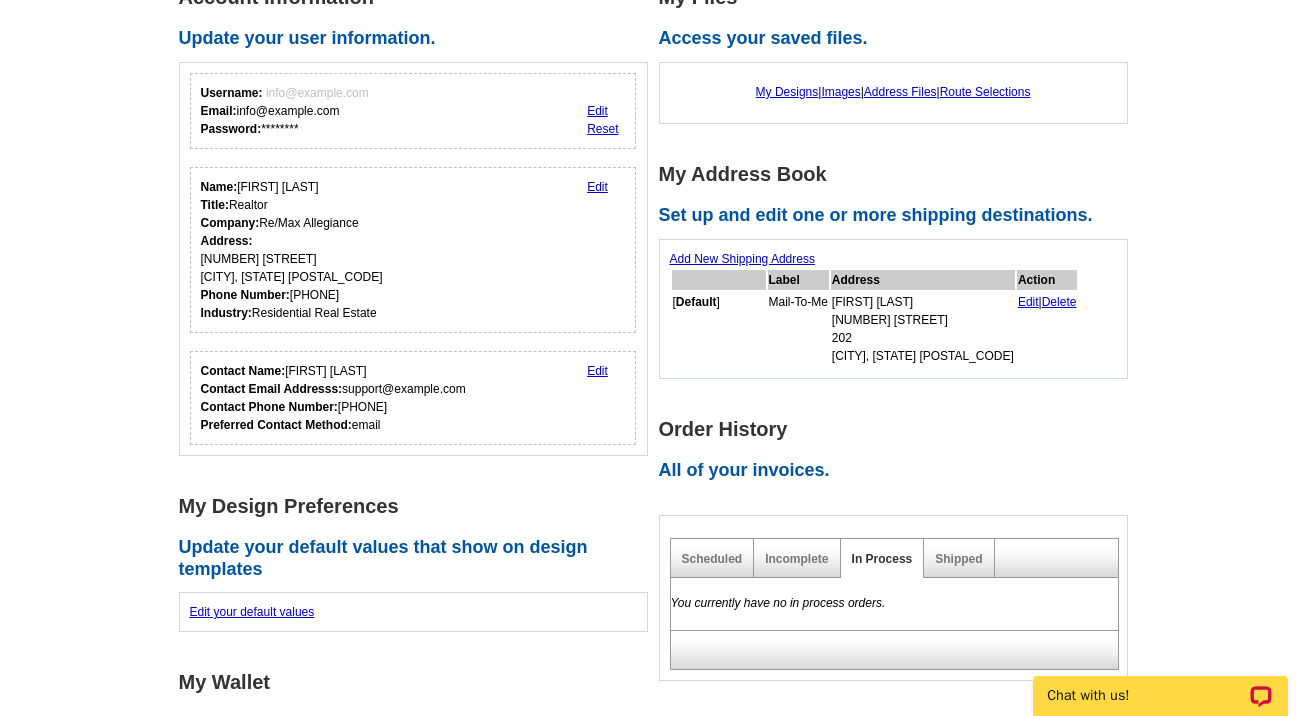 scroll, scrollTop: 179, scrollLeft: 0, axis: vertical 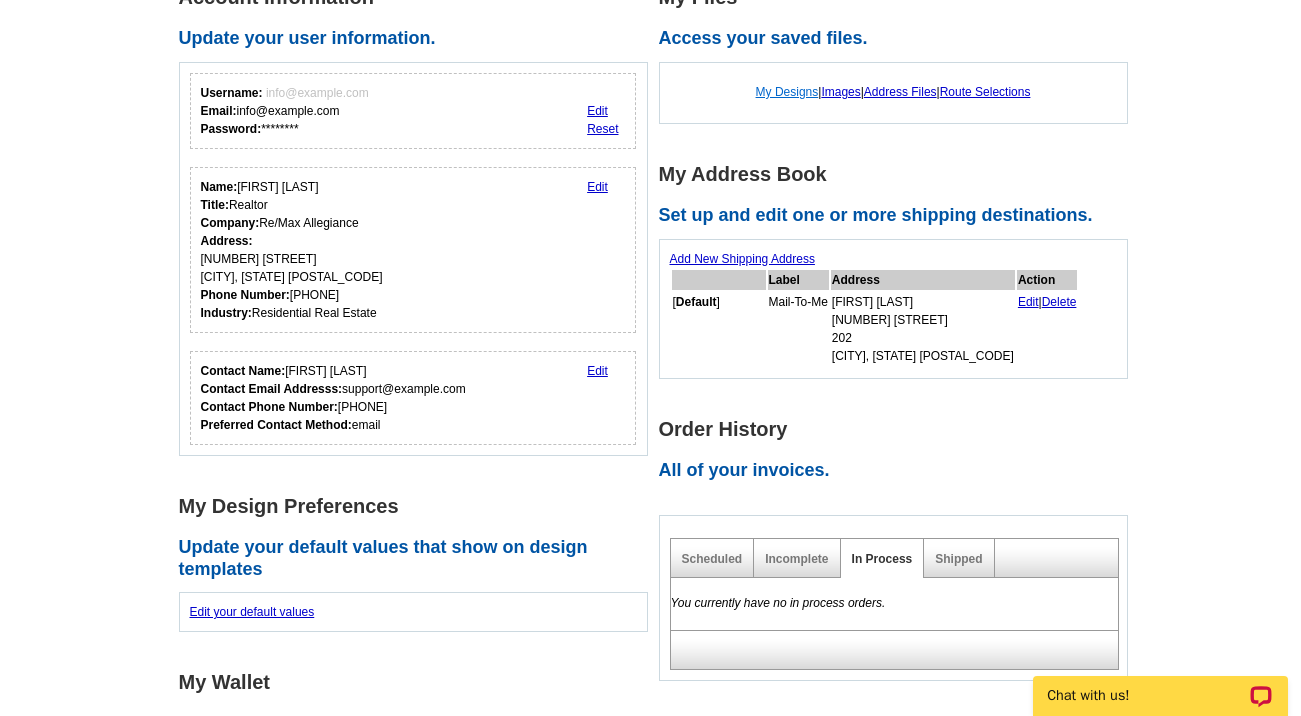 click on "My Designs" at bounding box center (787, 92) 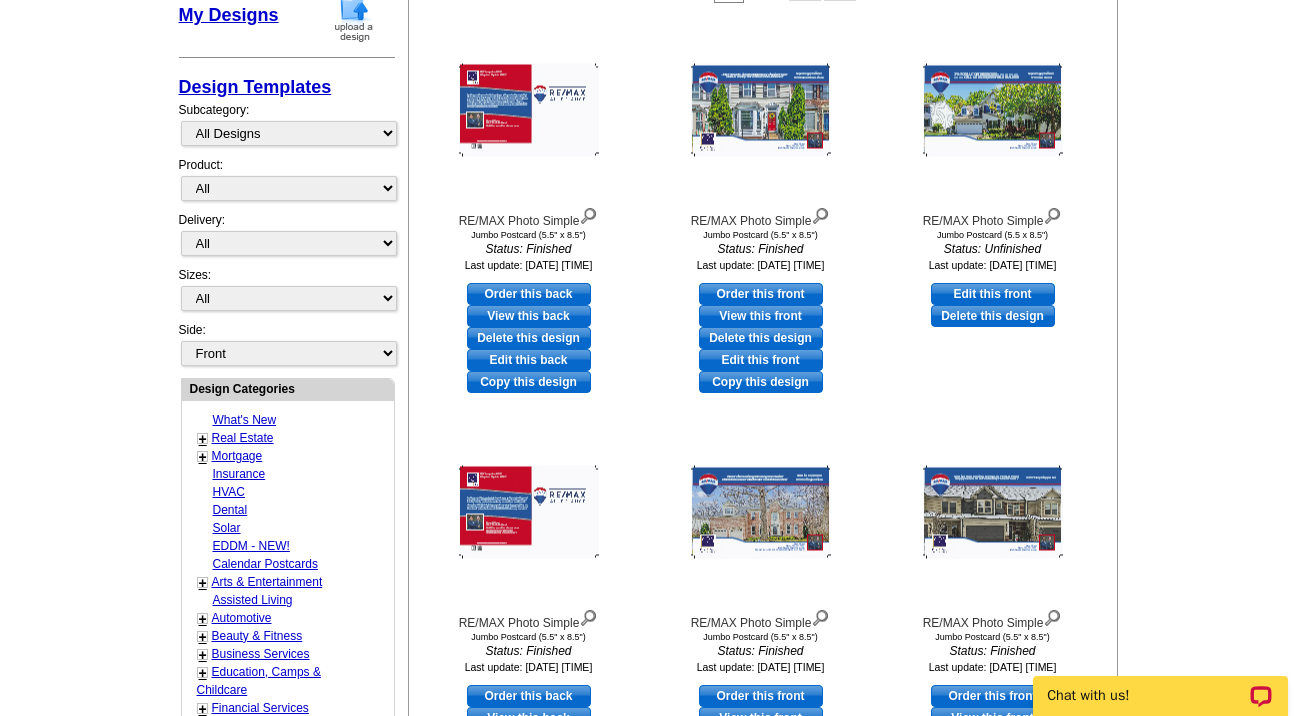 scroll, scrollTop: 375, scrollLeft: 0, axis: vertical 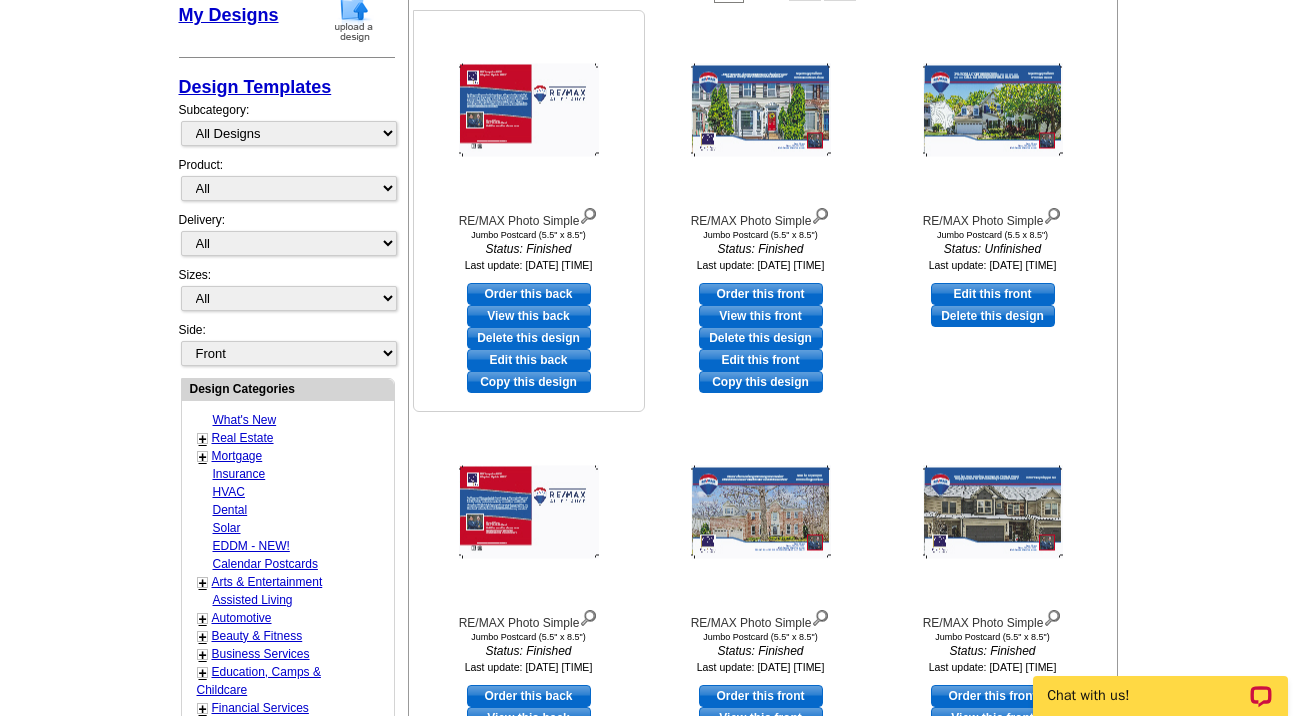 click on "View this back" at bounding box center [529, 316] 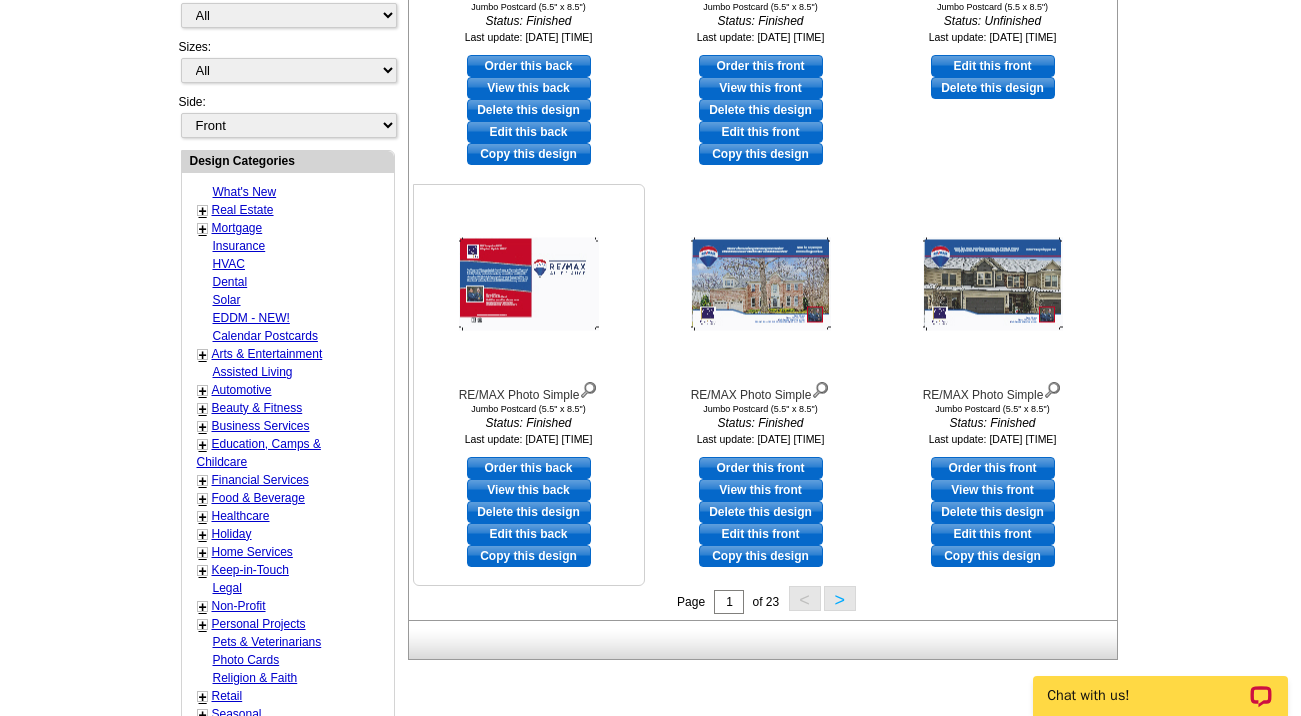 scroll, scrollTop: 604, scrollLeft: 0, axis: vertical 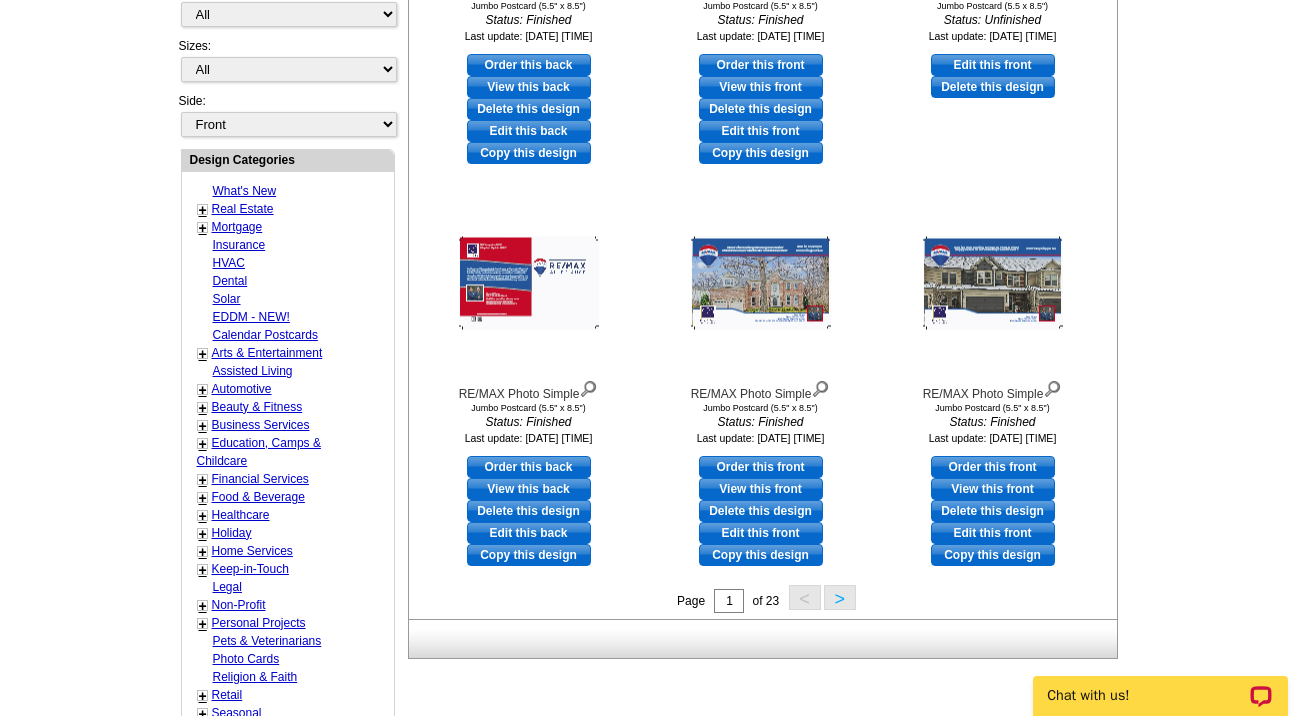 click on ">" at bounding box center (840, 597) 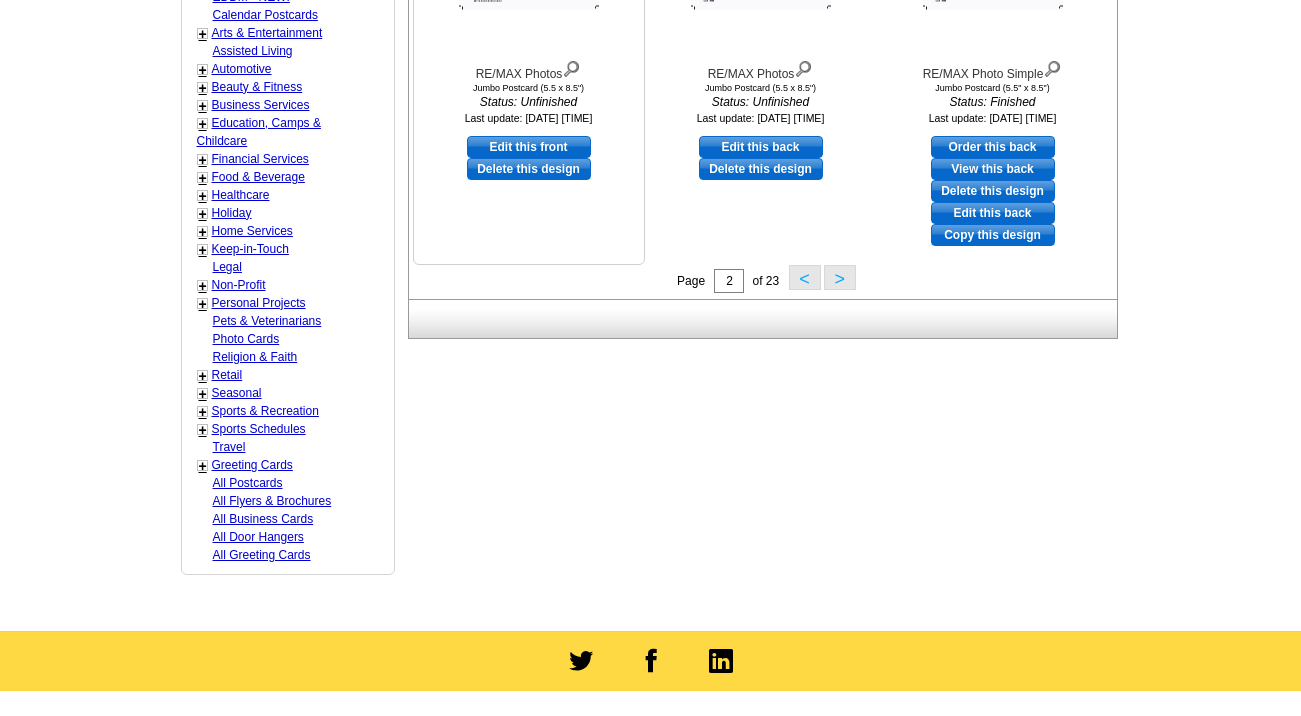 scroll, scrollTop: 930, scrollLeft: 0, axis: vertical 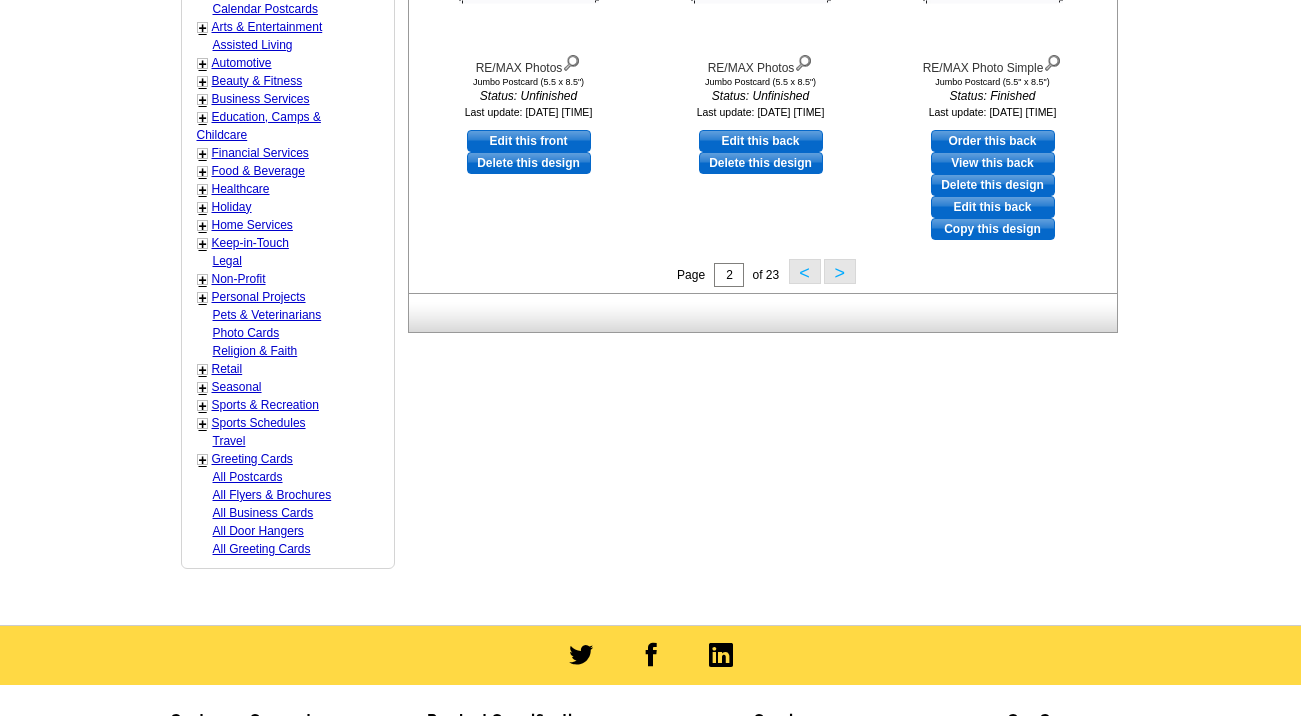 click on ">" at bounding box center [840, 271] 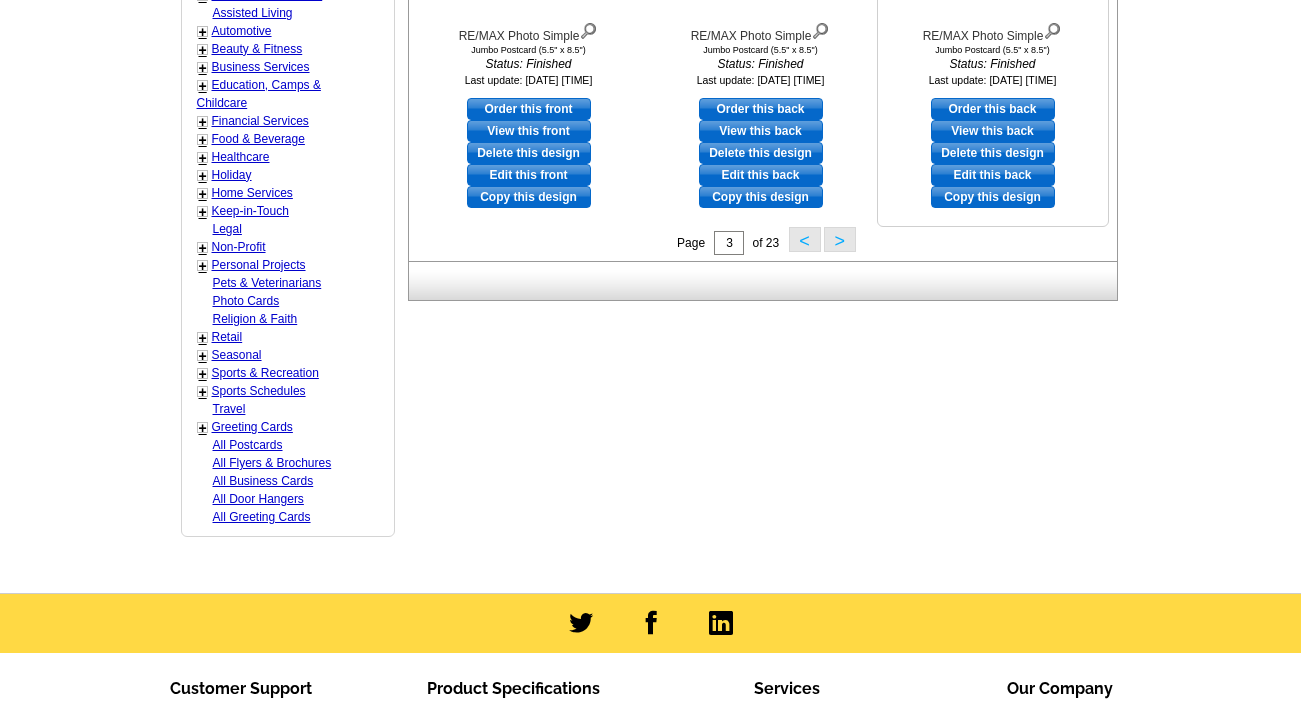 scroll, scrollTop: 962, scrollLeft: 0, axis: vertical 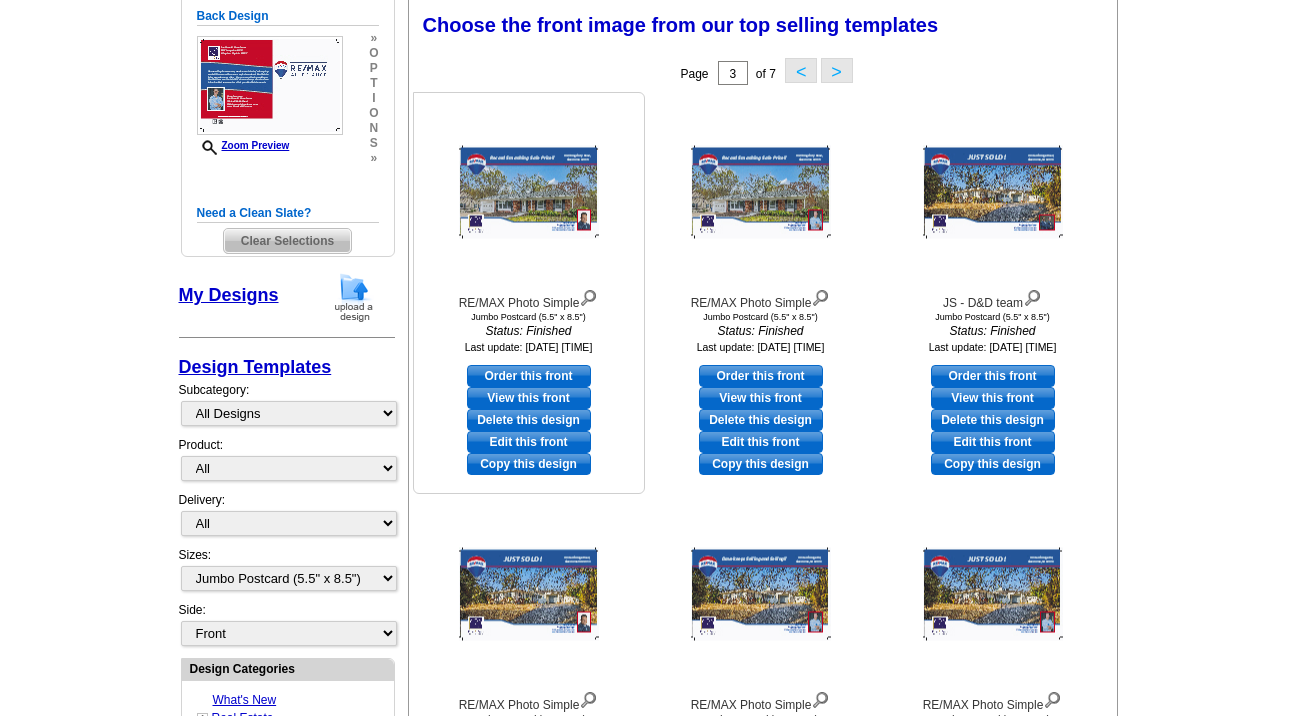 click on "View this front" at bounding box center [529, 398] 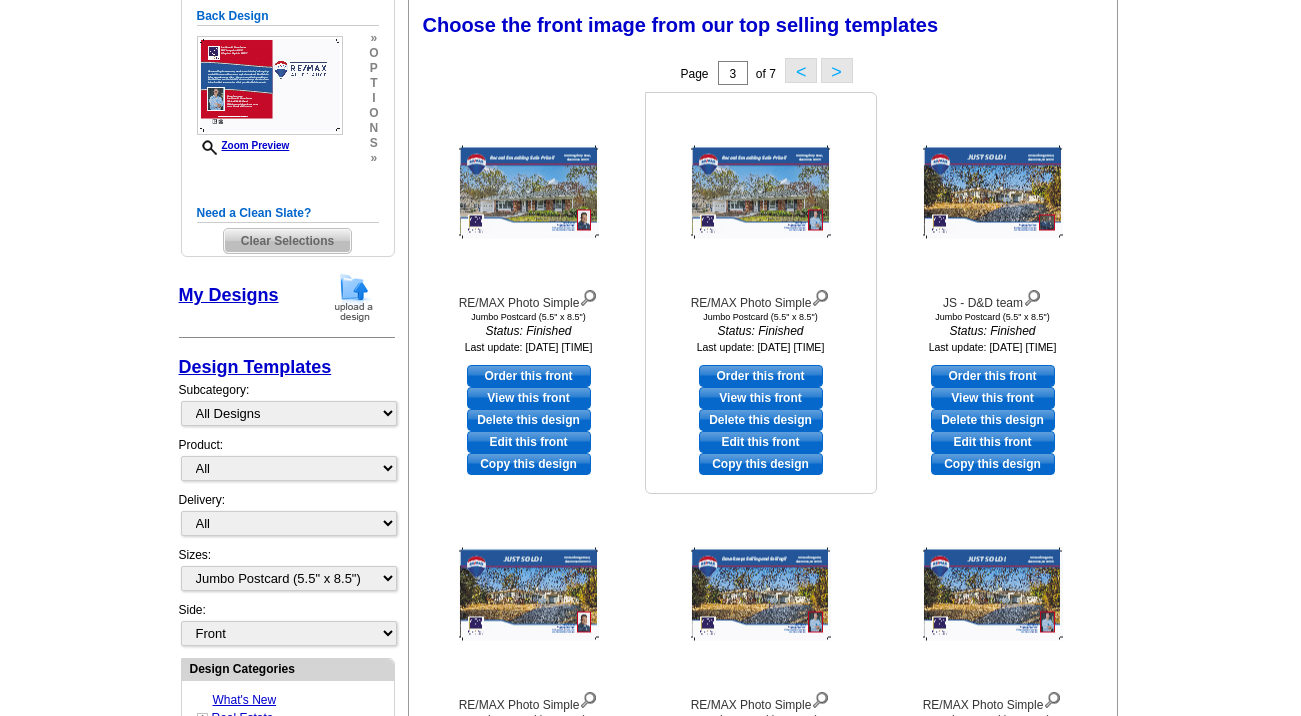 click on "Edit this front" at bounding box center (761, 442) 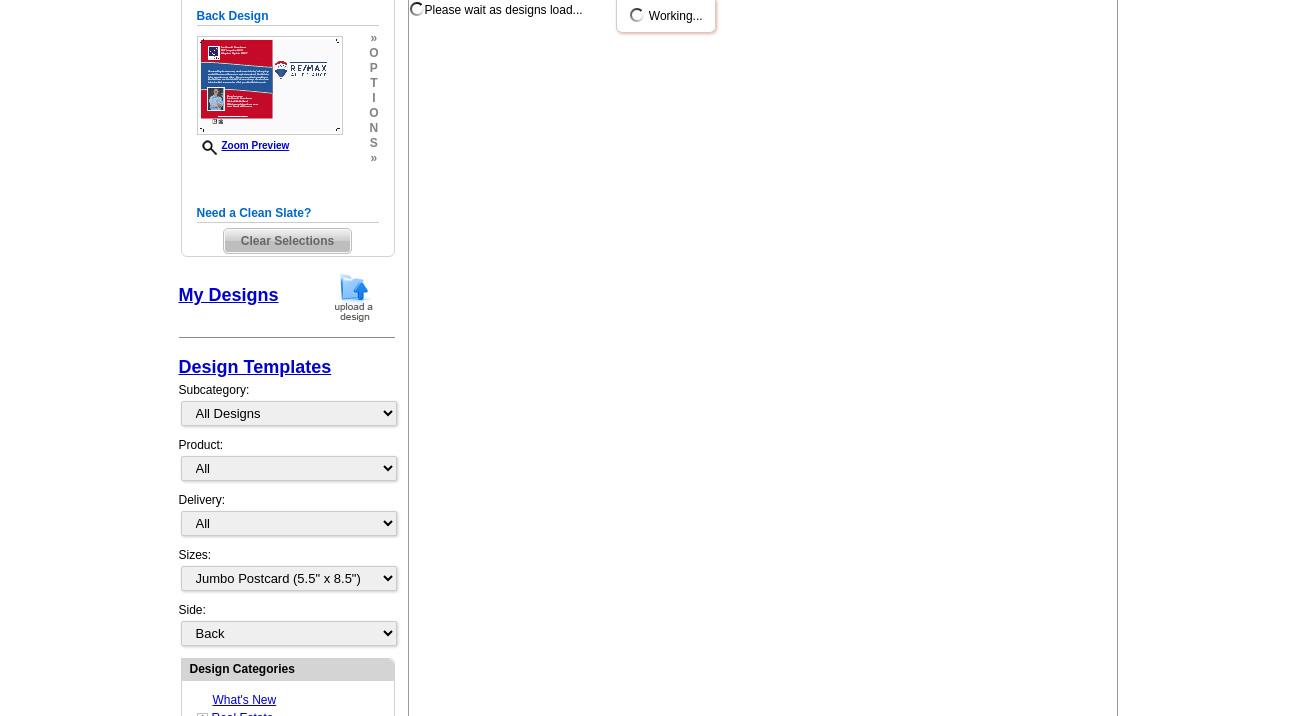 scroll, scrollTop: 0, scrollLeft: 0, axis: both 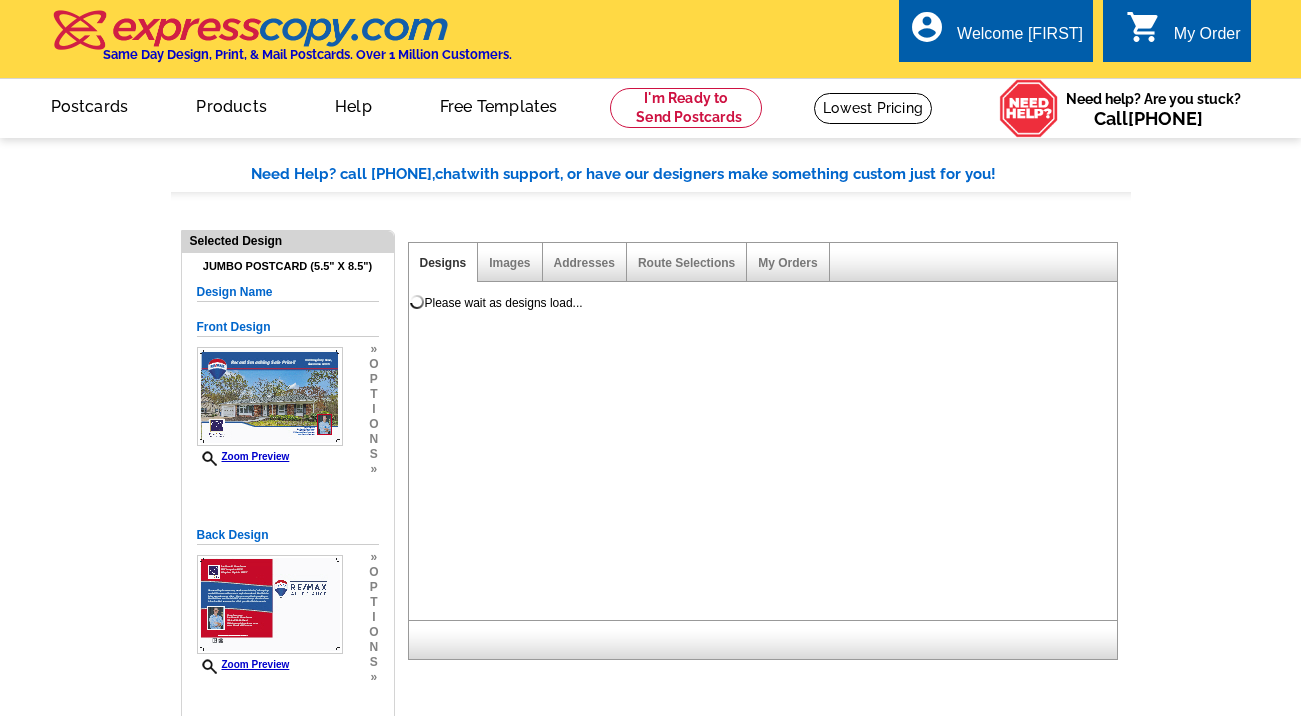 click on "Need Help? call 800-260-5887,  chat  with support, or have our designers make something custom just for you!
Got it, no need for the selection guide next time.
Show Results
Selected Design
Jumbo Postcard (5.5" x 8.5")
Design Name
Front Design
Zoom Preview
»
o
p
t
i
o
n
s
»
» o" at bounding box center [650, 1056] 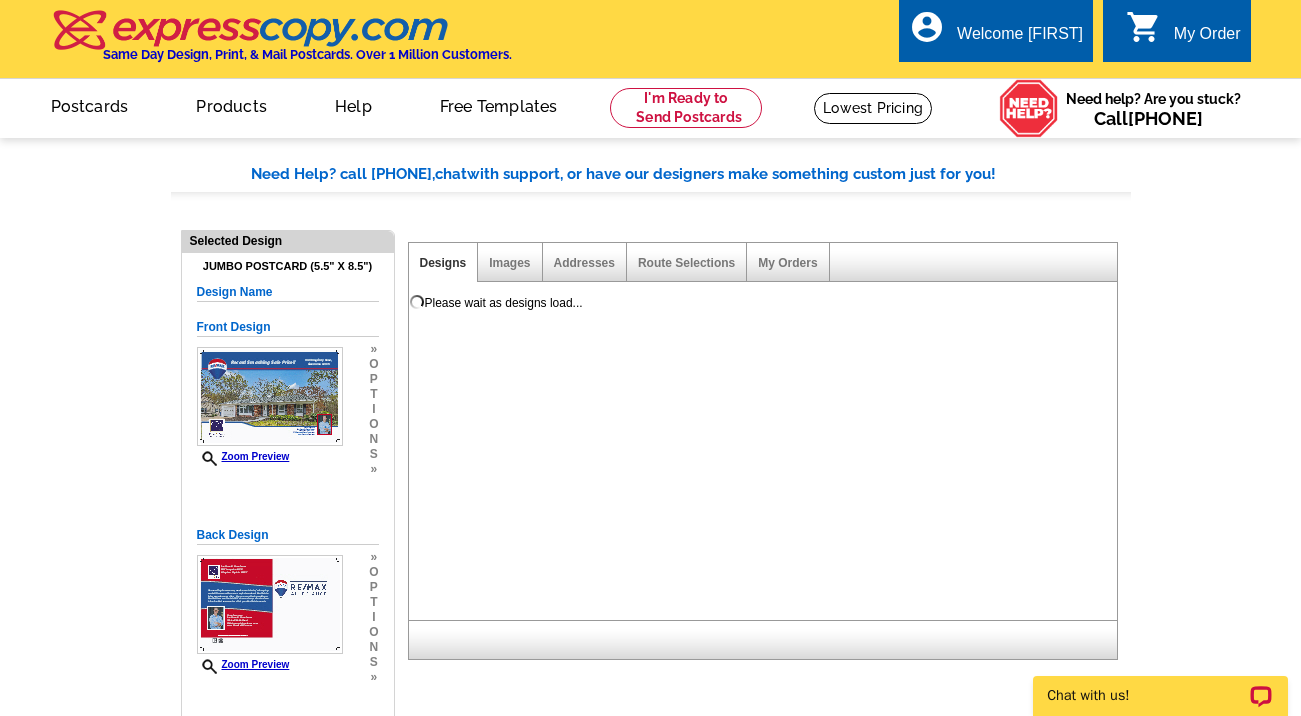 click on "Need Help? call 800-260-5887,  chat  with support, or have our designers make something custom just for you!
Got it, no need for the selection guide next time.
Show Results
Selected Design
Jumbo Postcard (5.5" x 8.5")
Design Name
Front Design
Zoom Preview
»
o
p
t
i
o
n
s
»
» o" at bounding box center [650, 1056] 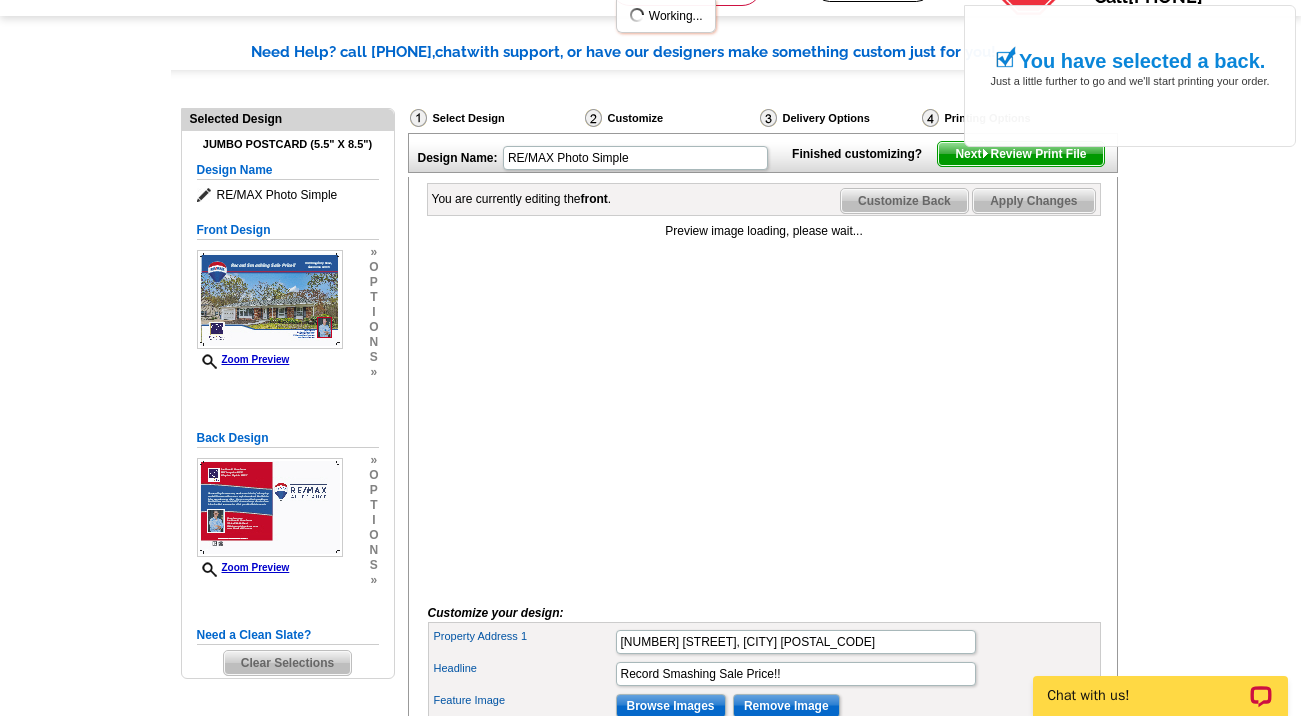 scroll, scrollTop: 113, scrollLeft: 0, axis: vertical 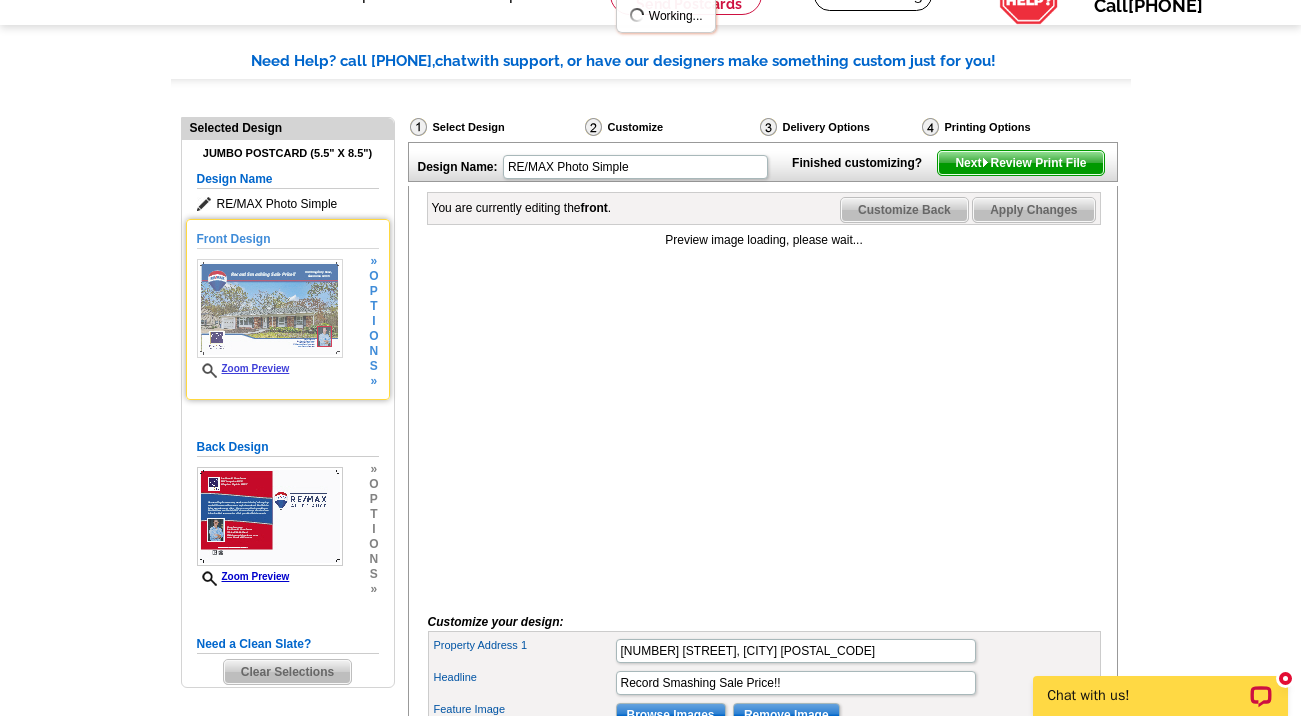 click at bounding box center (270, 308) 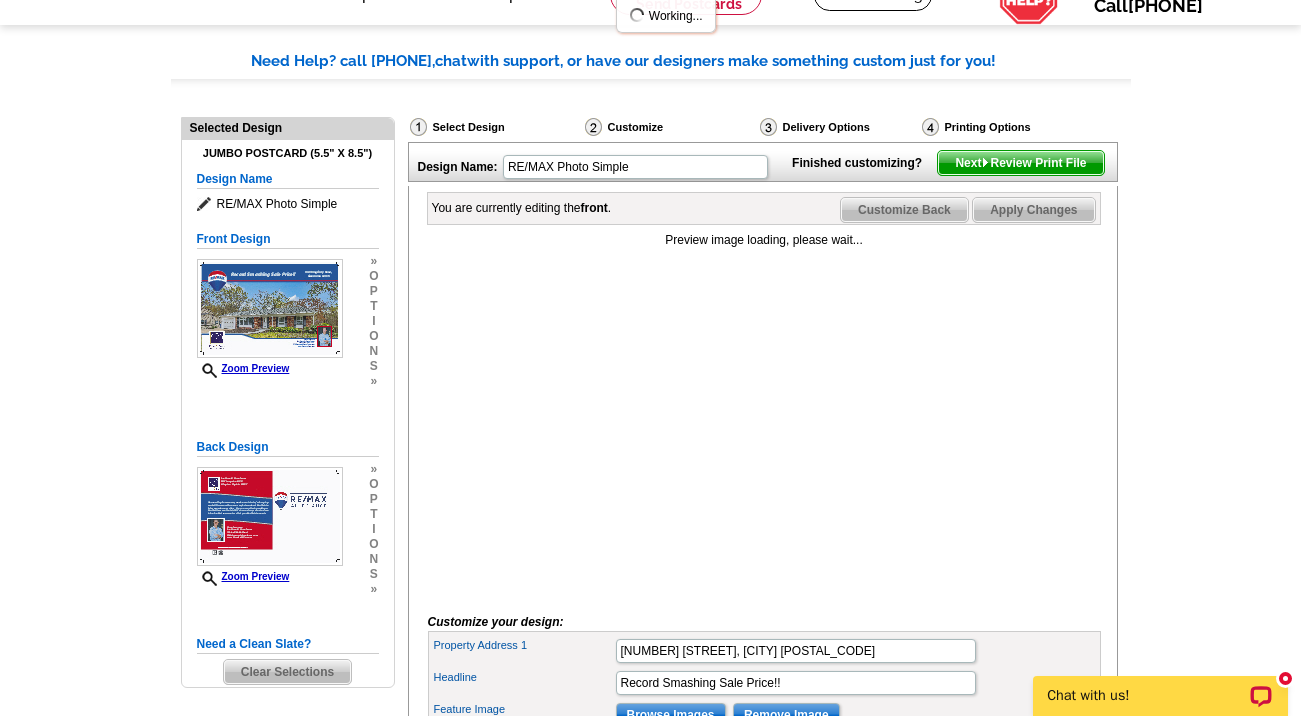 click on "Preview image loading, please wait..." at bounding box center (764, 413) 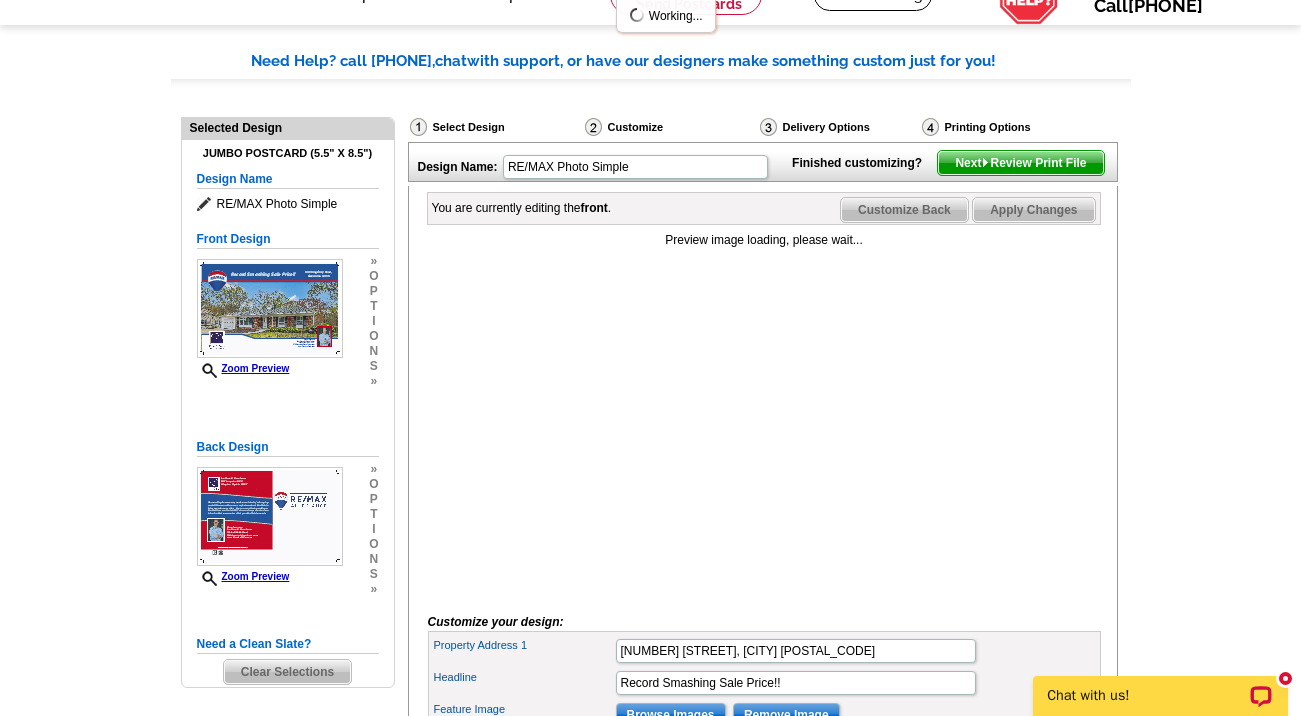 click on "Preview image loading, please wait..." at bounding box center (764, 413) 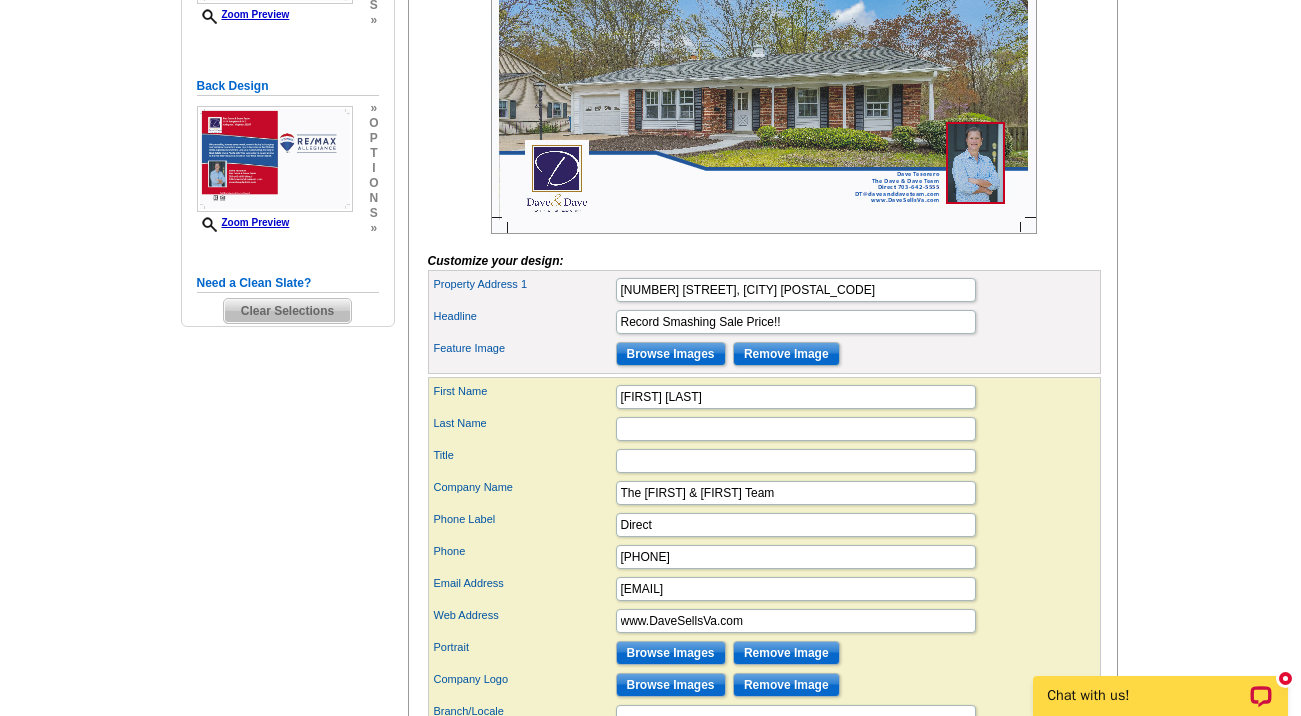 scroll, scrollTop: 476, scrollLeft: 0, axis: vertical 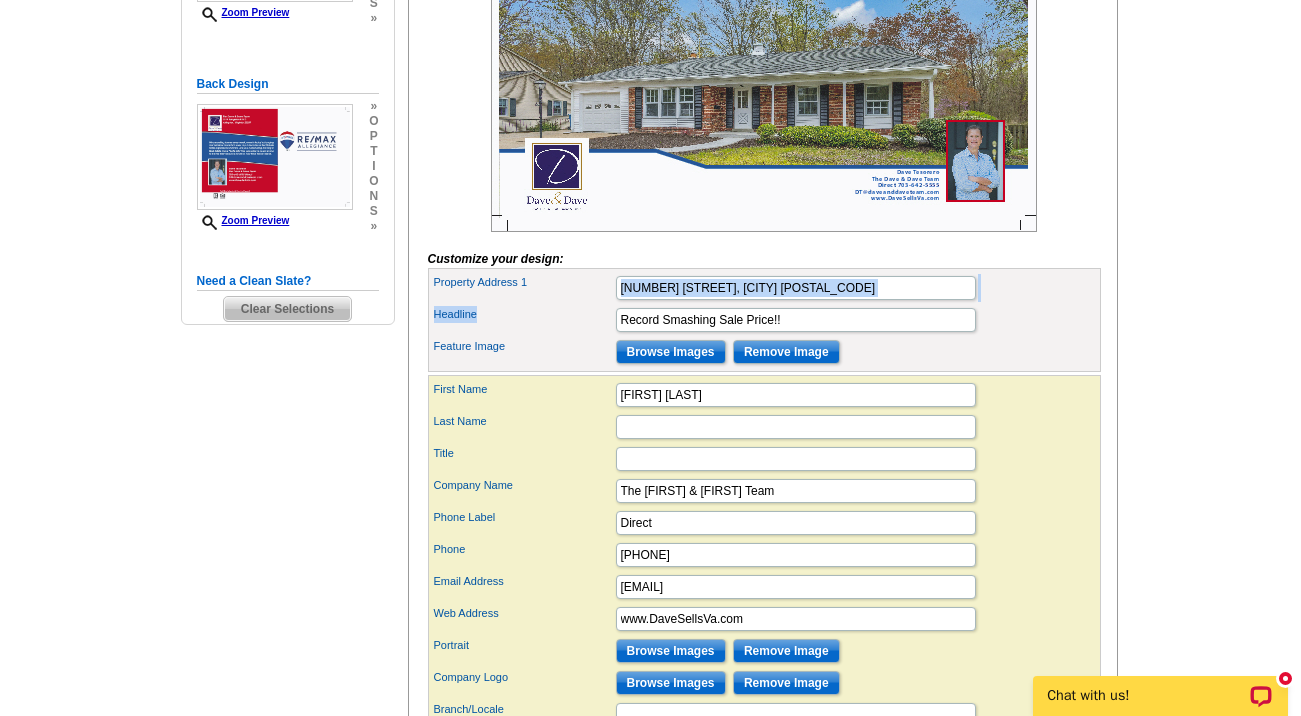 click on "Property Address 1
7629 Kingsbury Road, Alexandria 22315
Headline
Record Smashing Sale Price!!
Feature Image Browse Images" at bounding box center [764, 320] 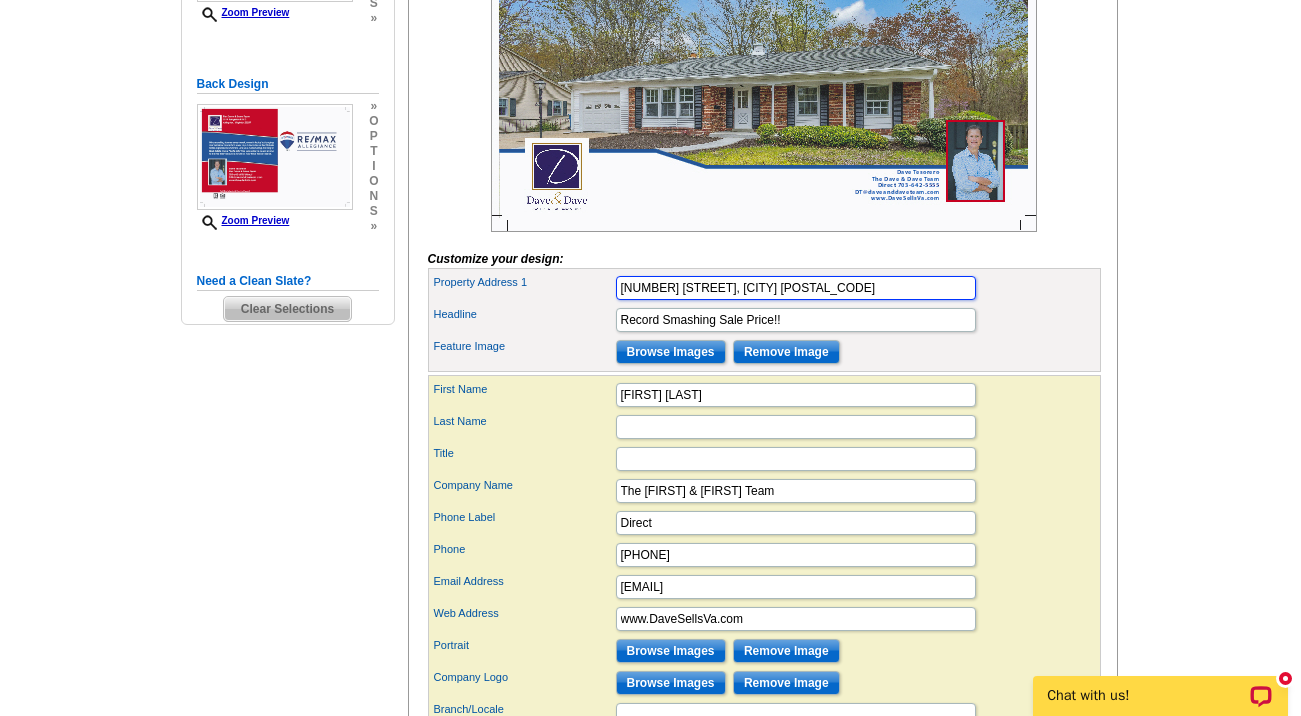 drag, startPoint x: 858, startPoint y: 315, endPoint x: 587, endPoint y: 276, distance: 273.7919 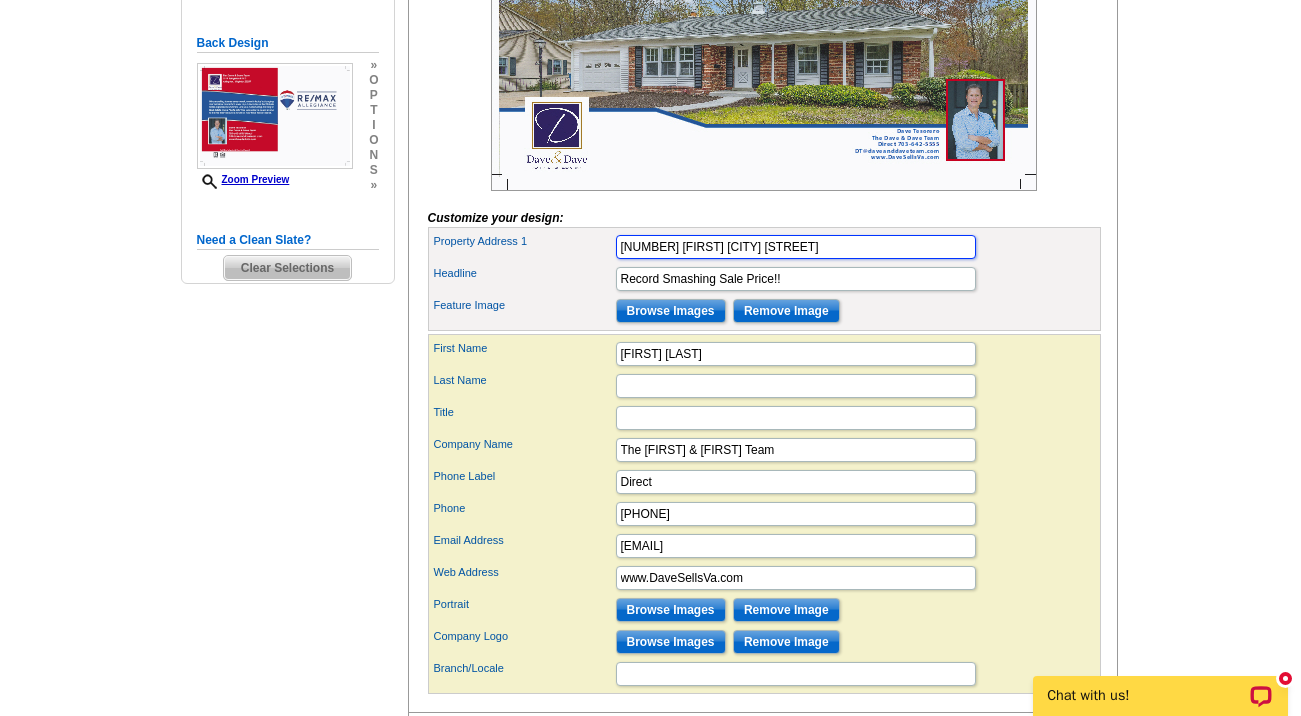 scroll, scrollTop: 528, scrollLeft: 0, axis: vertical 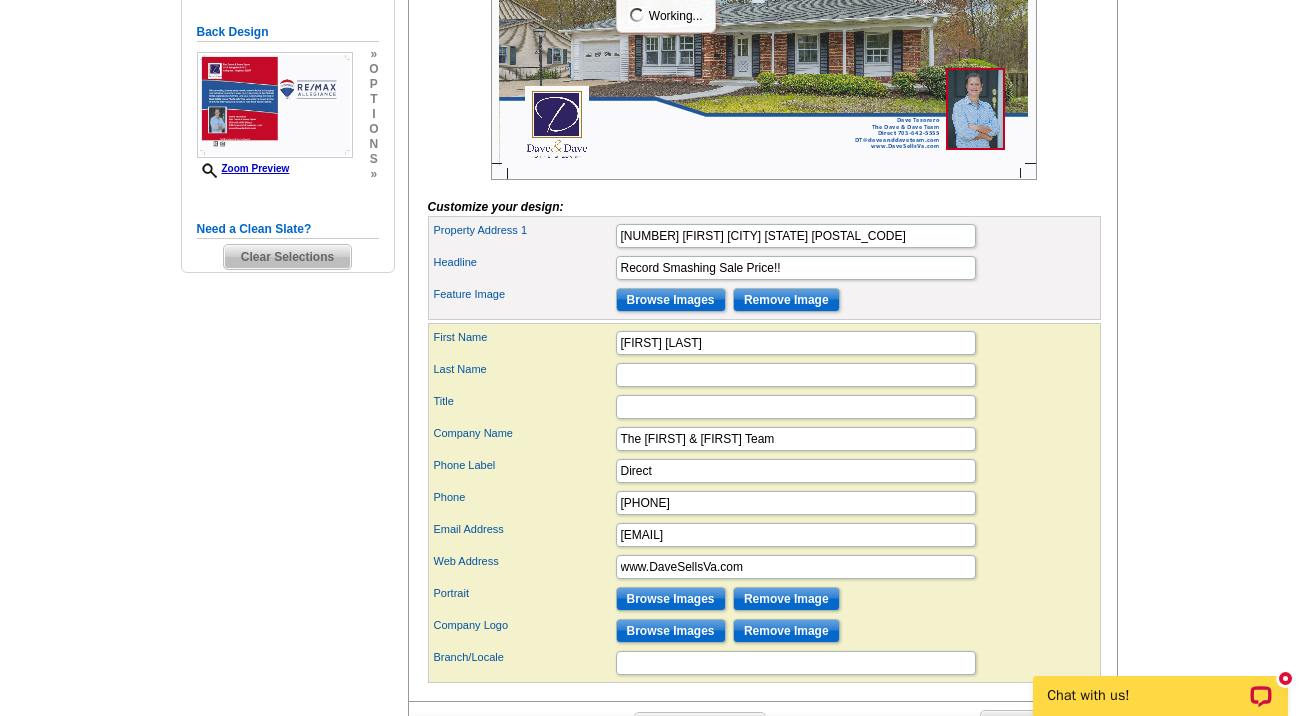 click on "Need Help? call 800-260-5887,  chat  with support, or have our designers make something custom just for you!
Got it, no need for the selection guide next time.
Show Results
Selected Design
Jumbo Postcard (5.5" x 8.5")
Design Name
RE/MAX Photo Simple
Front Design
Zoom Preview
»
o
p
t
i
o
n
s
»
o" at bounding box center (650, 225) 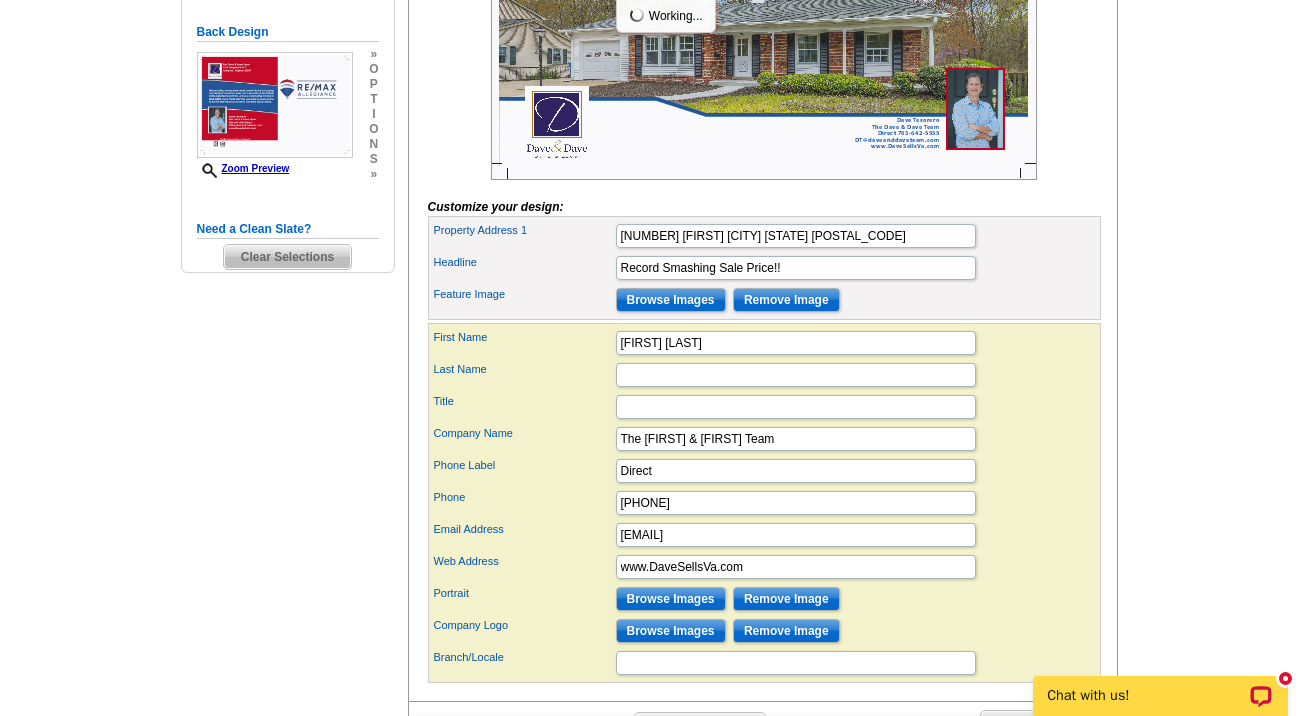 scroll, scrollTop: 0, scrollLeft: 0, axis: both 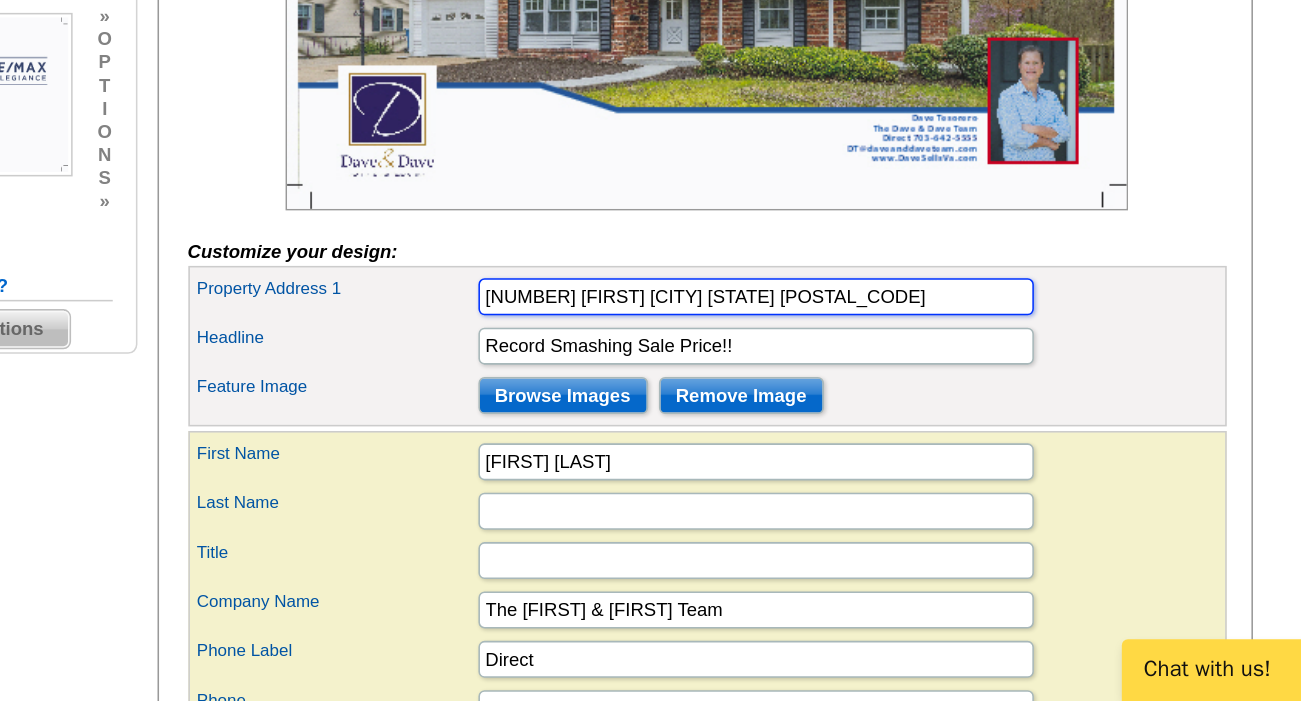 click on "9120 John Way Fairfax Station, Va 22039" at bounding box center [796, 439] 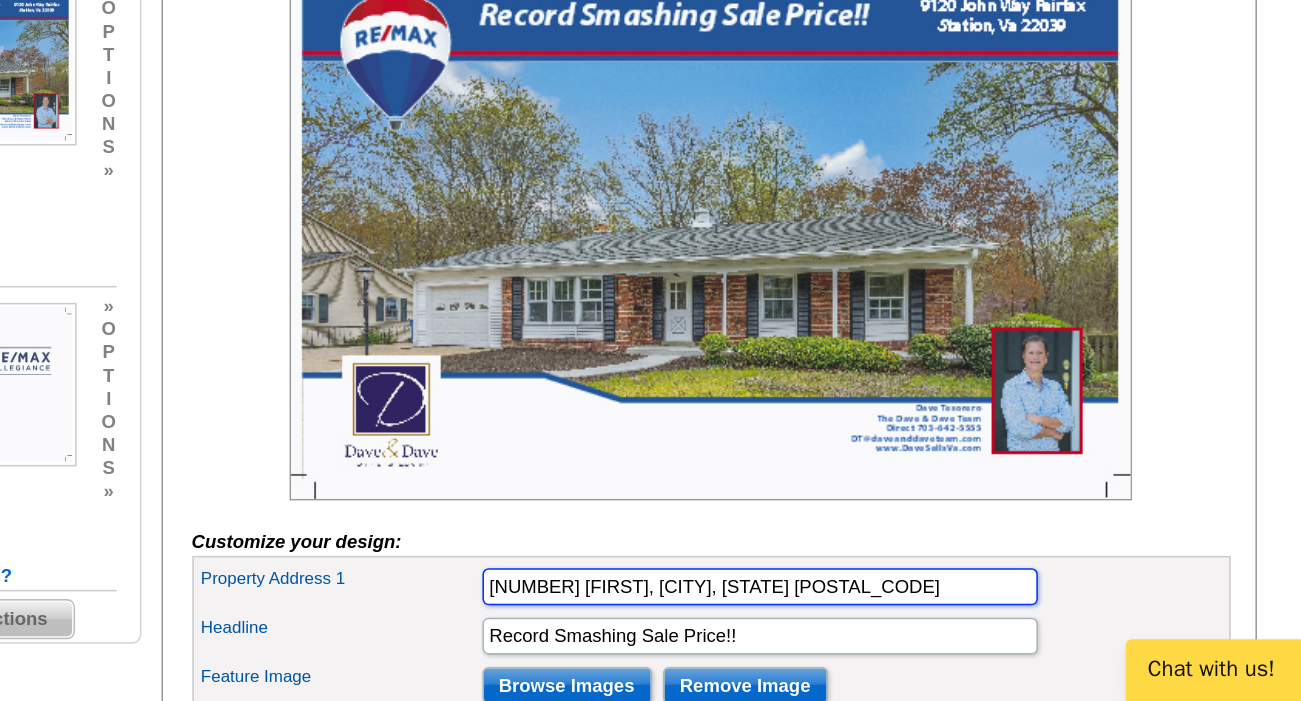 scroll, scrollTop: 197, scrollLeft: 0, axis: vertical 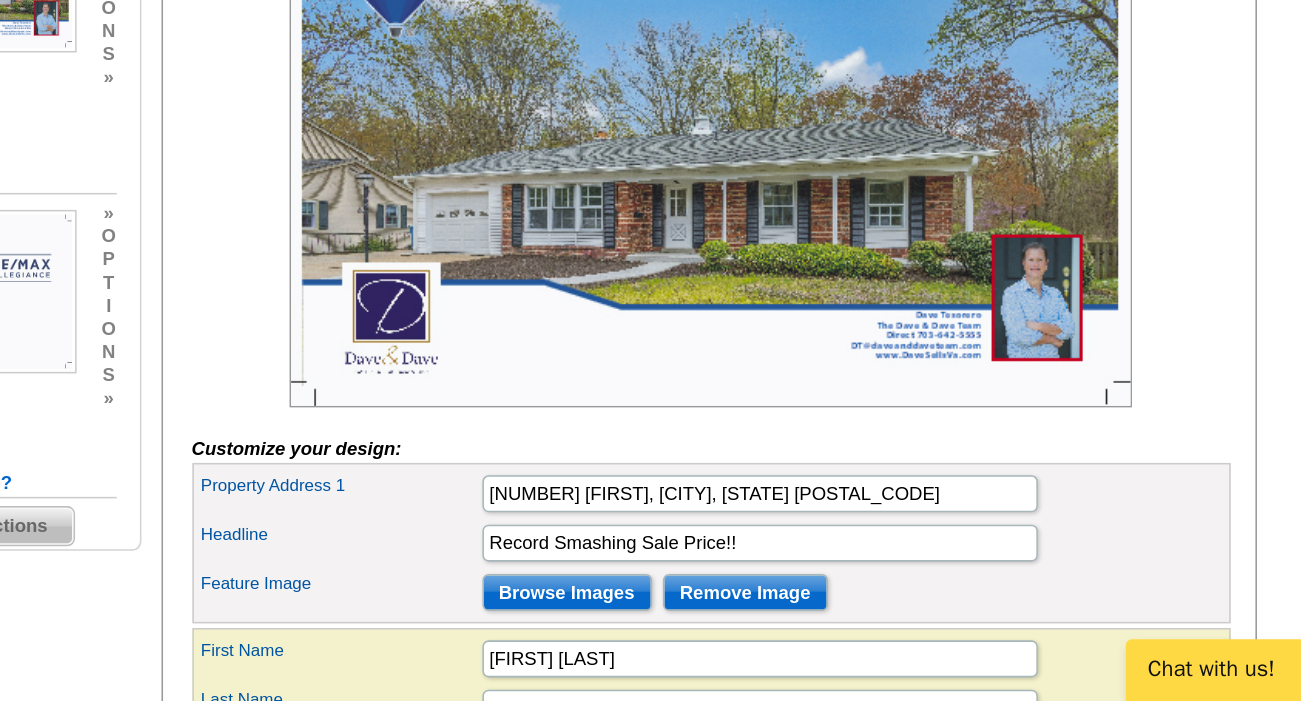 click at bounding box center [764, 329] 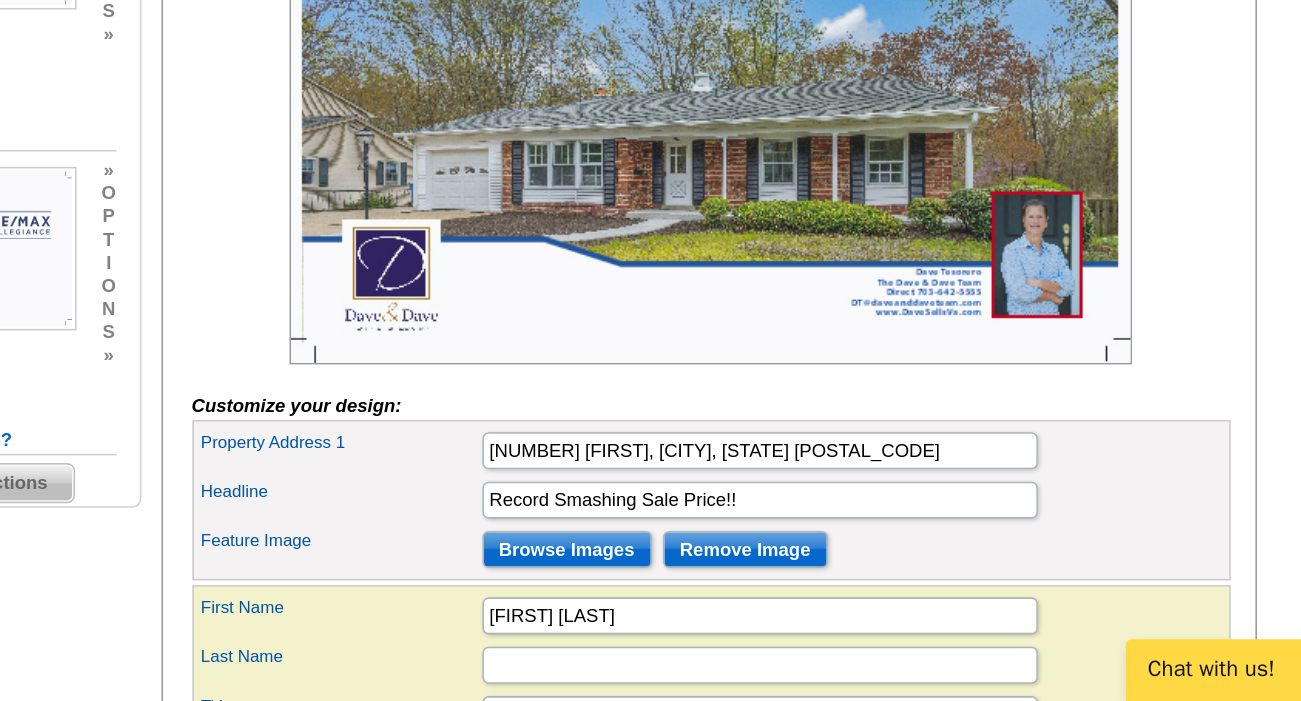 scroll, scrollTop: 234, scrollLeft: 0, axis: vertical 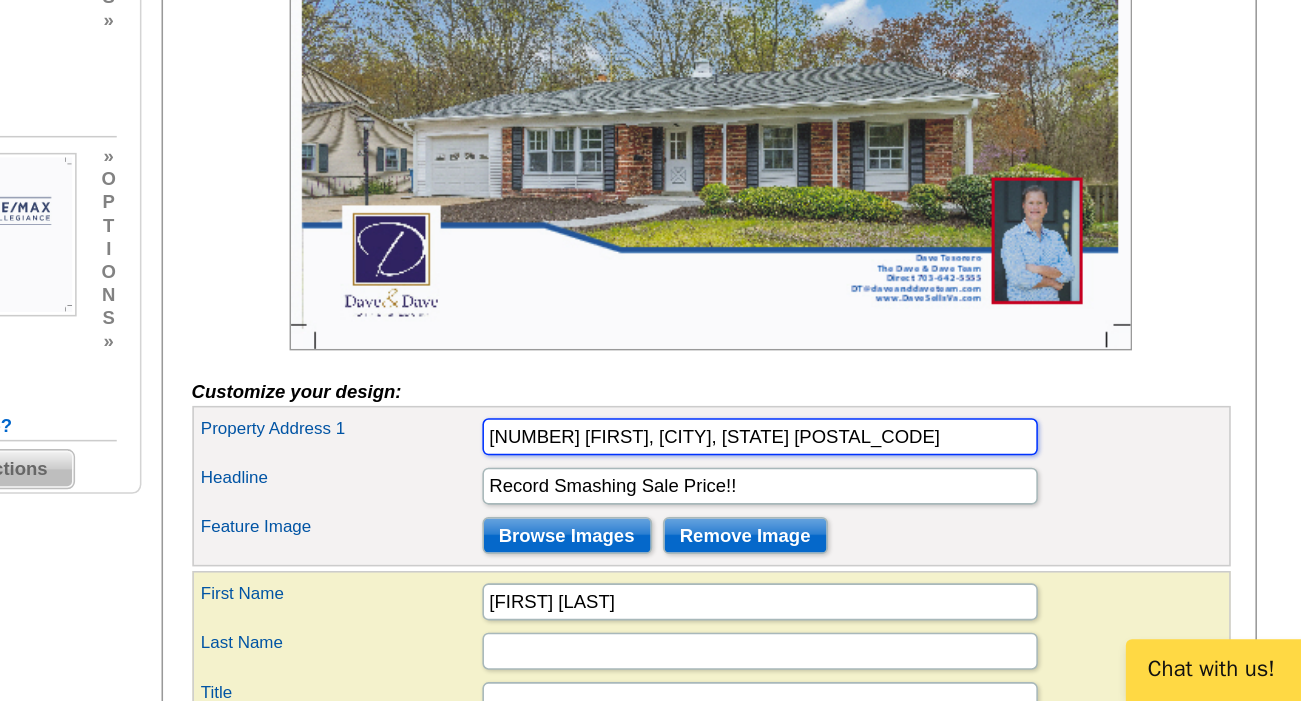 click on "9120 John Way, Fairfax Station, Va 22039" at bounding box center (796, 530) 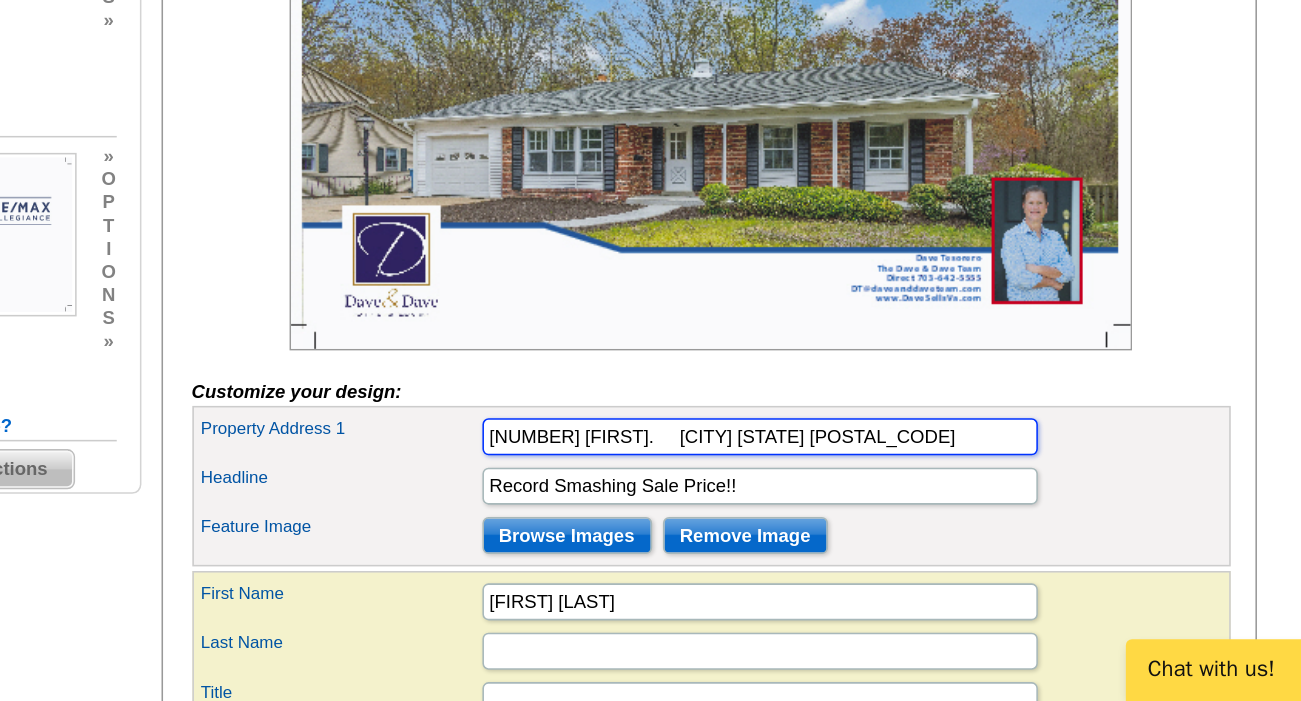 click on "9120 John Way.     Fairfax Station, Va 22039" at bounding box center (796, 530) 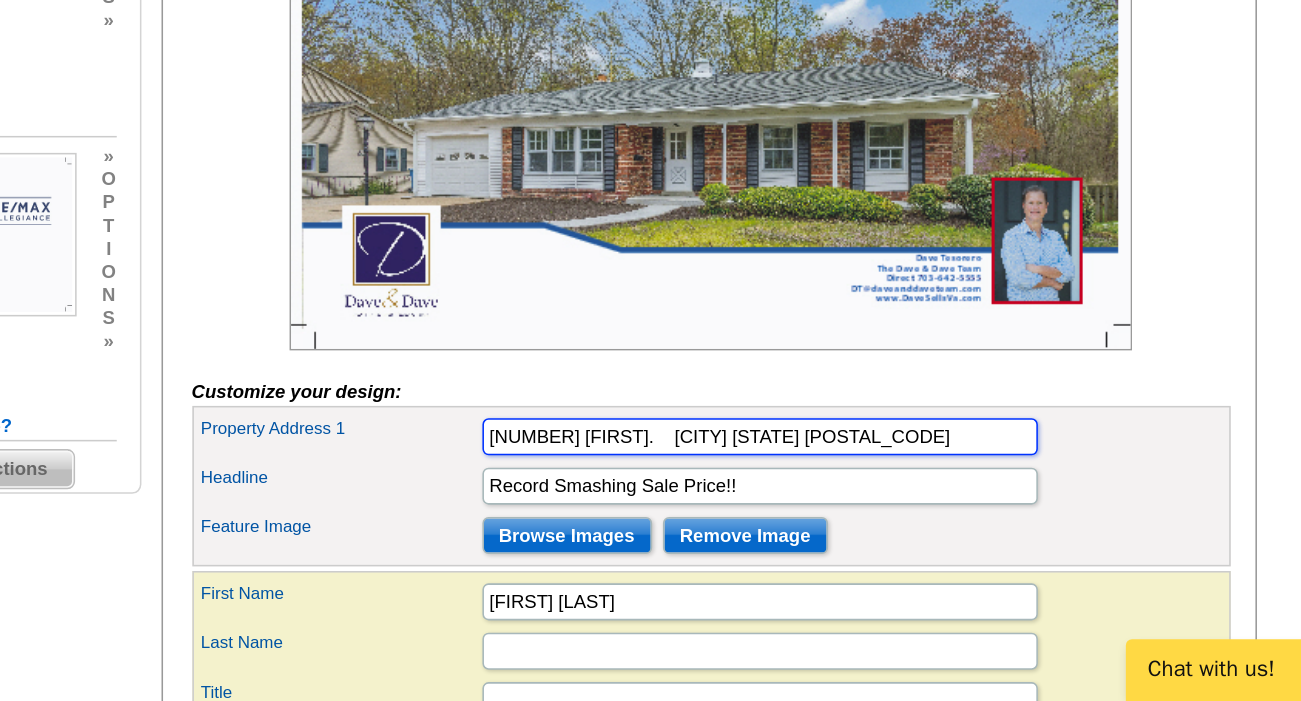 type on "9120 John Way    Fairfax Station, Va 22039" 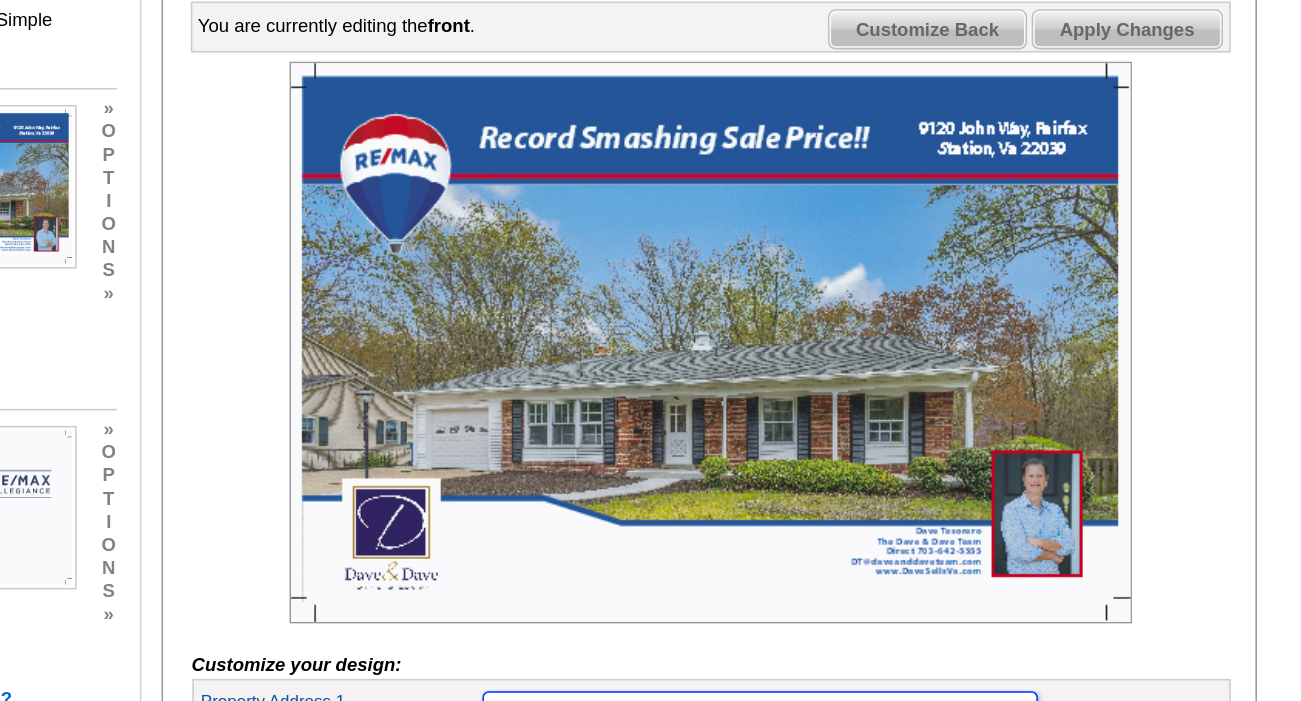 scroll, scrollTop: 294, scrollLeft: 0, axis: vertical 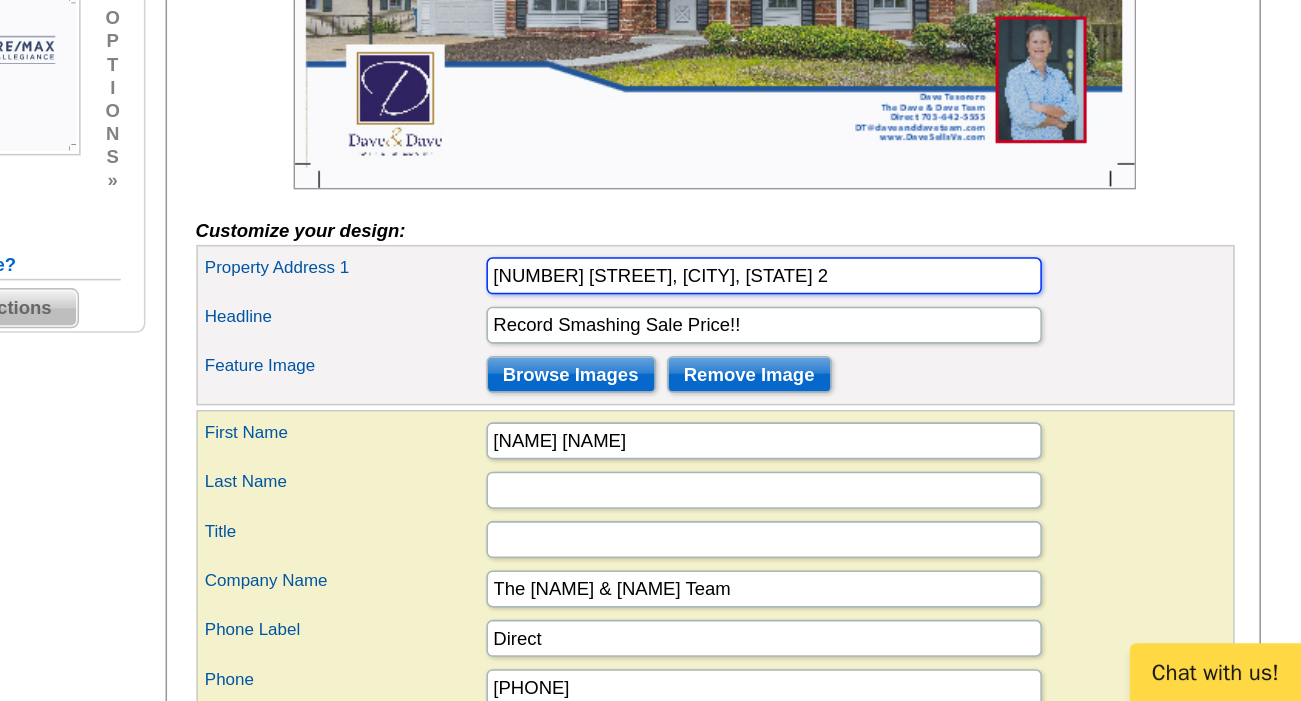 type on "9120 John Way, Fairfax Station, Va" 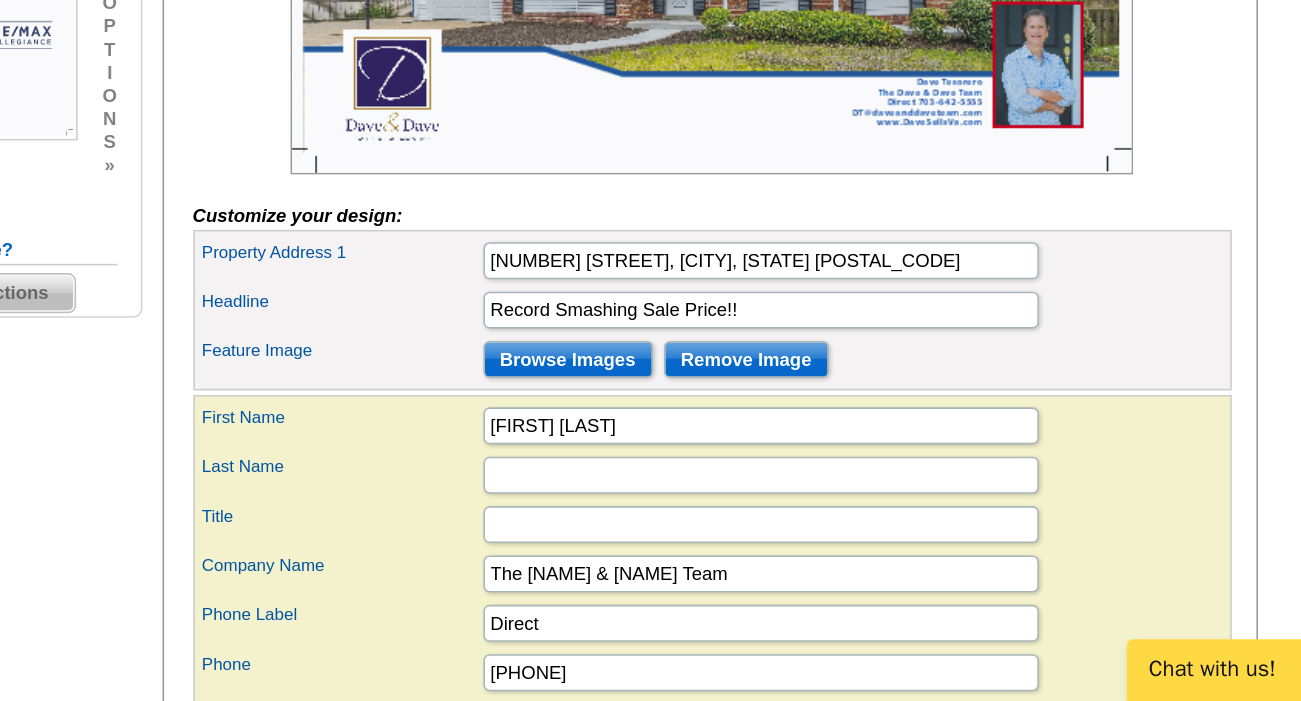 scroll, scrollTop: 520, scrollLeft: 0, axis: vertical 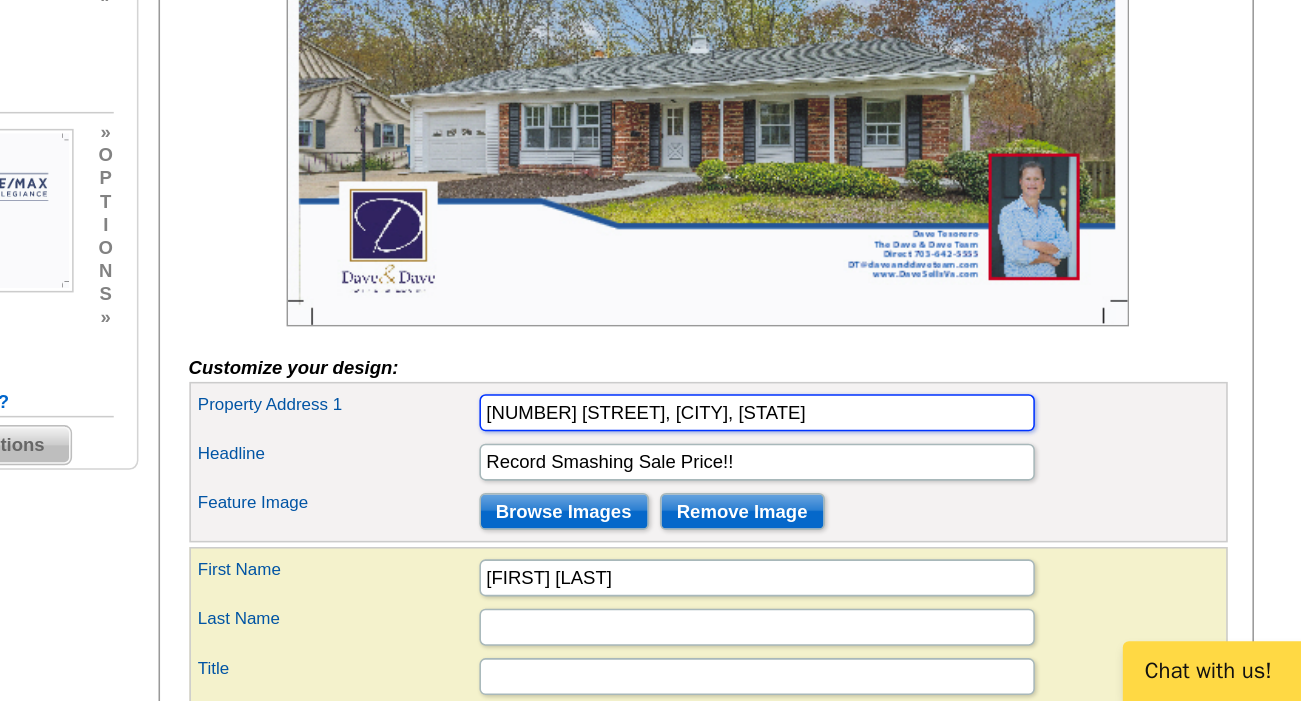 click on "9120 John Way, Fairfax Station, Va" at bounding box center [796, 513] 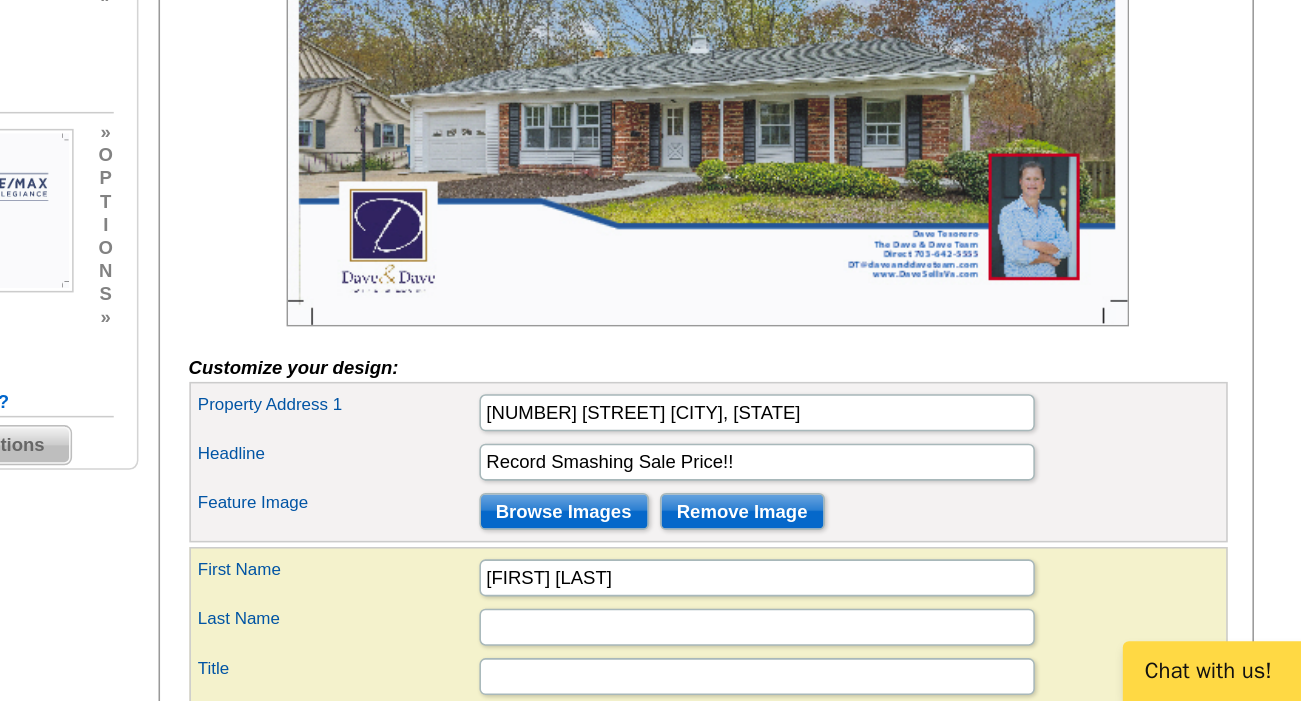 click on "Customize your design:
Property Address 1
9120 John Way Fairfax Station, Va
Headline
Record Smashing Sale Price!!
Feature Image" at bounding box center [764, 526] 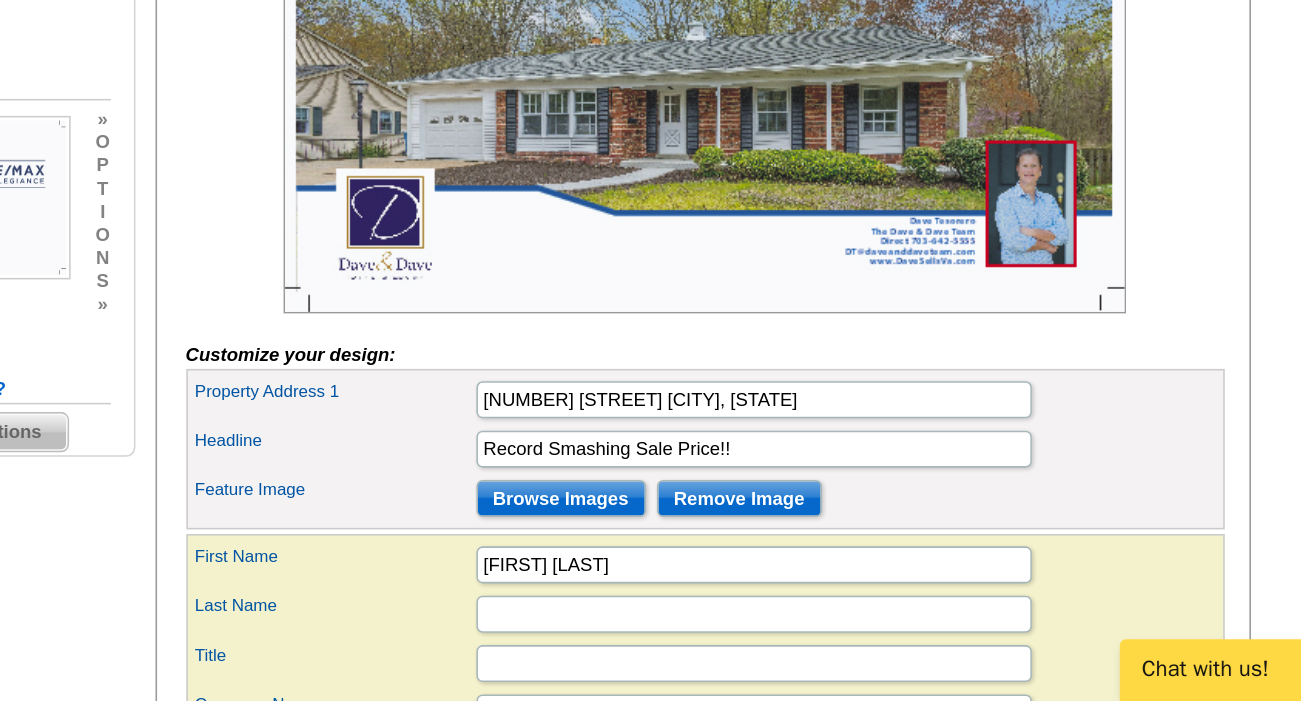 scroll, scrollTop: 269, scrollLeft: 0, axis: vertical 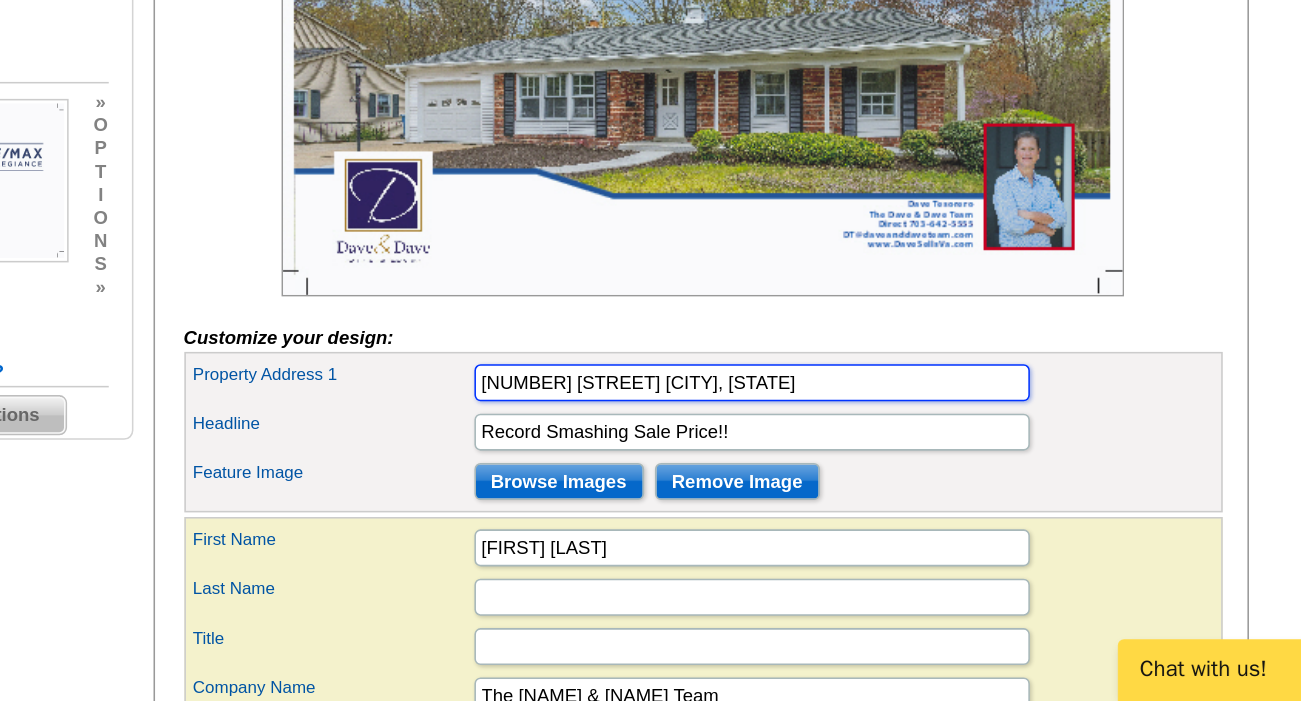 click on "[NUMBER] [STREET] [CITY] [STATE]" at bounding box center (796, 495) 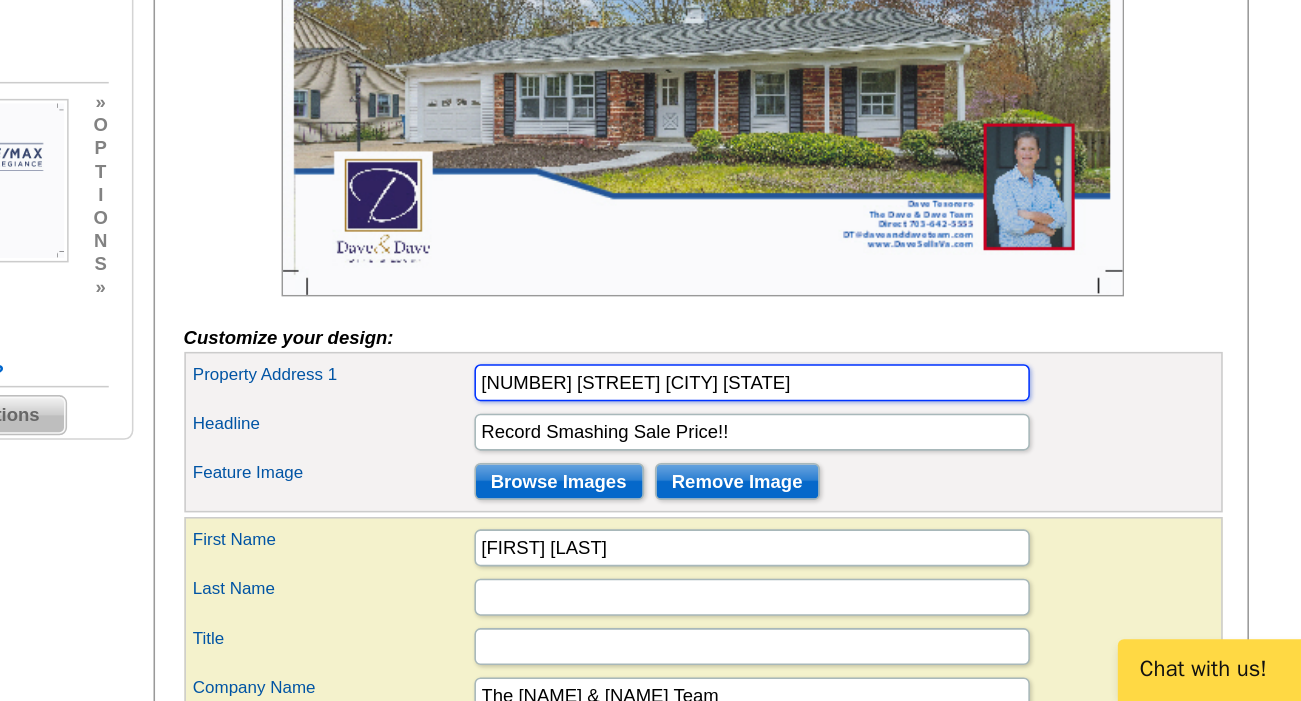 click on "9120 John Way Fairfax Station Va" at bounding box center (796, 495) 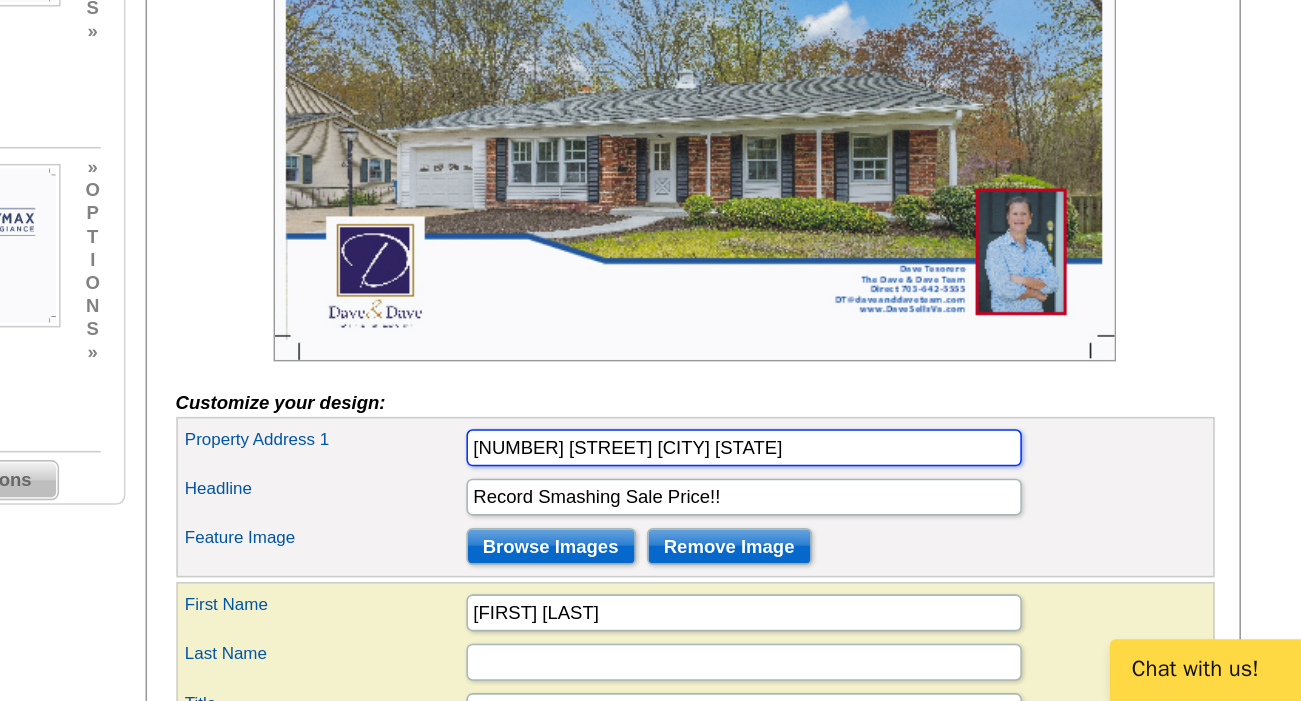 scroll, scrollTop: 230, scrollLeft: 0, axis: vertical 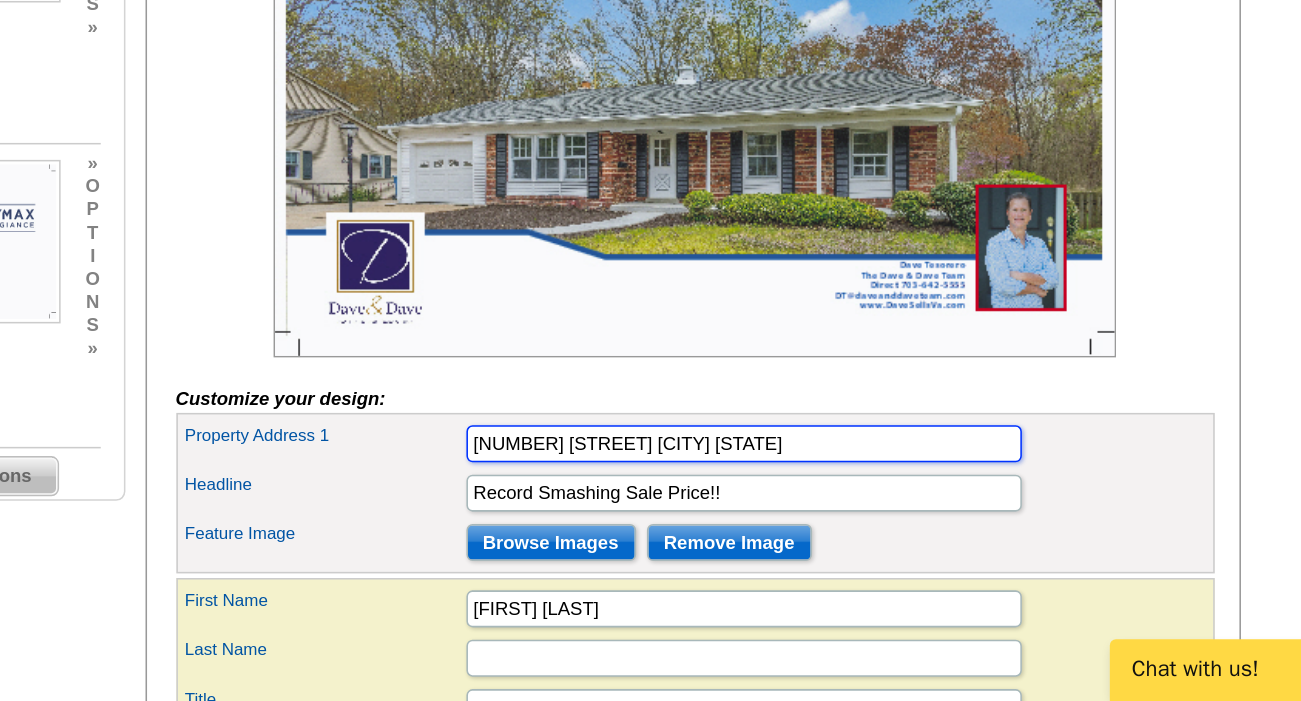 click on "9120 John Way Fairfax Station  Va" at bounding box center [796, 534] 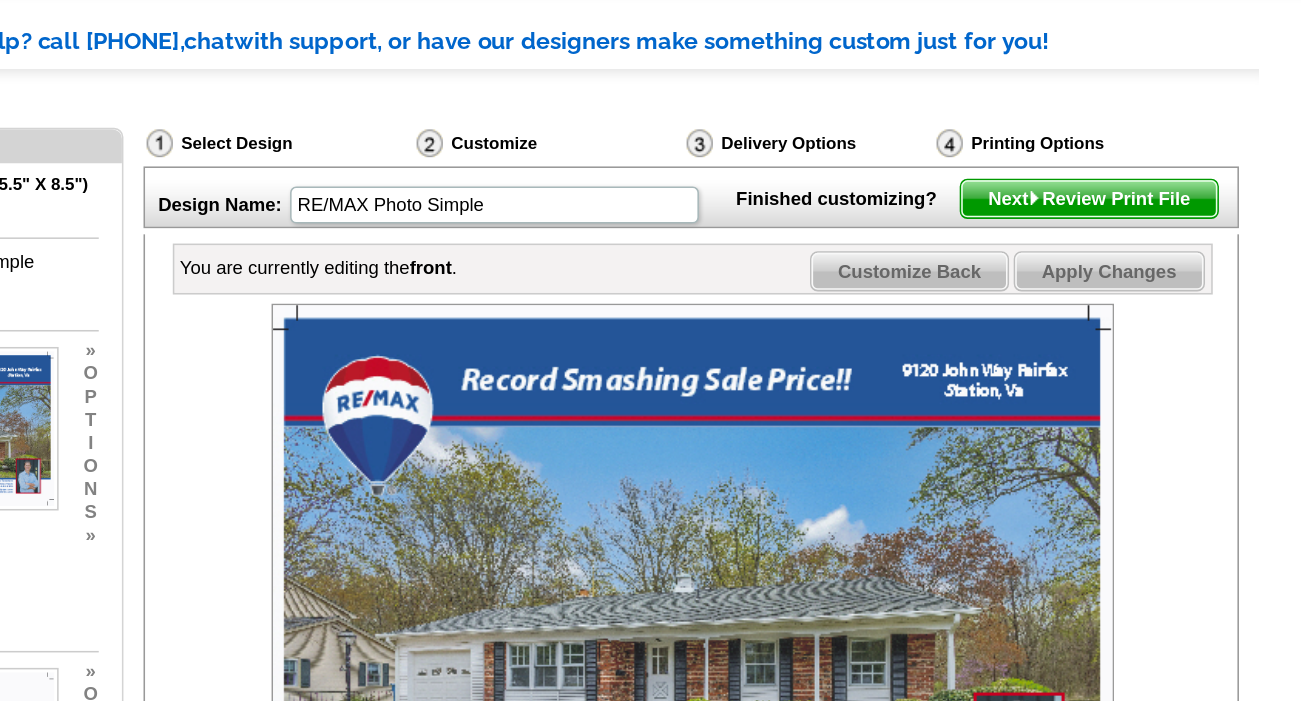 scroll, scrollTop: 132, scrollLeft: 0, axis: vertical 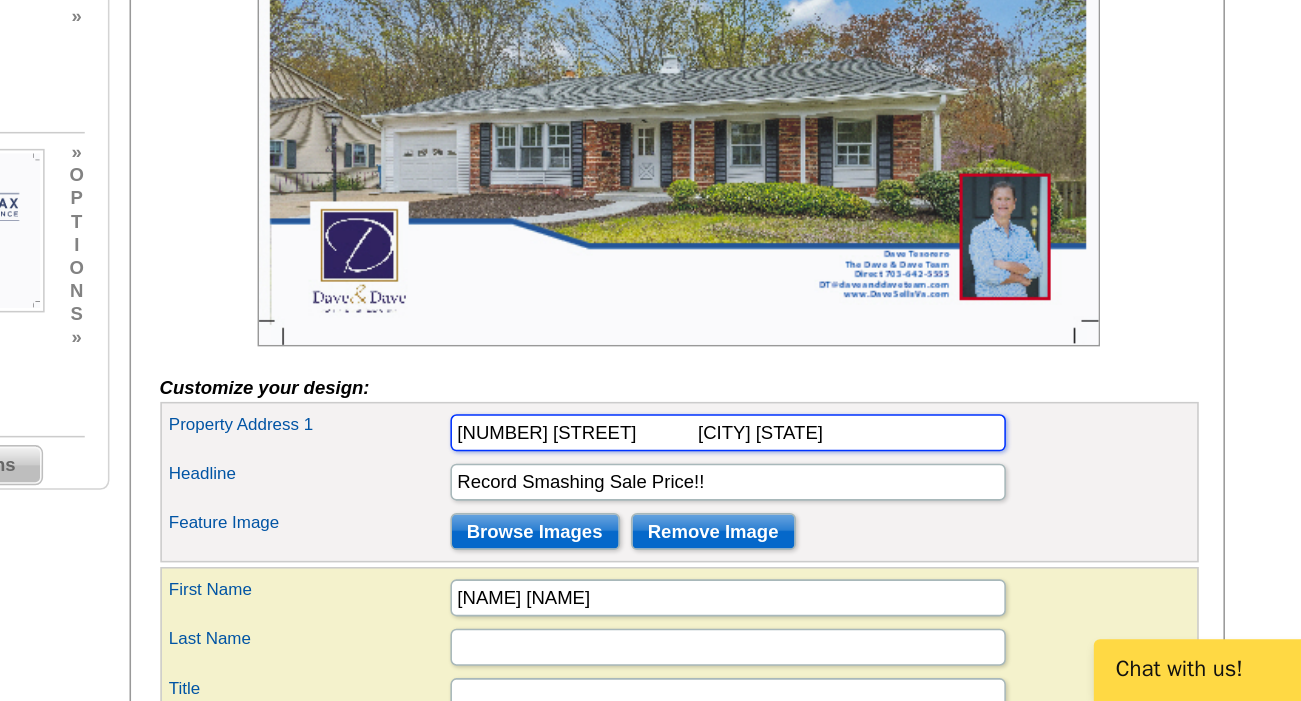 click on "[NUMBER] [STREET]            [CITY] [STATE]" at bounding box center (796, 527) 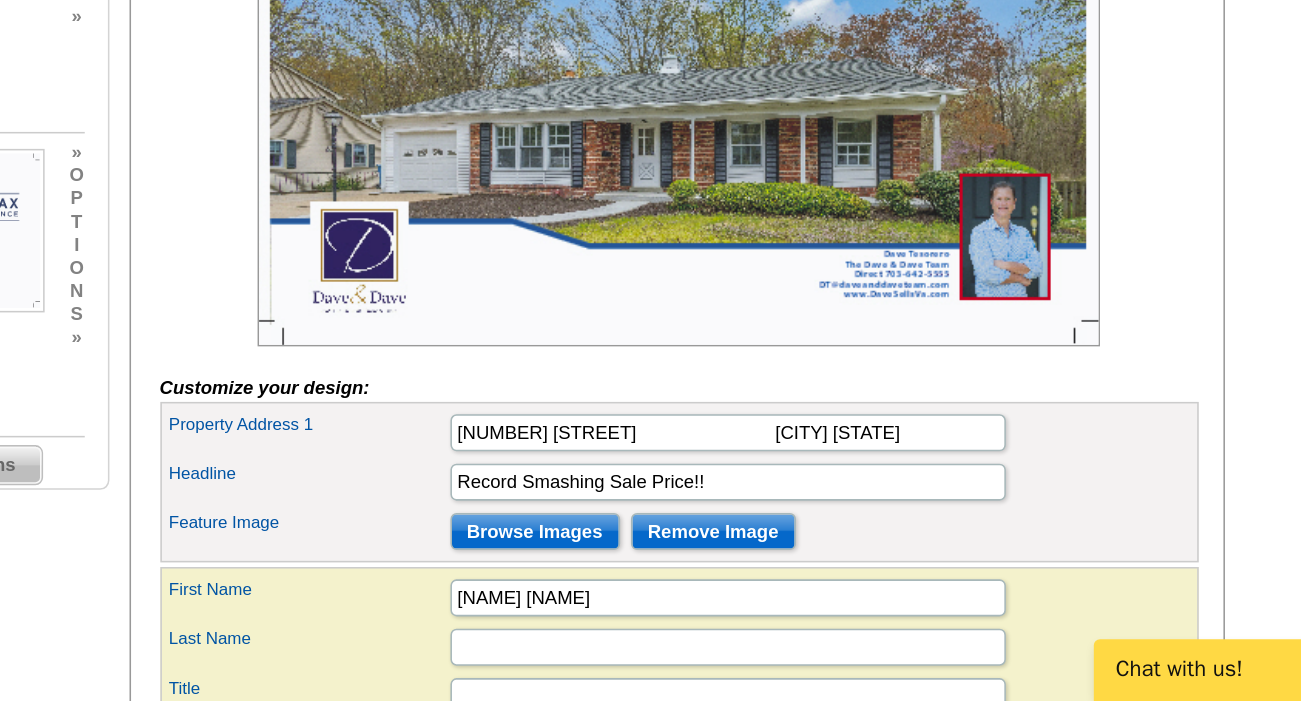 click on "Property Address 1
[NUMBER] [STREET]                           [CITY] [STATE]" at bounding box center (764, 527) 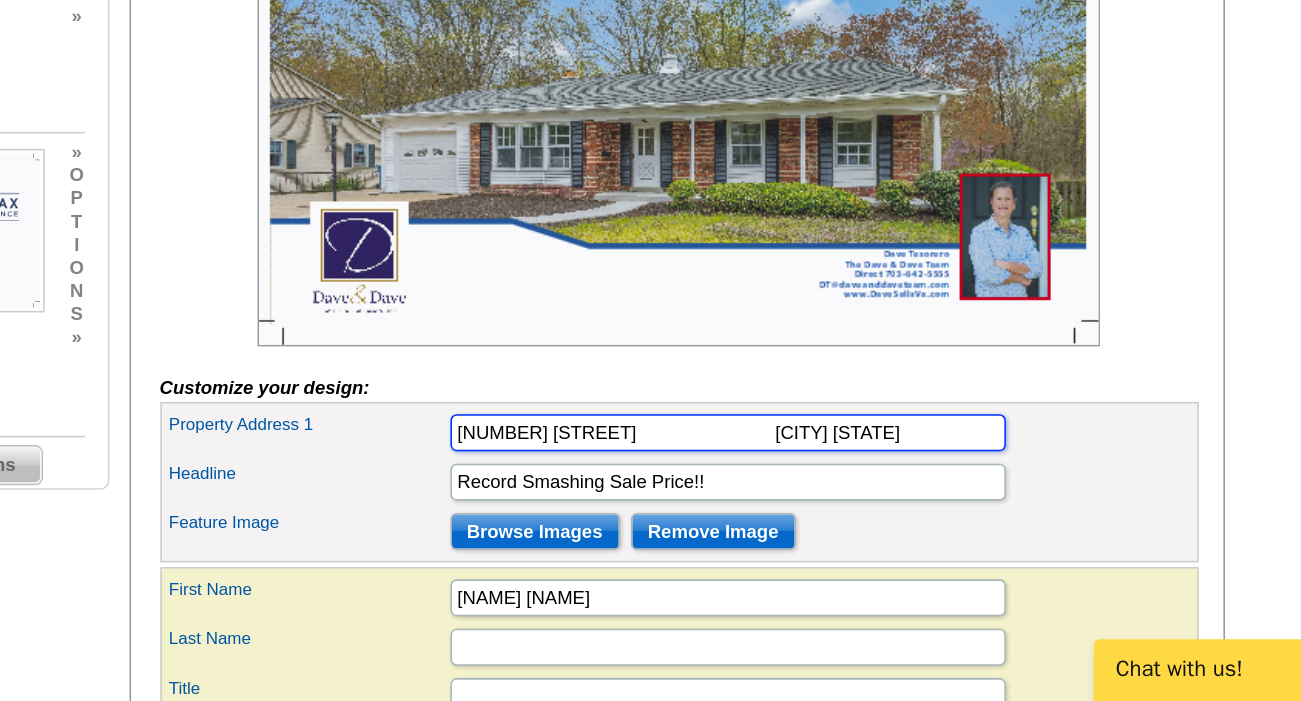 click on "[NUMBER] [STREET]                           [CITY] [STATE]" at bounding box center [796, 527] 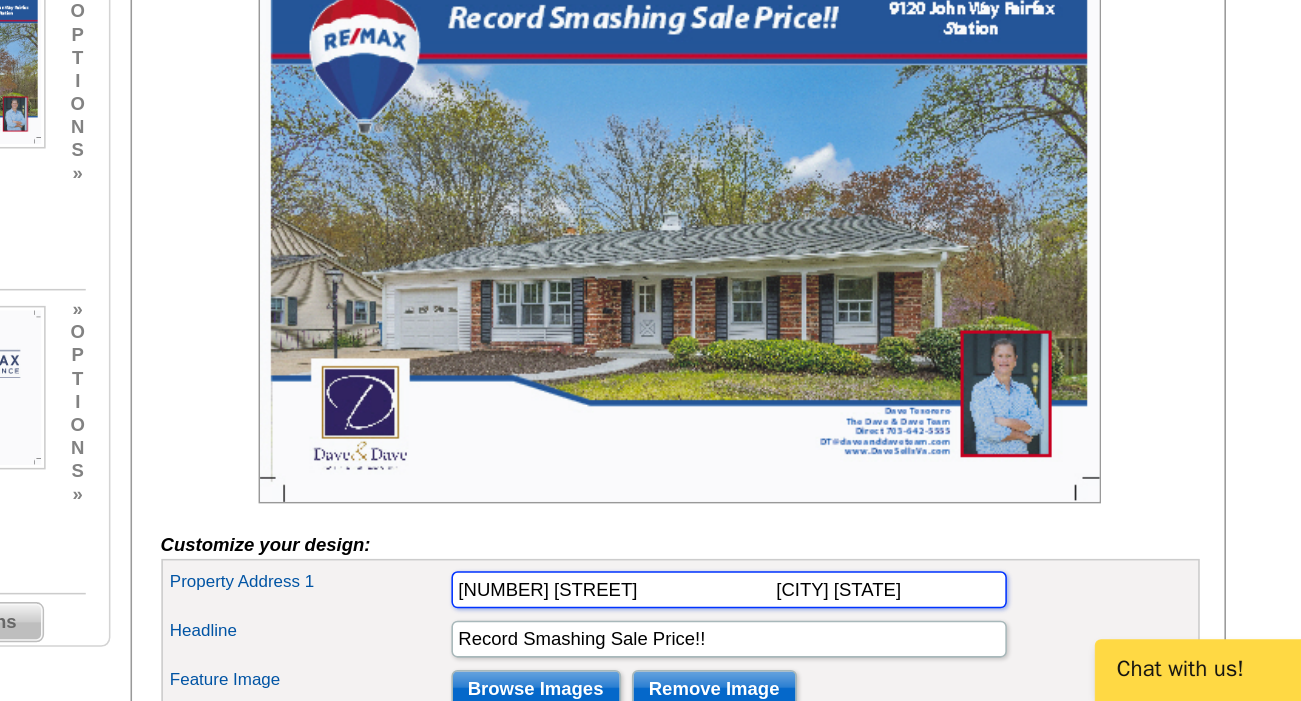 scroll, scrollTop: 138, scrollLeft: 0, axis: vertical 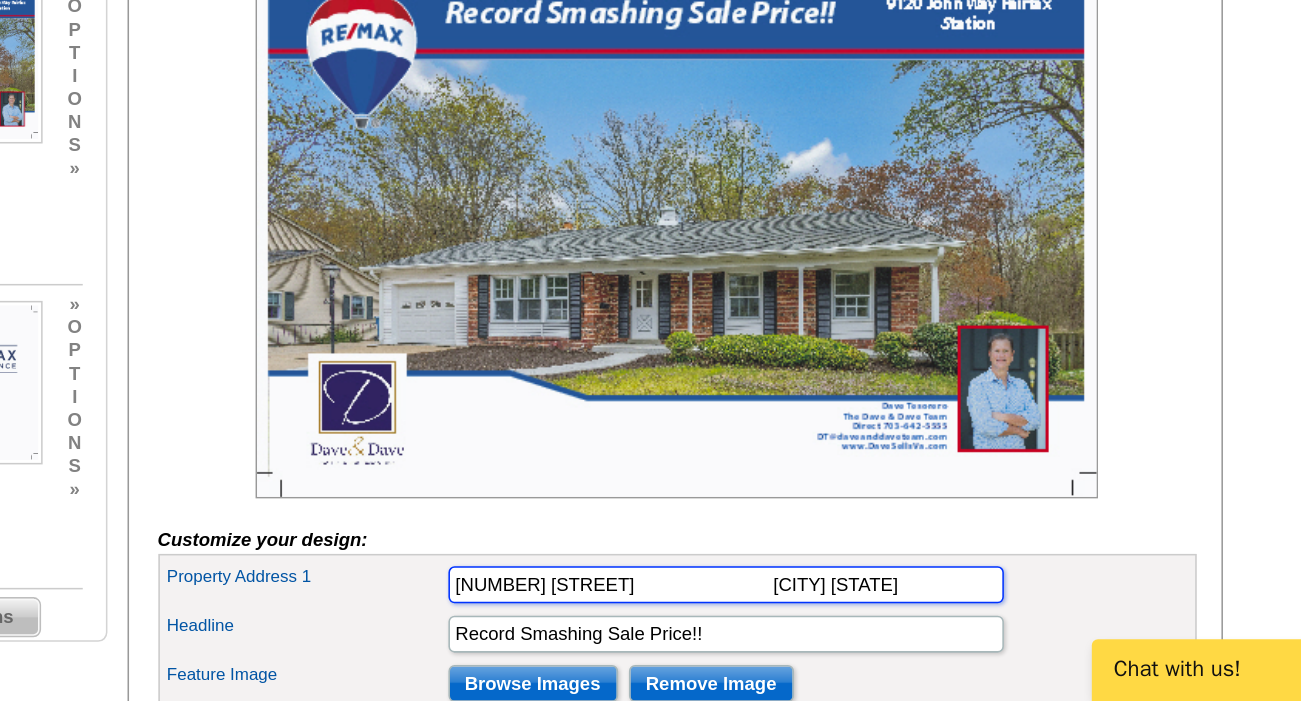 click on "[NUMBER] [STREET]                           [CITY] [STATE]" at bounding box center (796, 626) 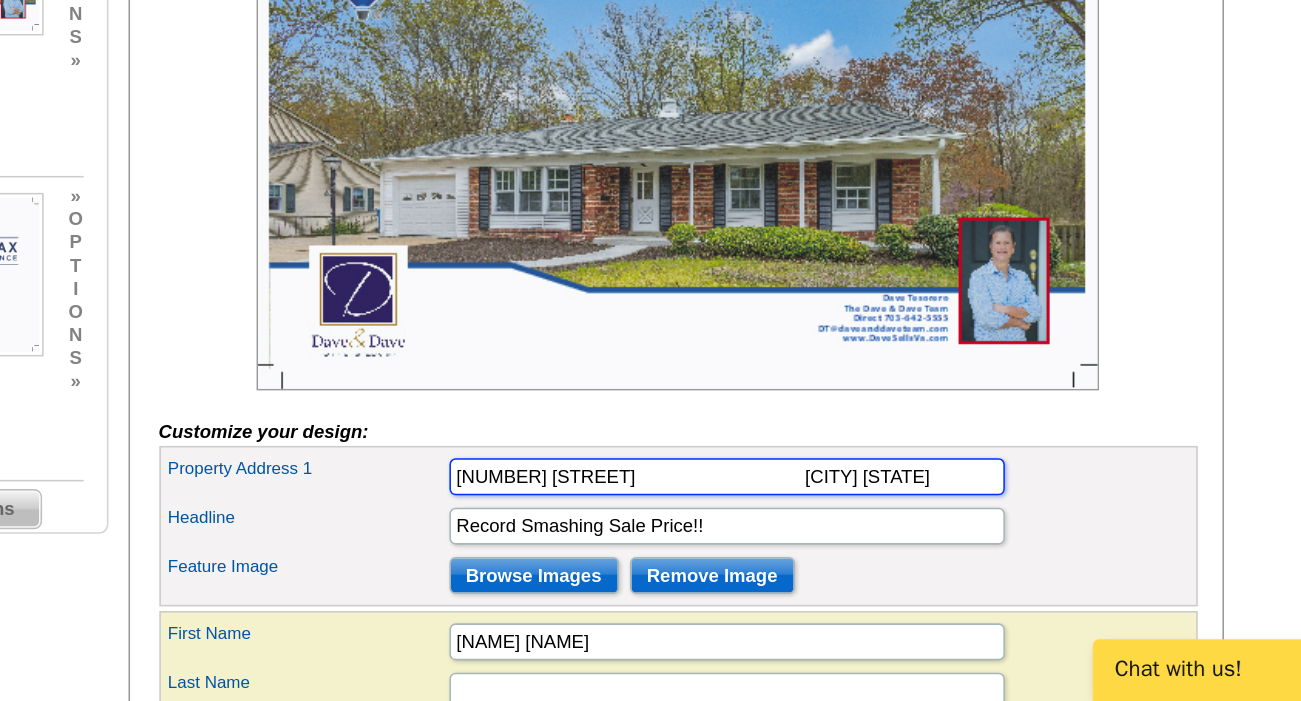 scroll, scrollTop: 223, scrollLeft: 0, axis: vertical 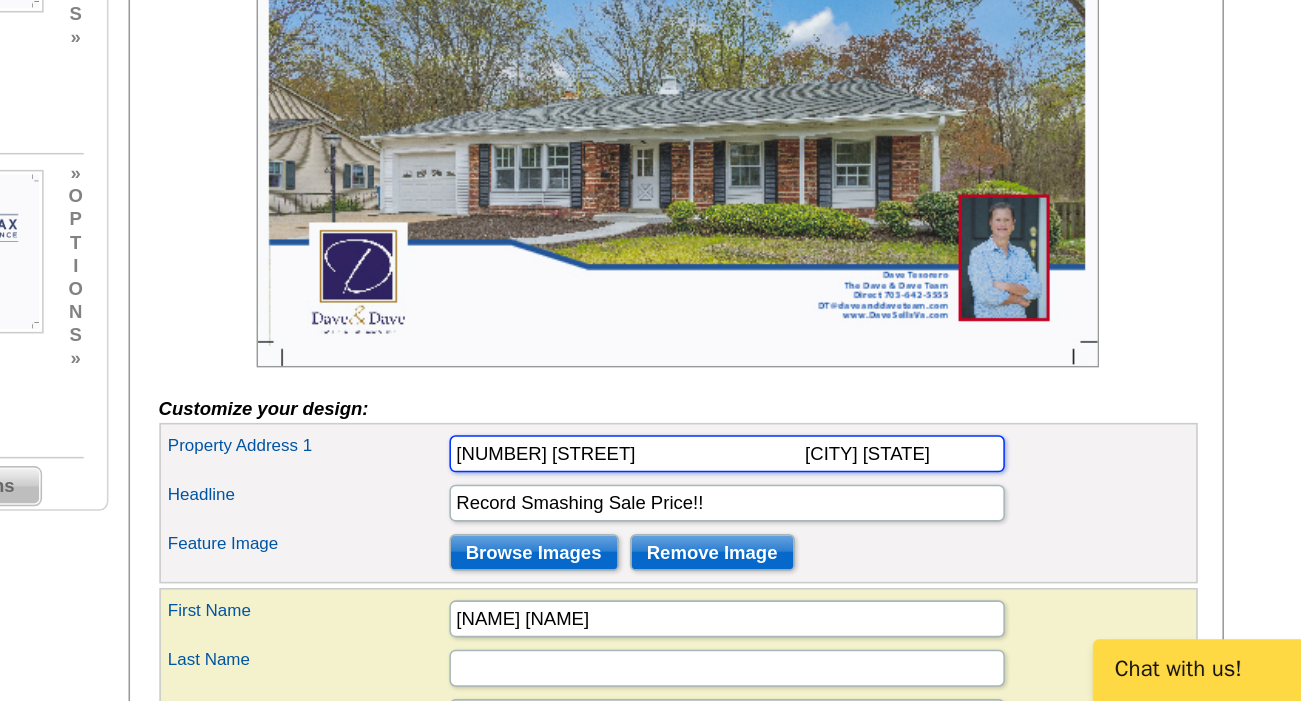 click on "[NUMBER] [STREET]                                 [CITY] [STATE]" at bounding box center (796, 541) 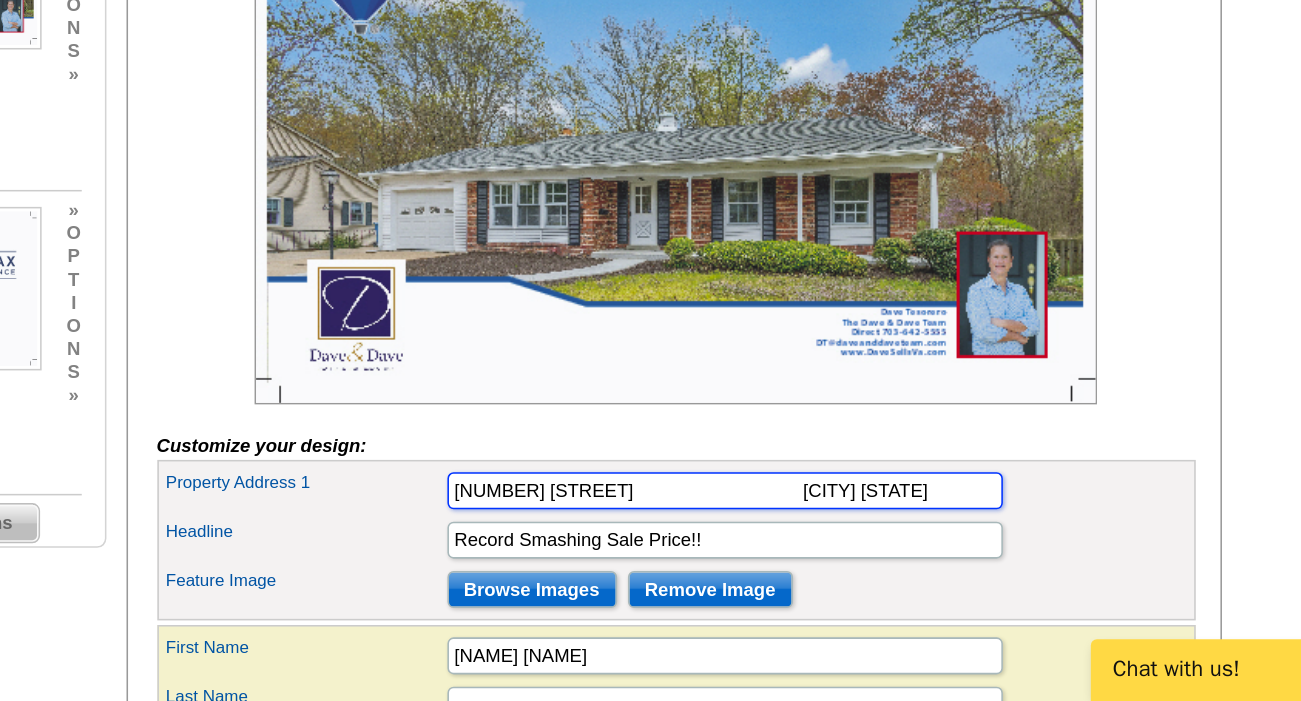 scroll, scrollTop: 208, scrollLeft: 0, axis: vertical 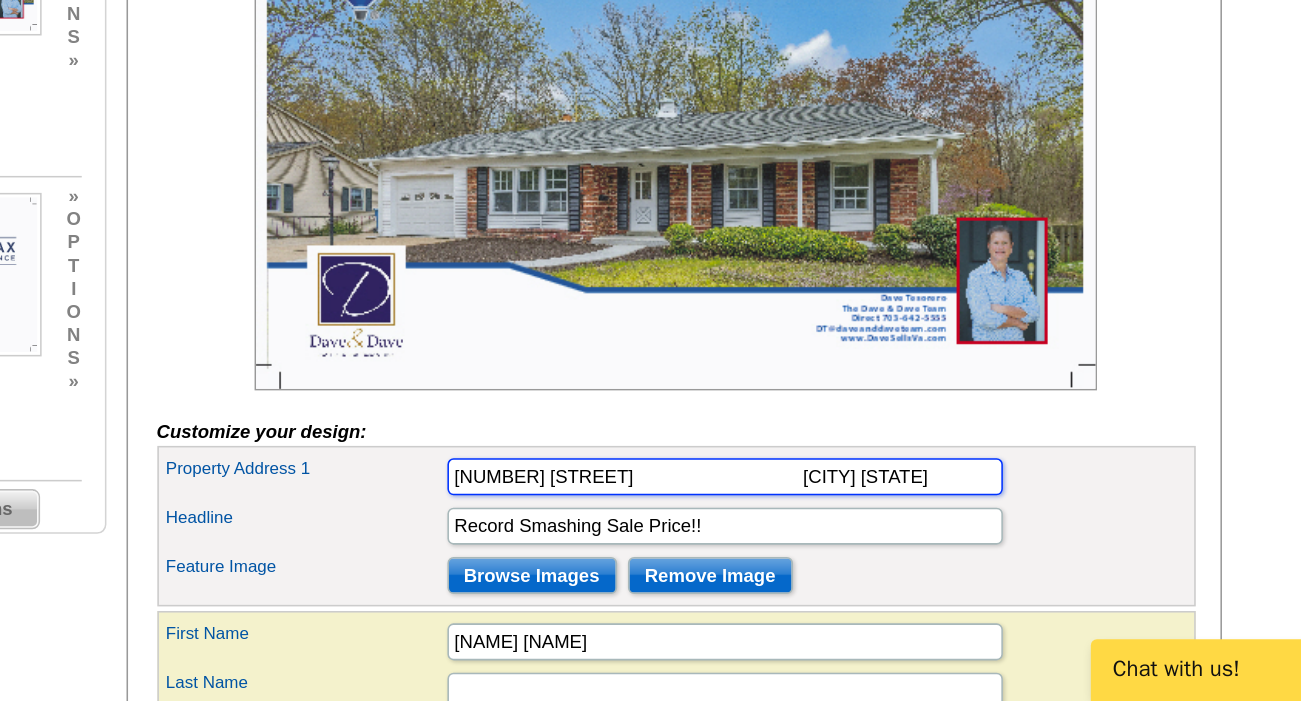 click on "[NUMBER] [STREET]                                 [CITY] [STATE]" at bounding box center (796, 556) 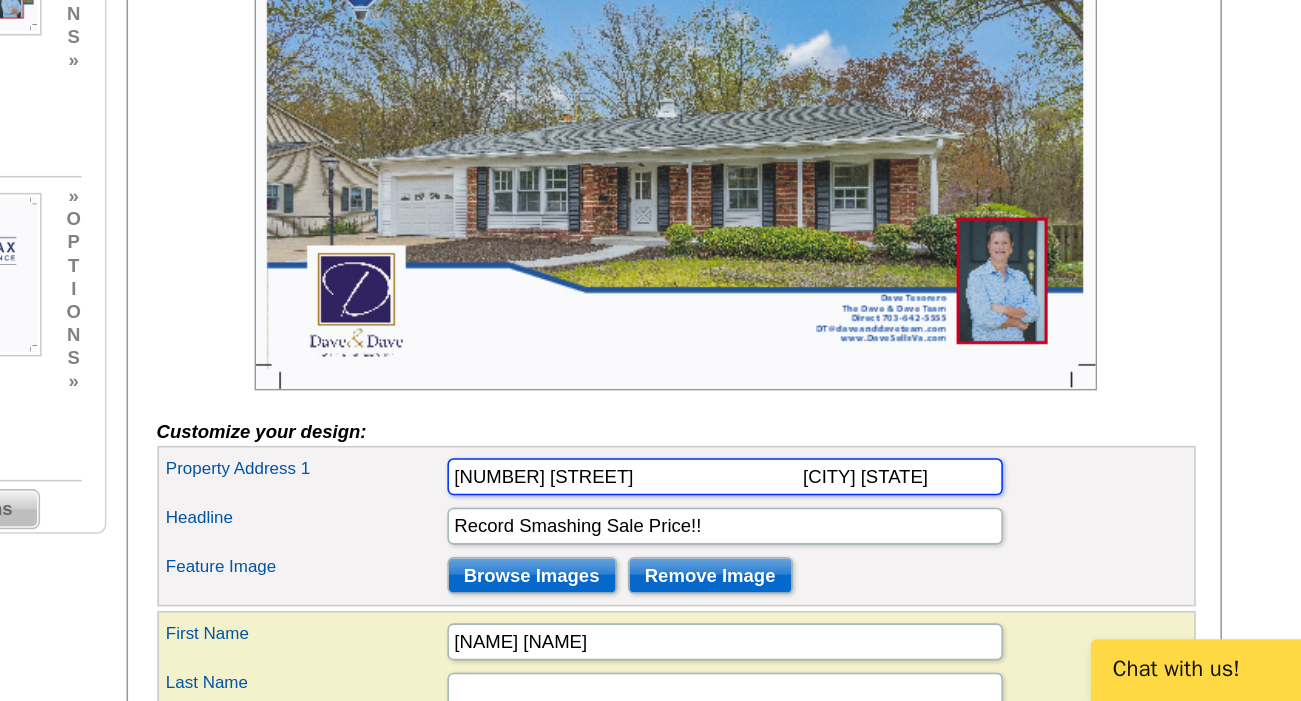 type on "9120 John Way                                 Fairfax Station" 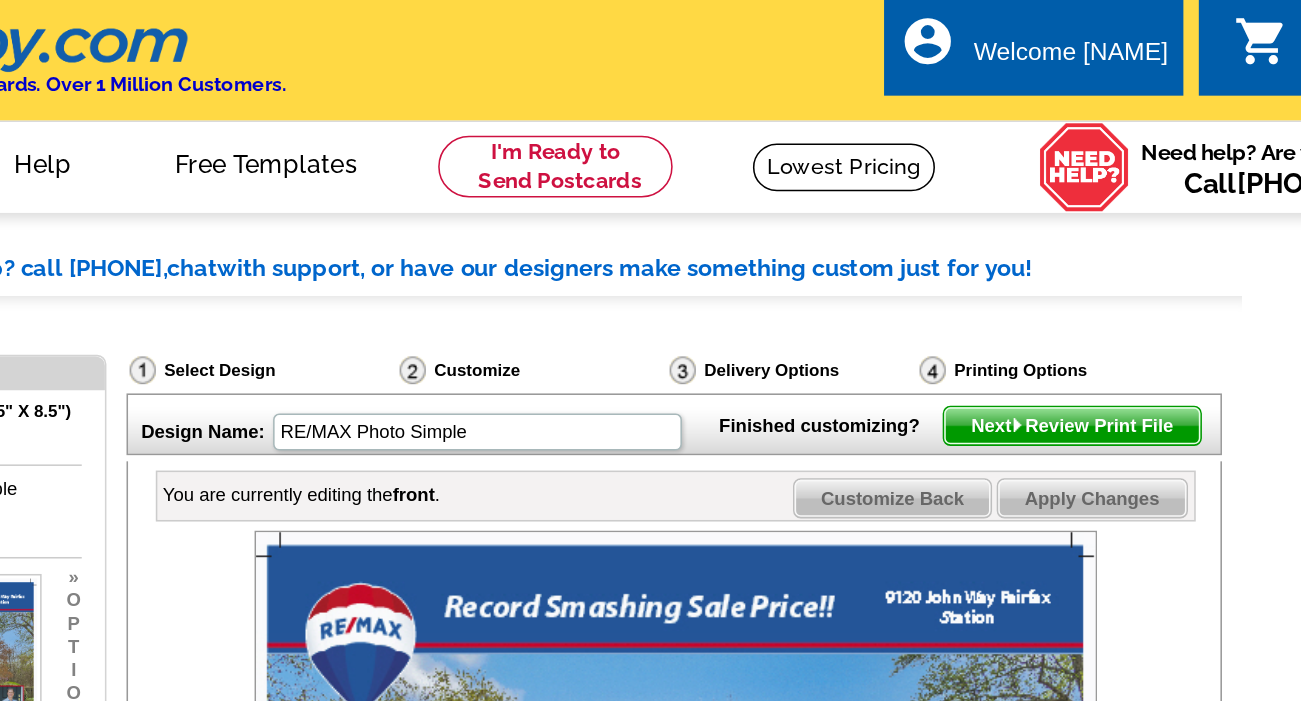 scroll, scrollTop: 0, scrollLeft: 0, axis: both 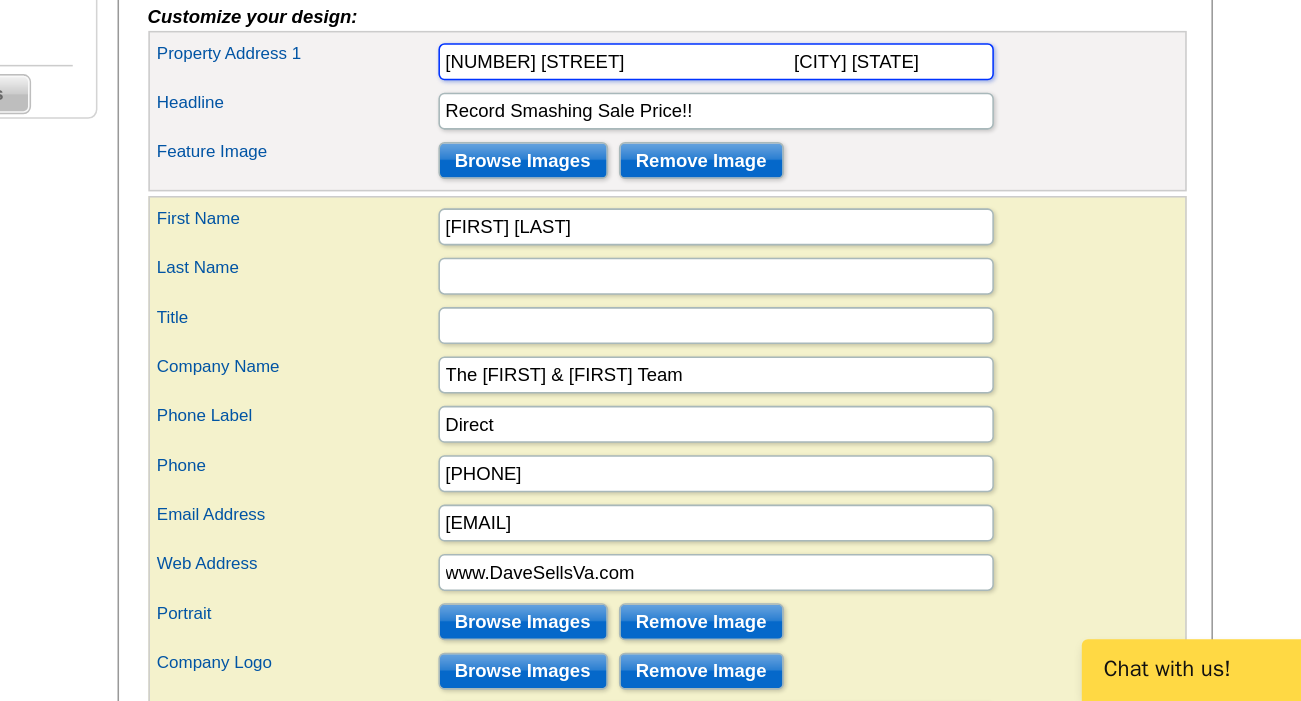 drag, startPoint x: 577, startPoint y: 68, endPoint x: 445, endPoint y: 58, distance: 132.37825 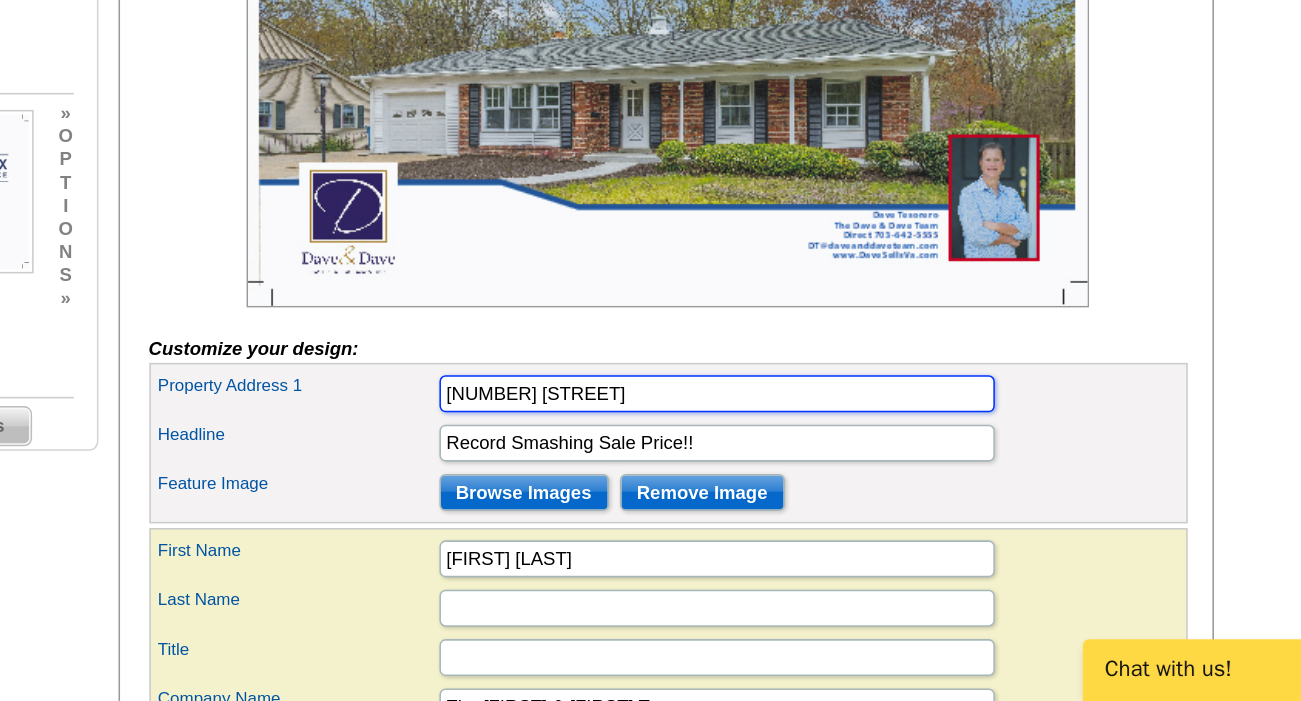 scroll, scrollTop: 282, scrollLeft: 0, axis: vertical 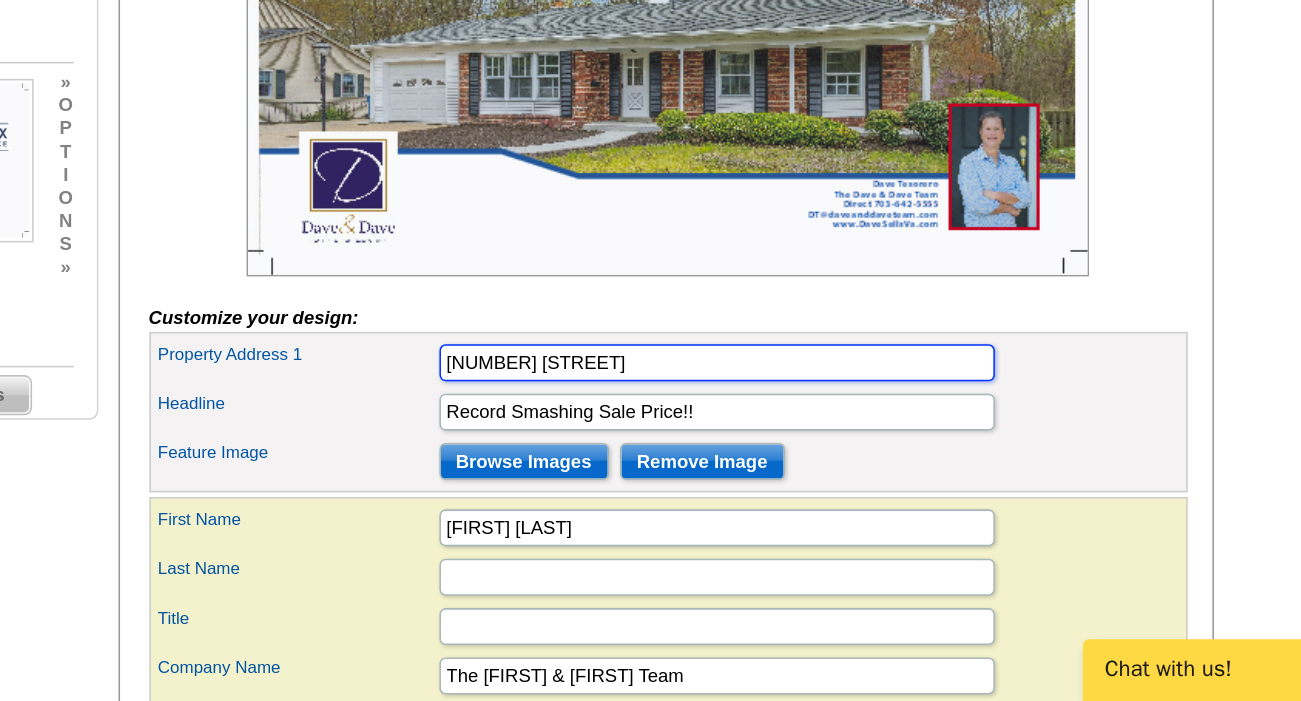 click on "9120 John Way" at bounding box center (796, 482) 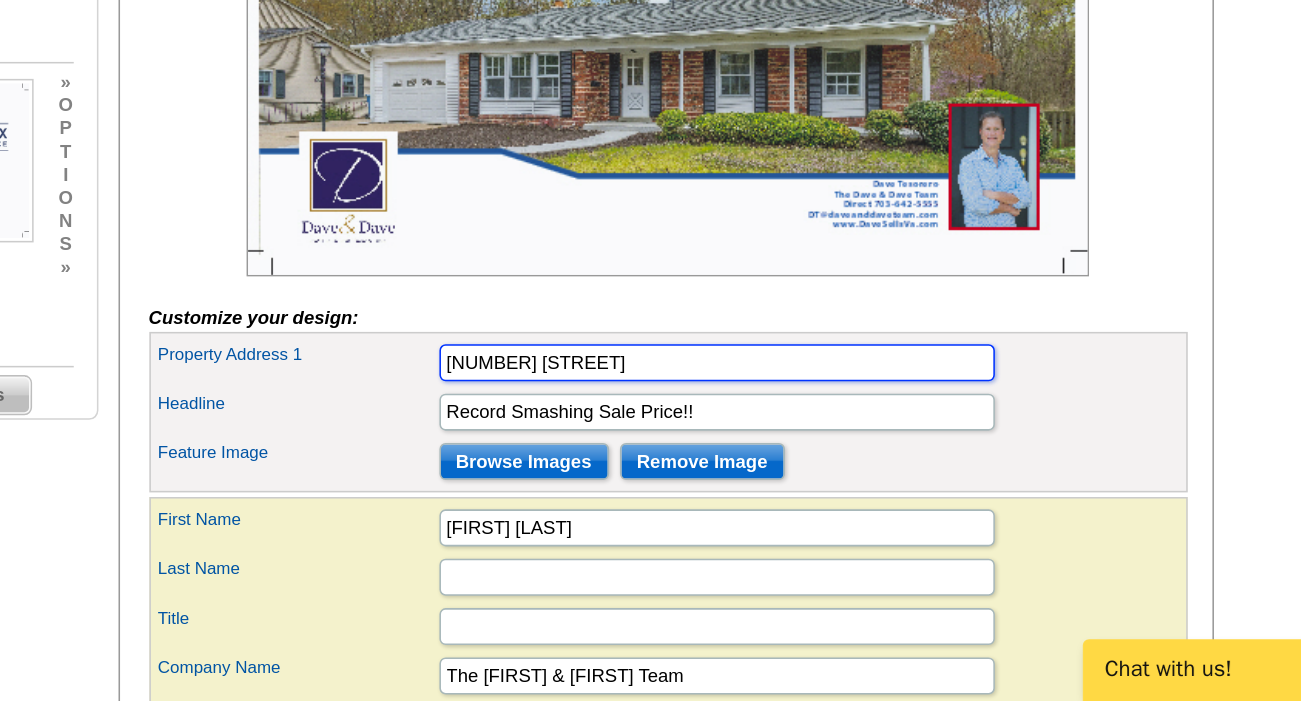scroll, scrollTop: 0, scrollLeft: 0, axis: both 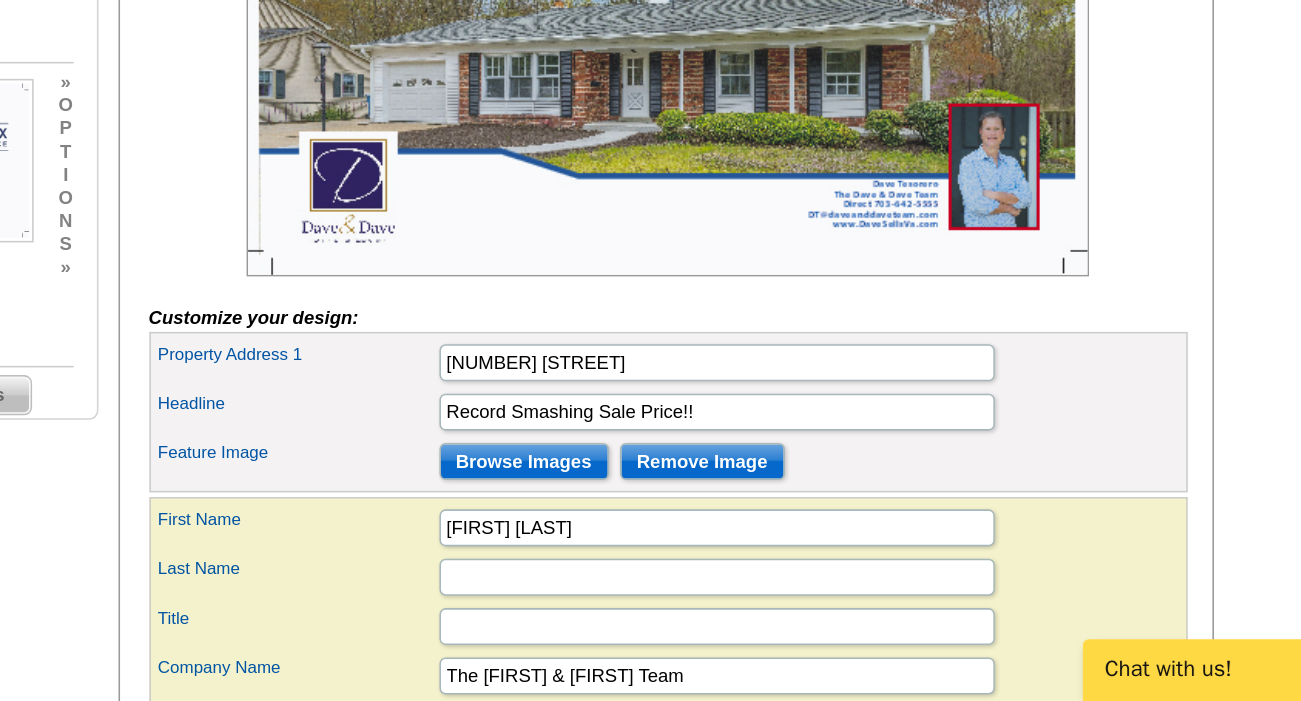 click on "Customize your design:
Property Address 1
9120 John Way
Headline
Record Smashing Sale Price!!
Feature Image Browse Images City" at bounding box center [764, 495] 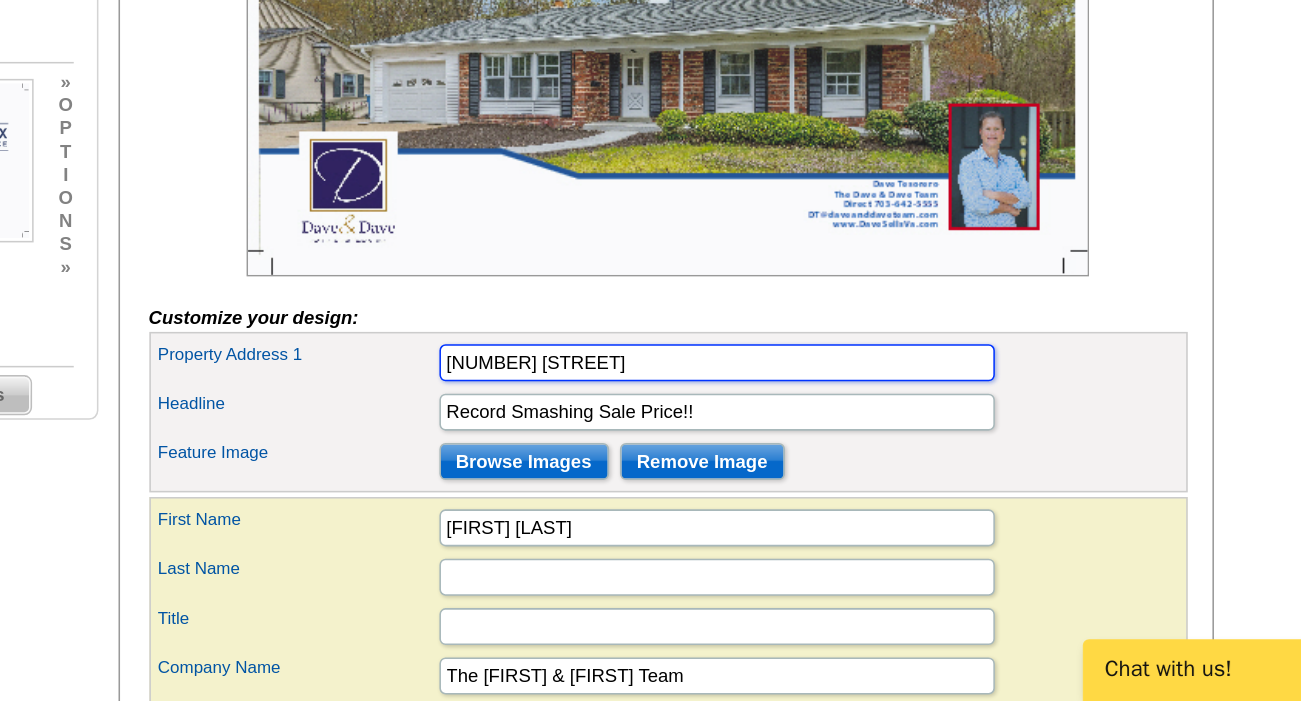 click on "9120 John Way" at bounding box center [796, 482] 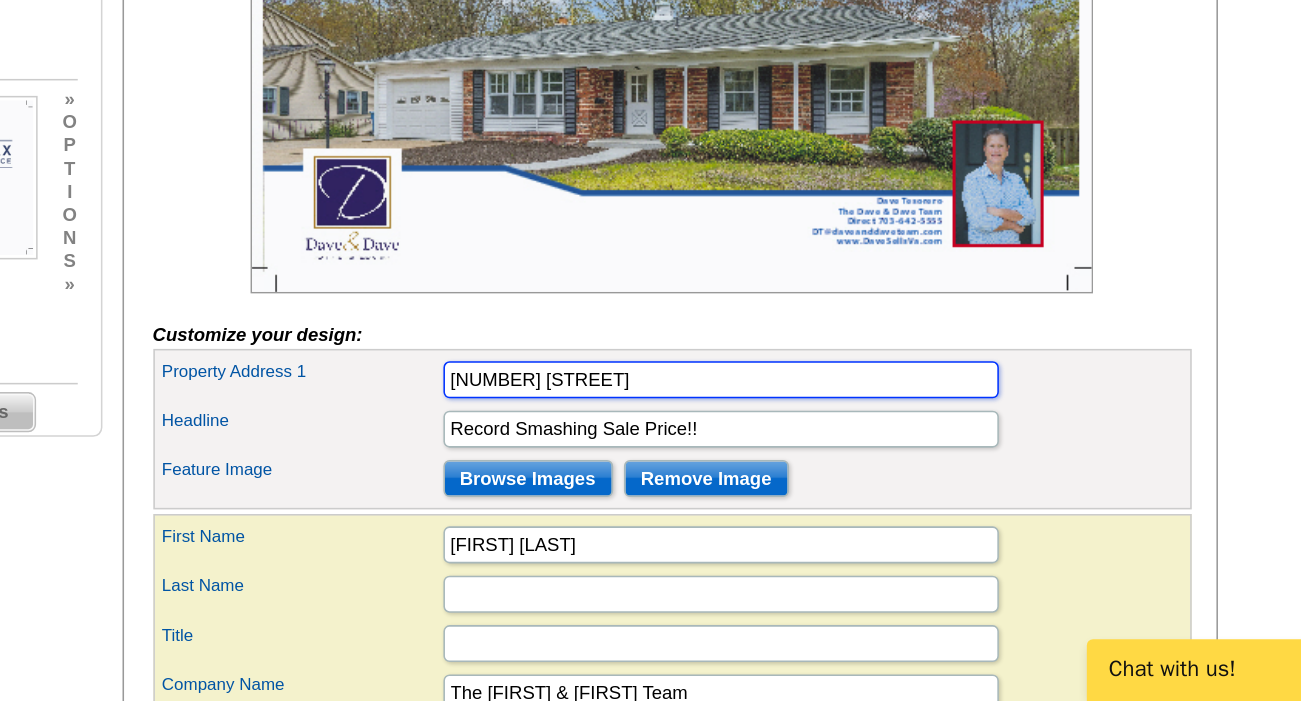 scroll, scrollTop: 276, scrollLeft: 0, axis: vertical 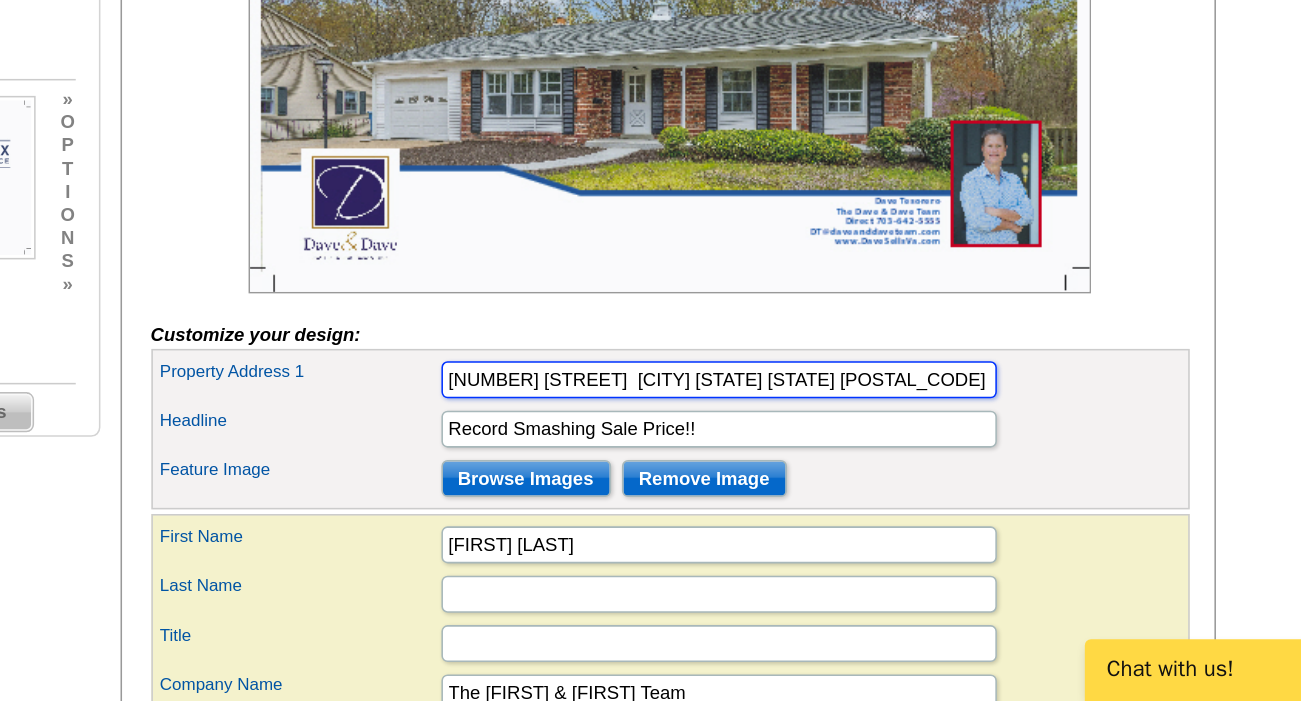 type on "9120 John Way  Fairfax Station Virginia 22039" 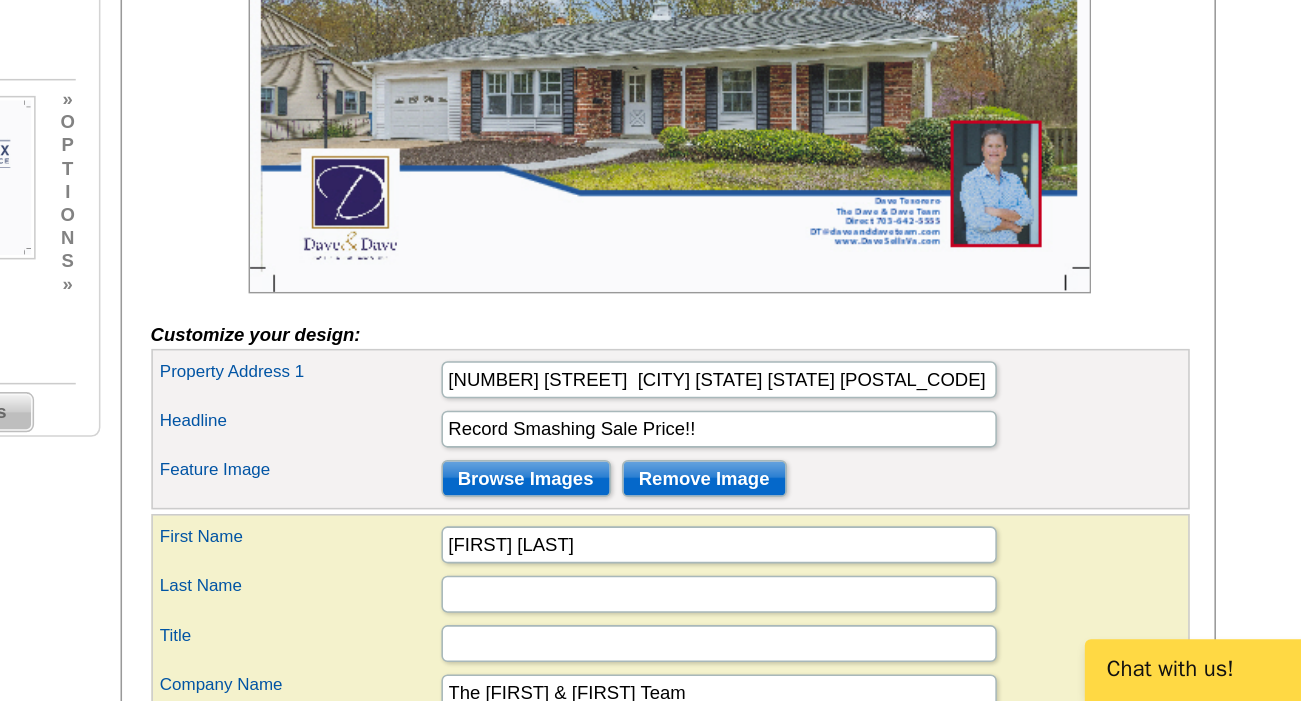 click on "Property Address 1
9120 John Way  Fairfax Station Virginia 22039" at bounding box center (764, 493) 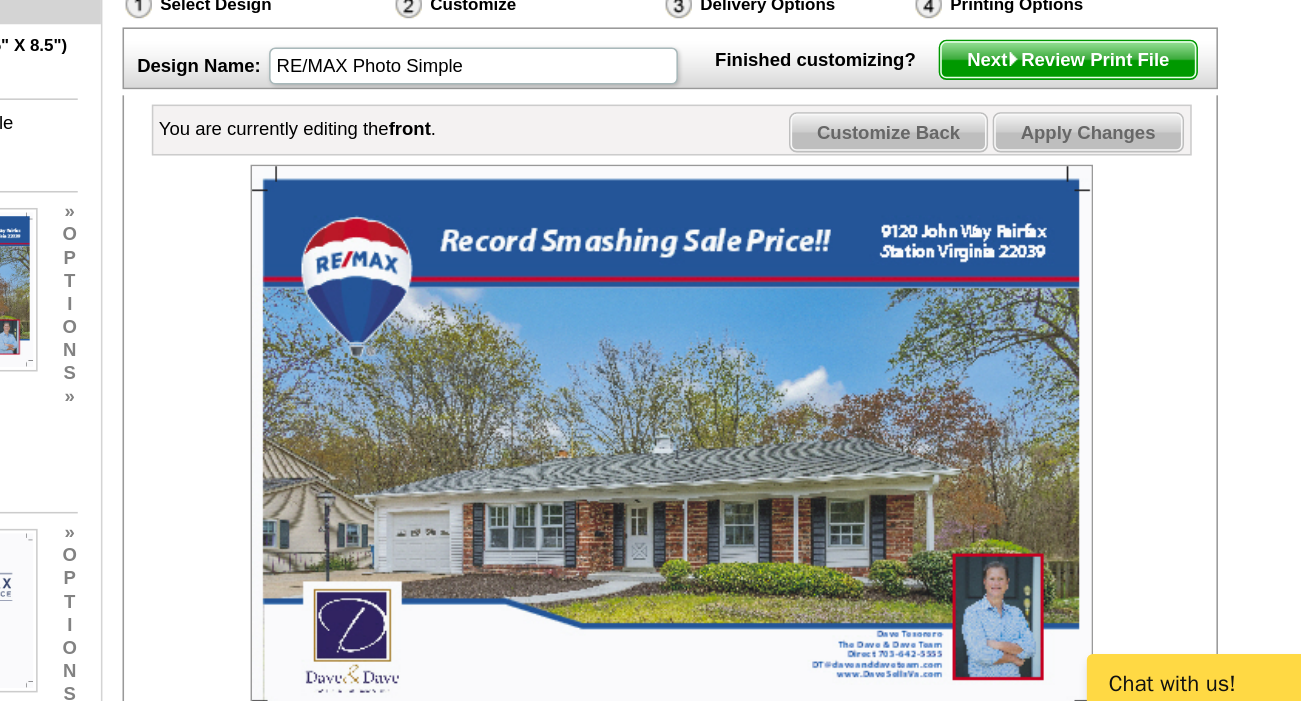 scroll, scrollTop: 13, scrollLeft: 0, axis: vertical 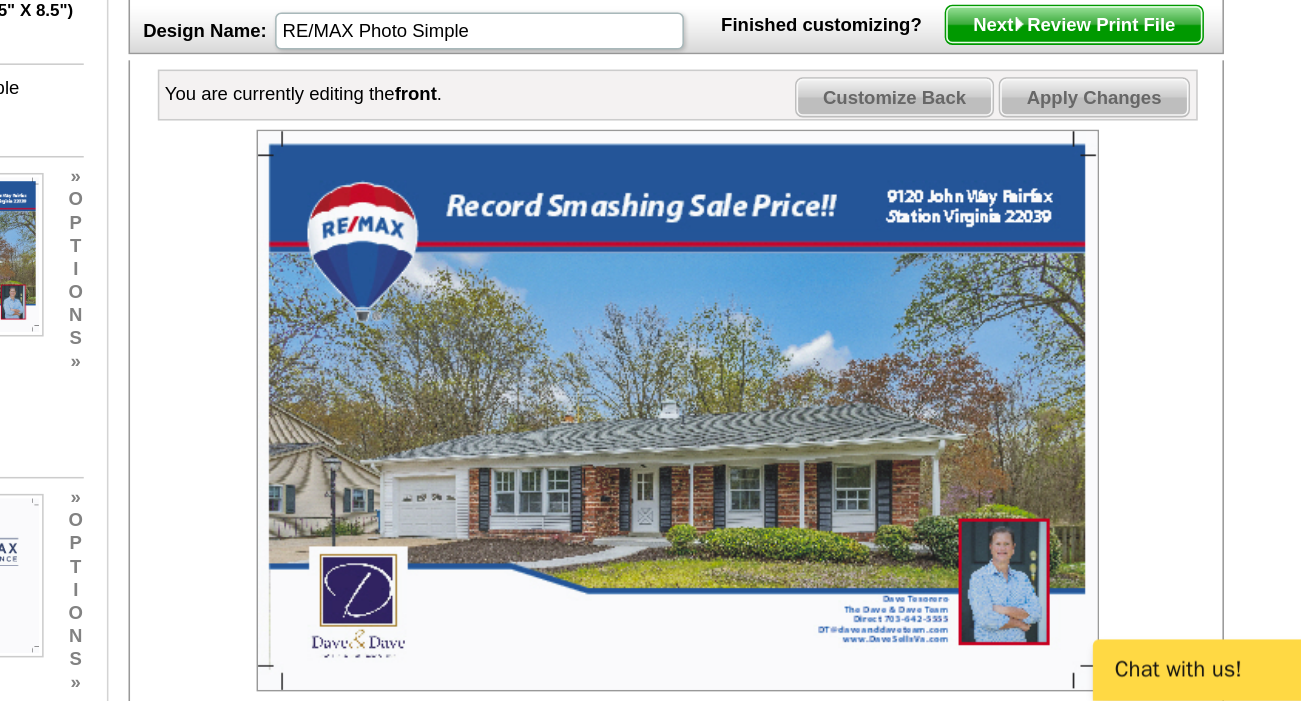click at bounding box center (764, 513) 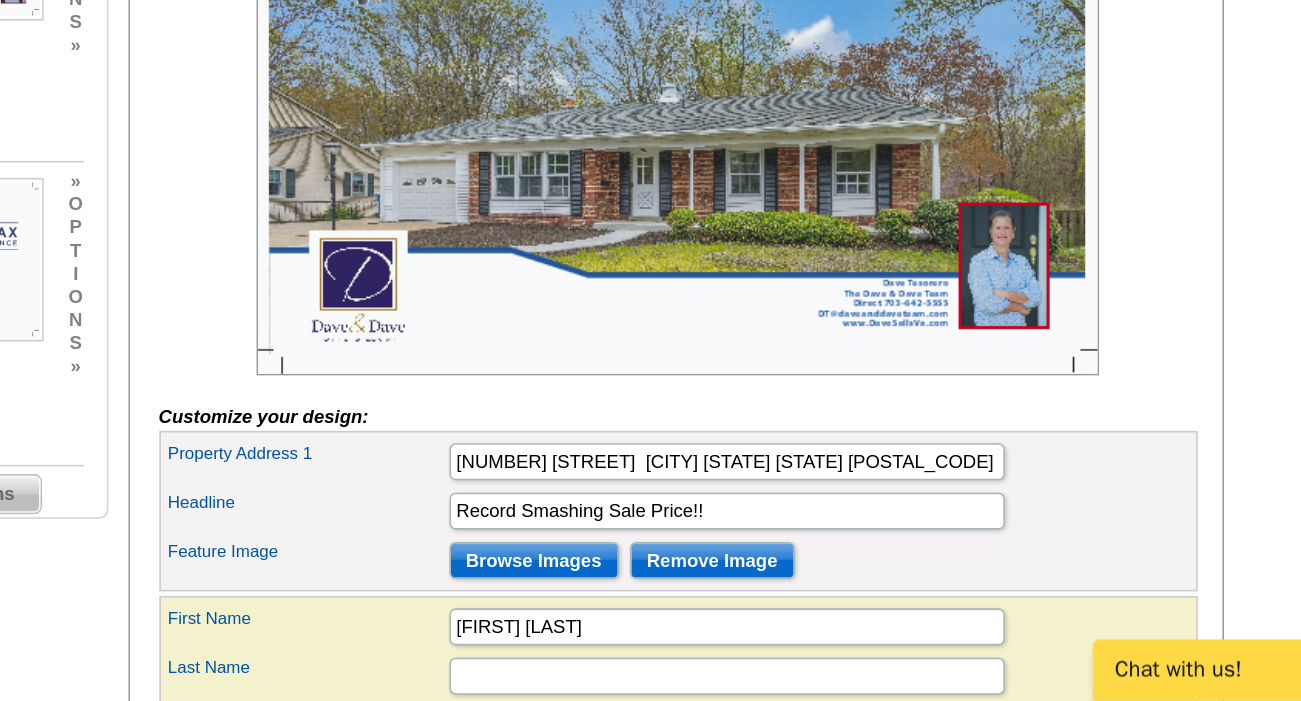 scroll, scrollTop: 235, scrollLeft: 0, axis: vertical 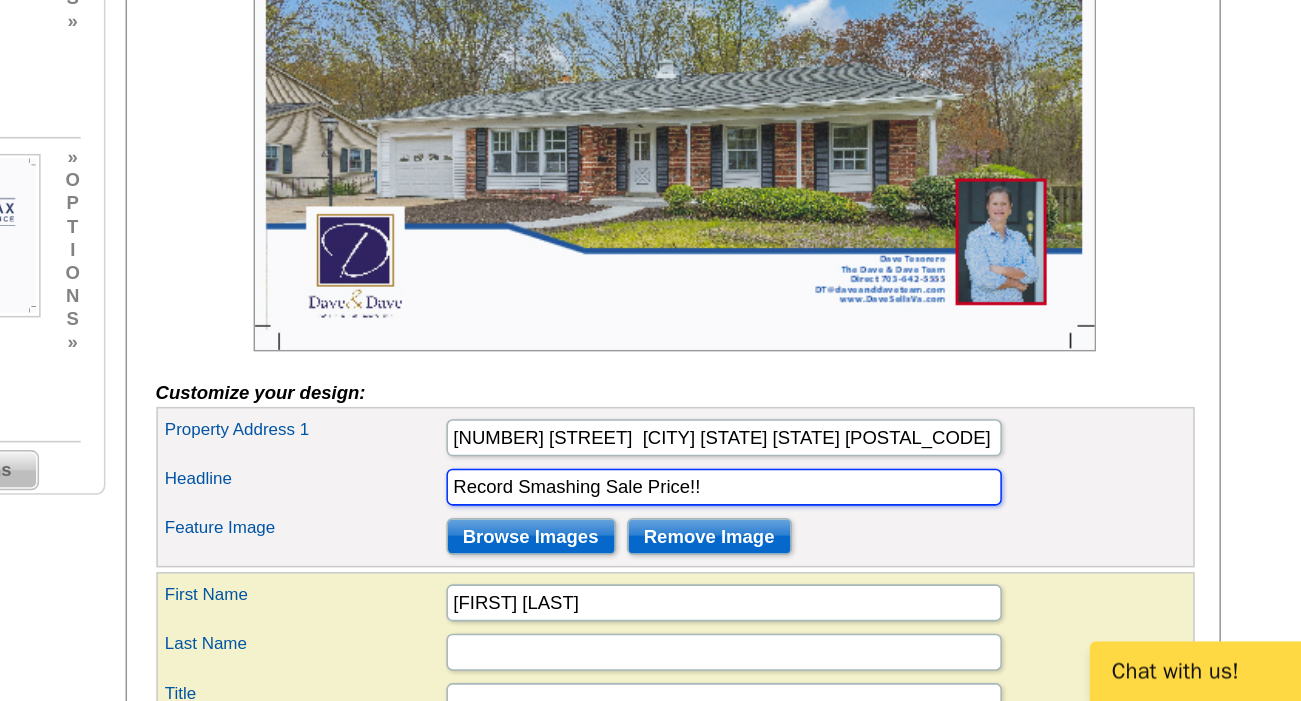click on "Record Smashing Sale Price!!" at bounding box center [796, 561] 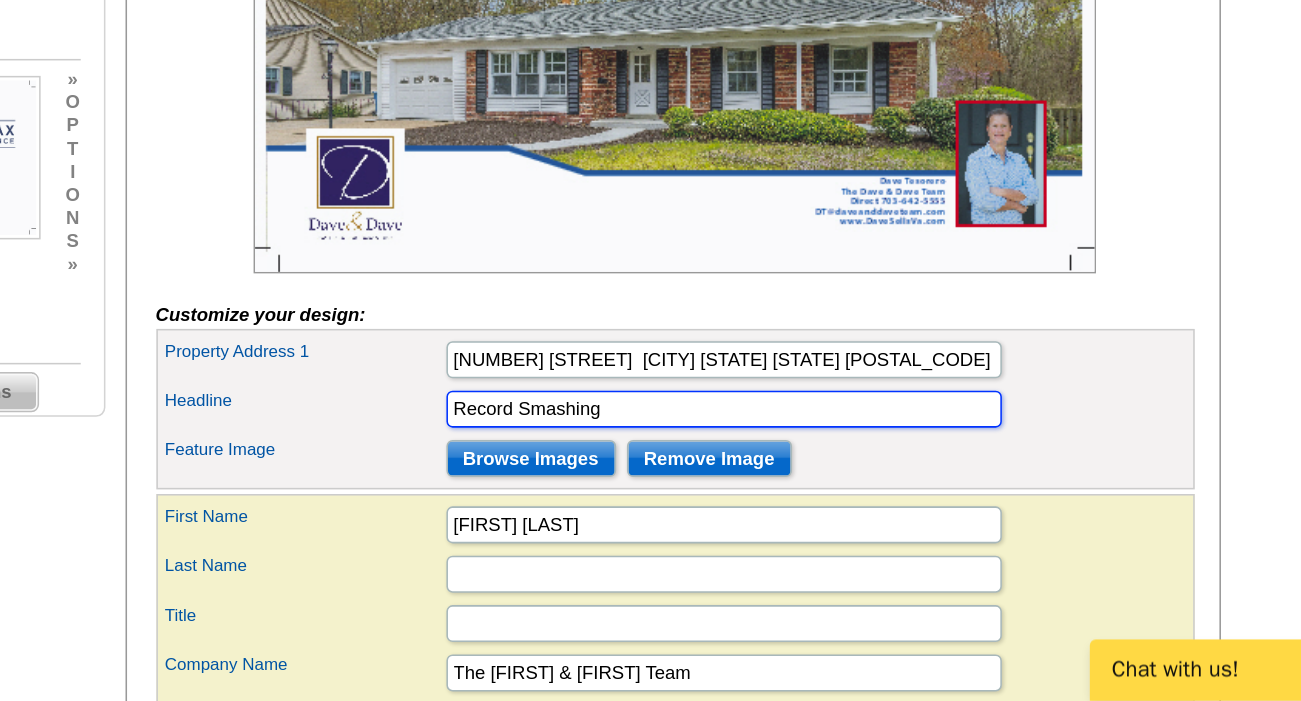 scroll, scrollTop: 286, scrollLeft: 0, axis: vertical 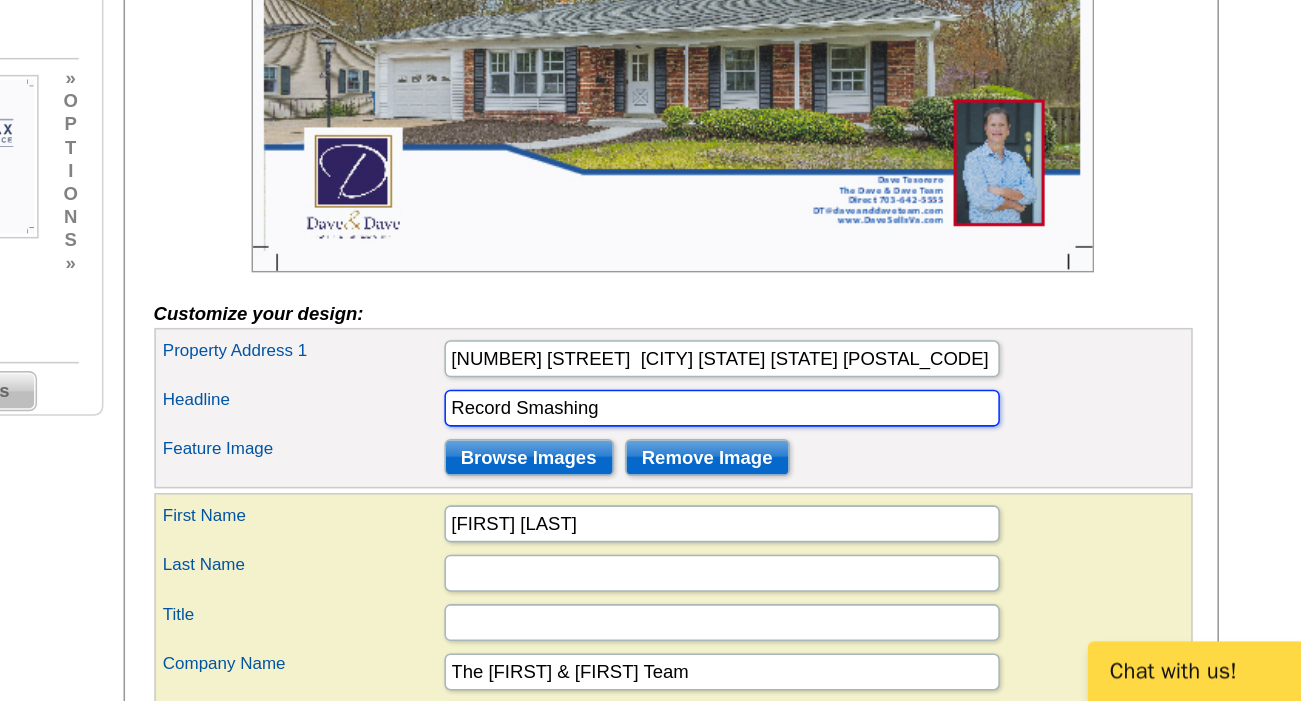 click on "Record Smashing" at bounding box center (796, 510) 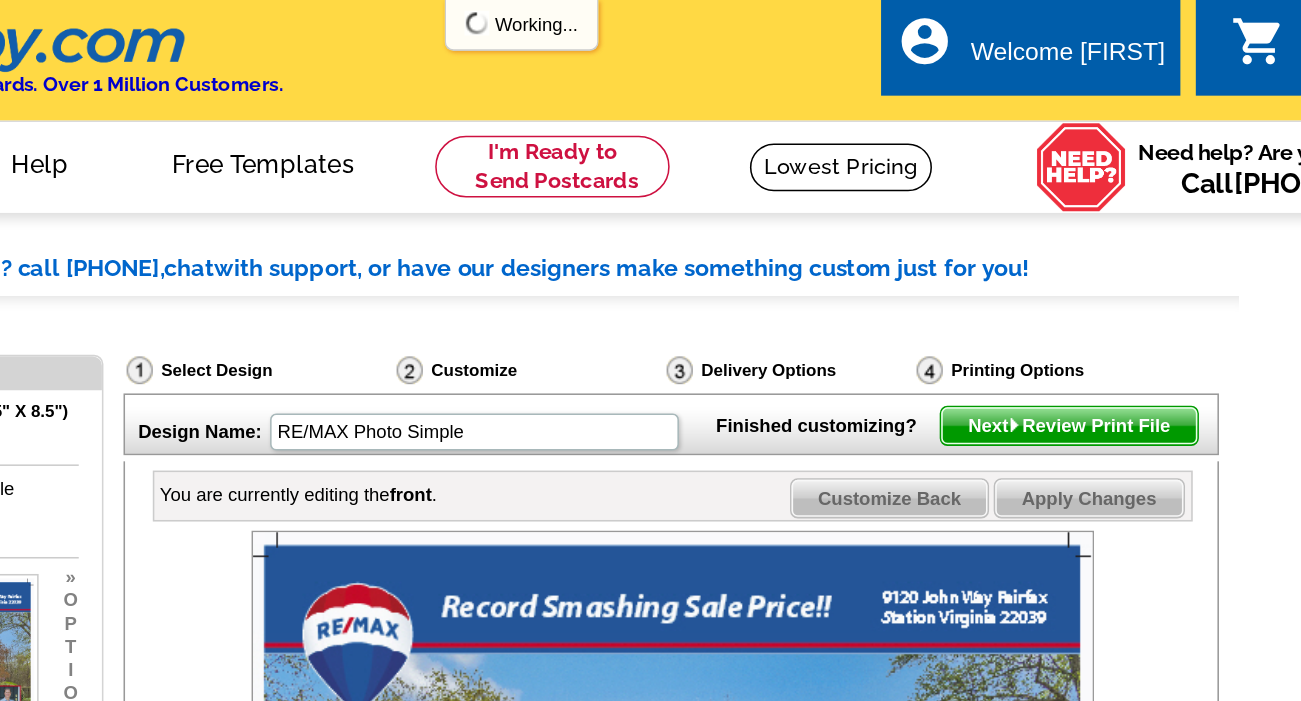 scroll, scrollTop: 0, scrollLeft: 0, axis: both 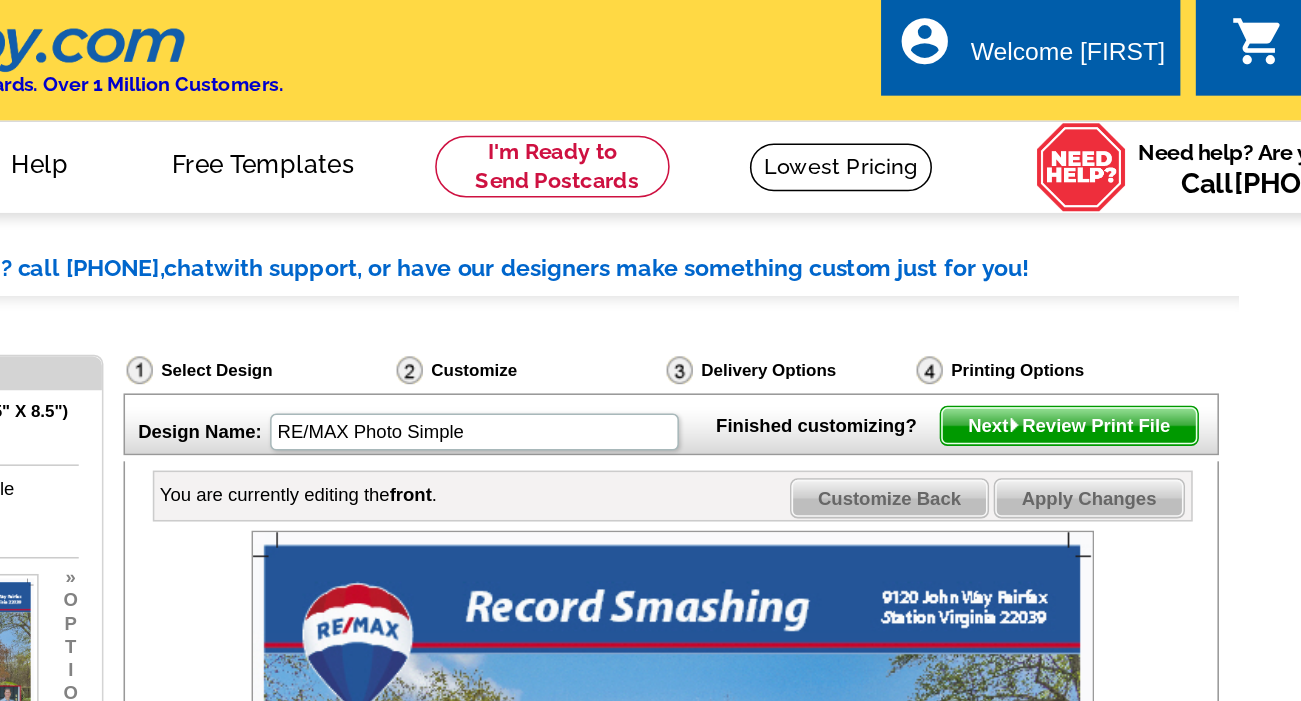 click on "picture_in_picture
Postcards
store_mall_directory
Products
keyboard_arrow_down
Postcards
Business cards
Flyers and brochures
More
Fast & easy postcard marketing
Same day printing and mailing
Upload your own design or customize a template
Get Started" at bounding box center (475, 108) 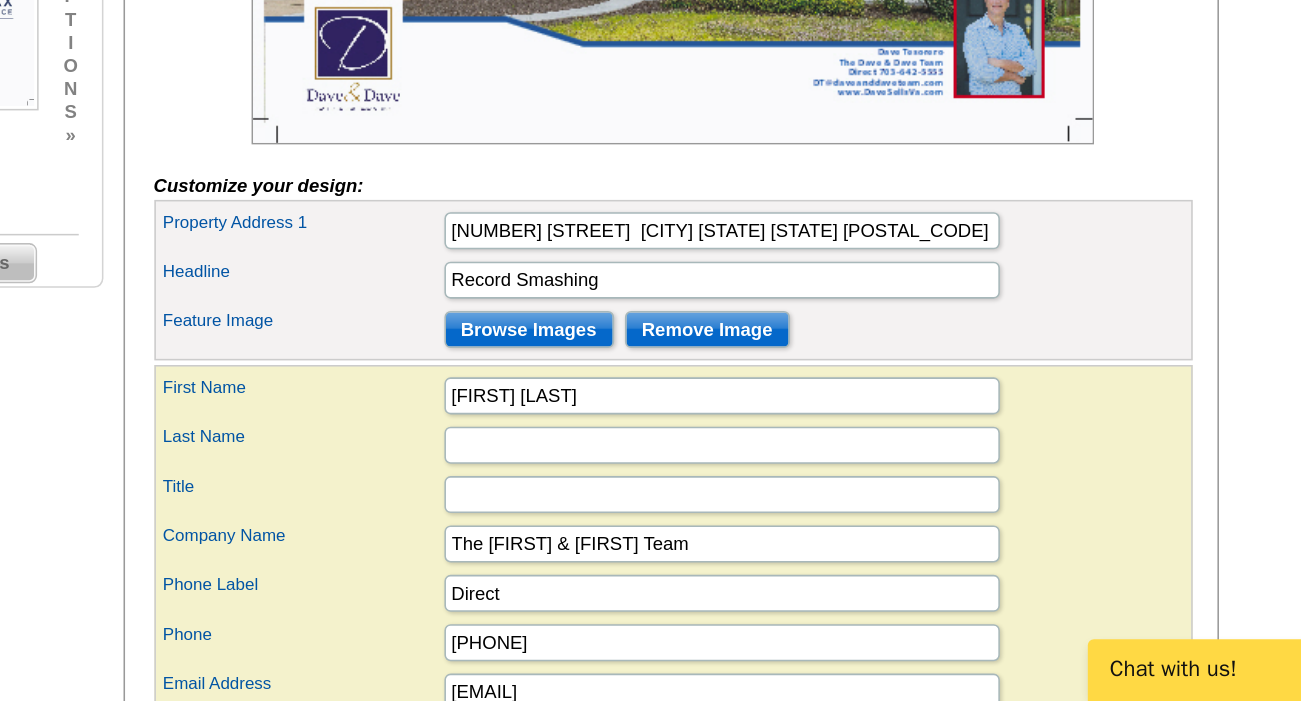 scroll, scrollTop: 371, scrollLeft: 0, axis: vertical 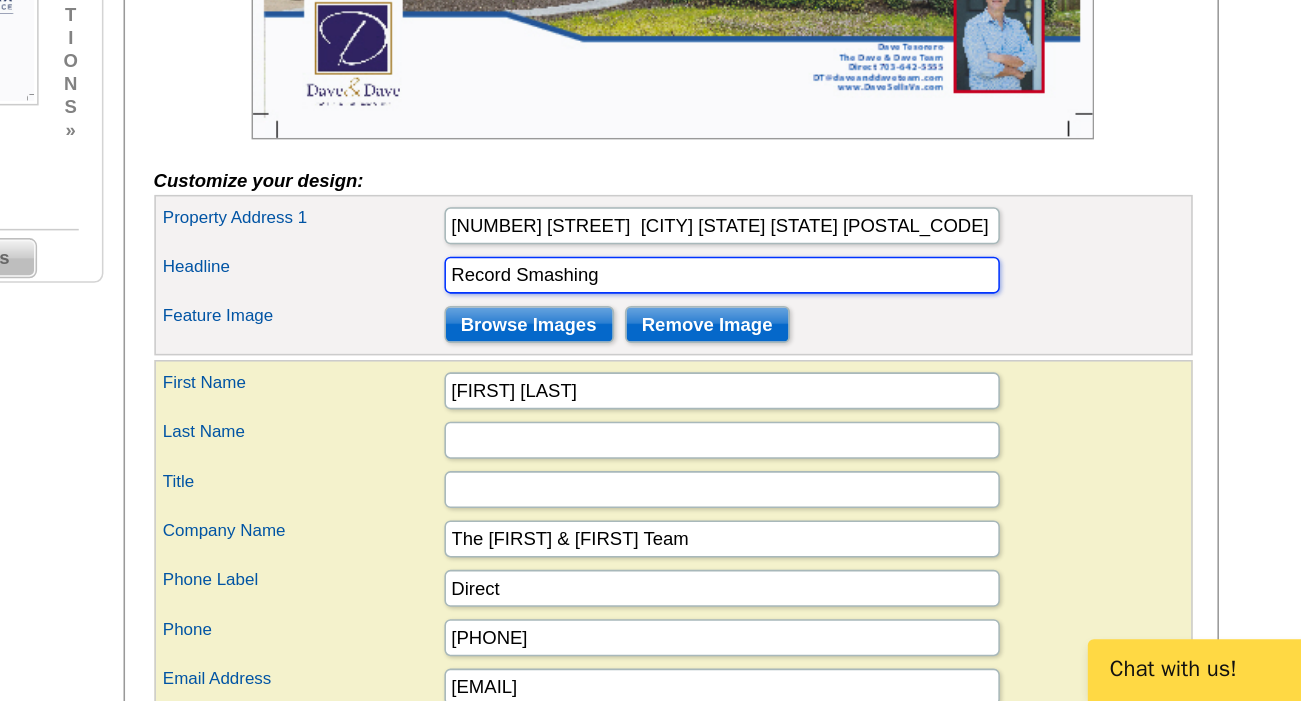click on "Record Smashing" at bounding box center [796, 425] 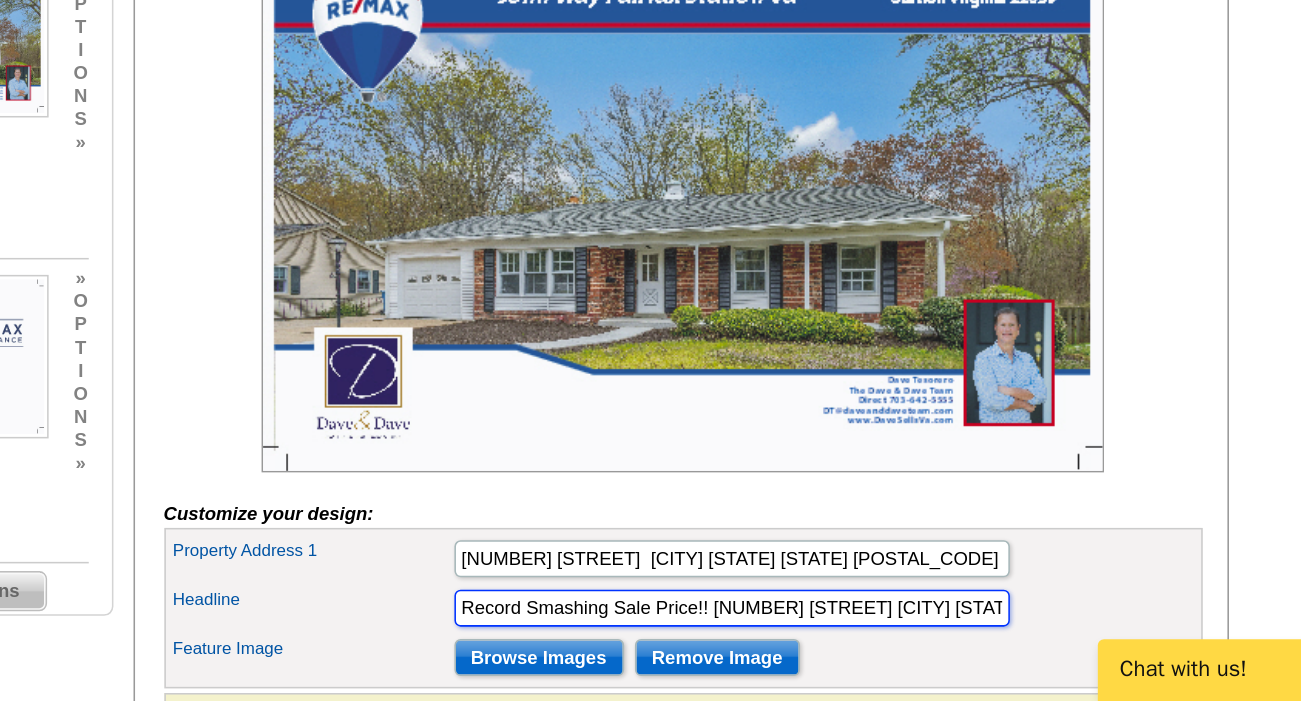 scroll, scrollTop: 203, scrollLeft: 0, axis: vertical 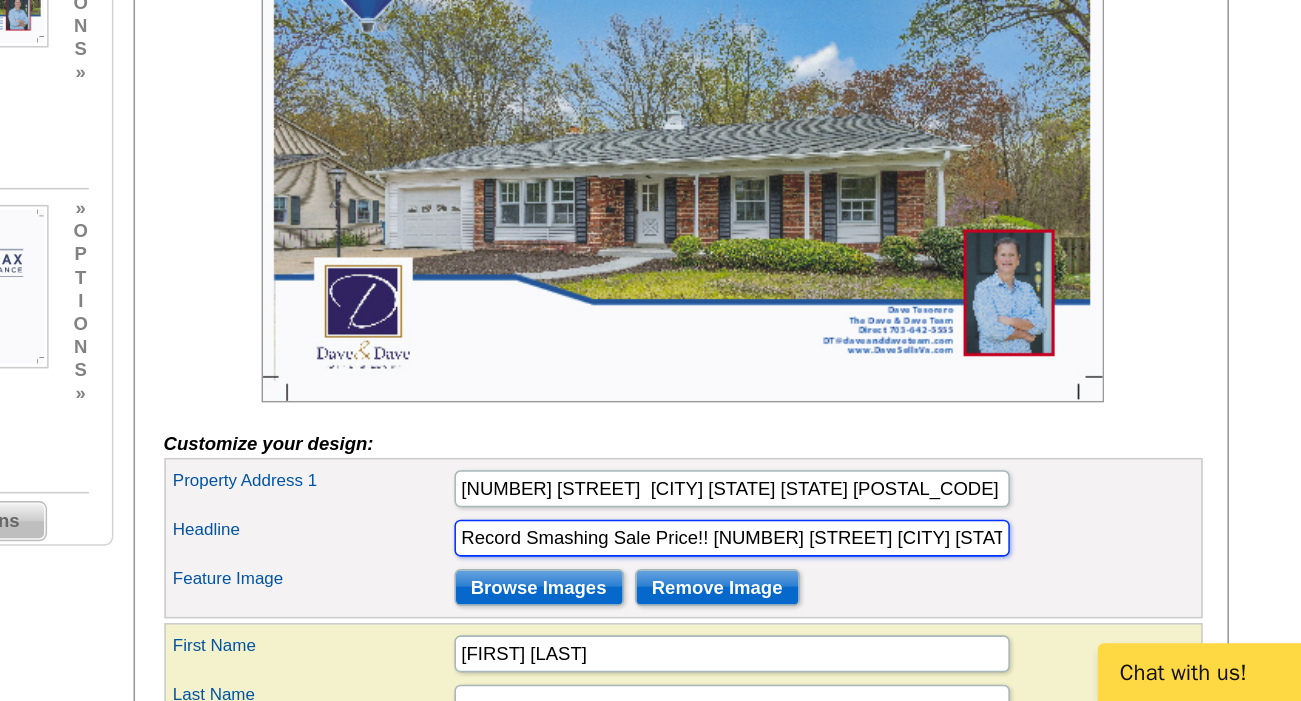 drag, startPoint x: 644, startPoint y: 380, endPoint x: 462, endPoint y: 382, distance: 182.01099 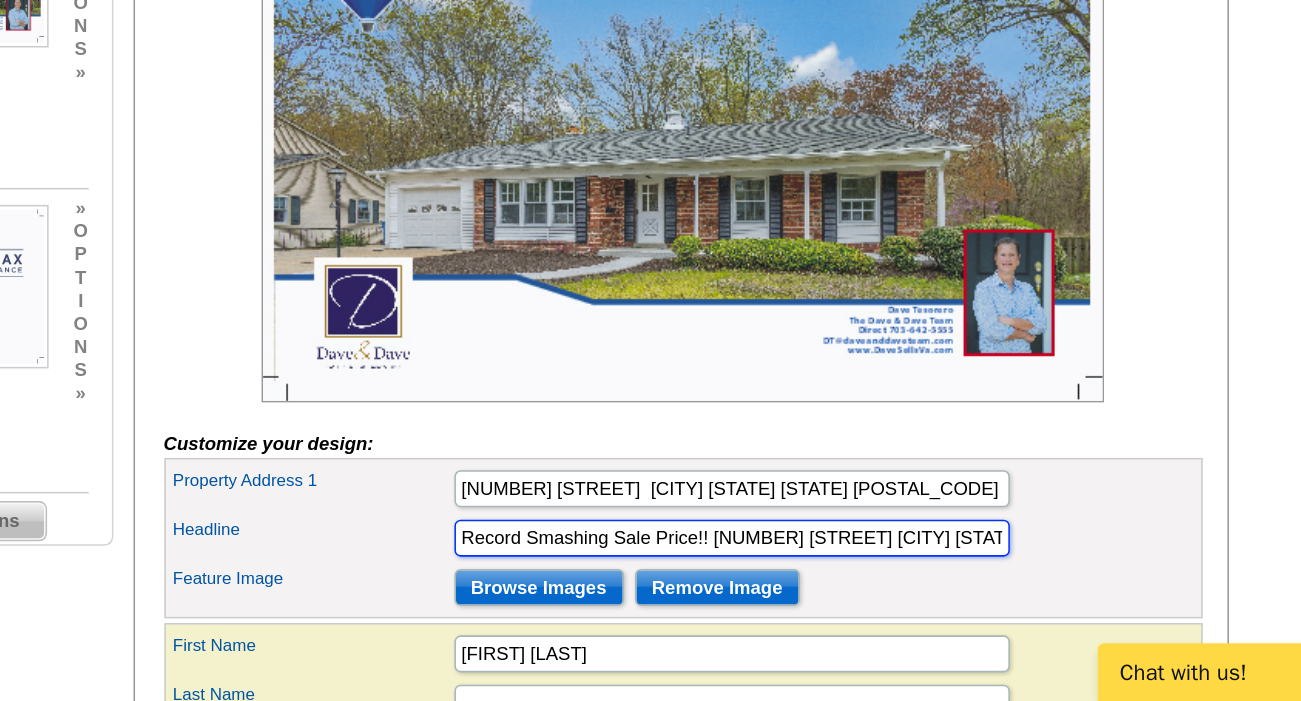 click on "Record Smashing Sale Price!! 9120 John Way Fairfax Station Va" at bounding box center (796, 593) 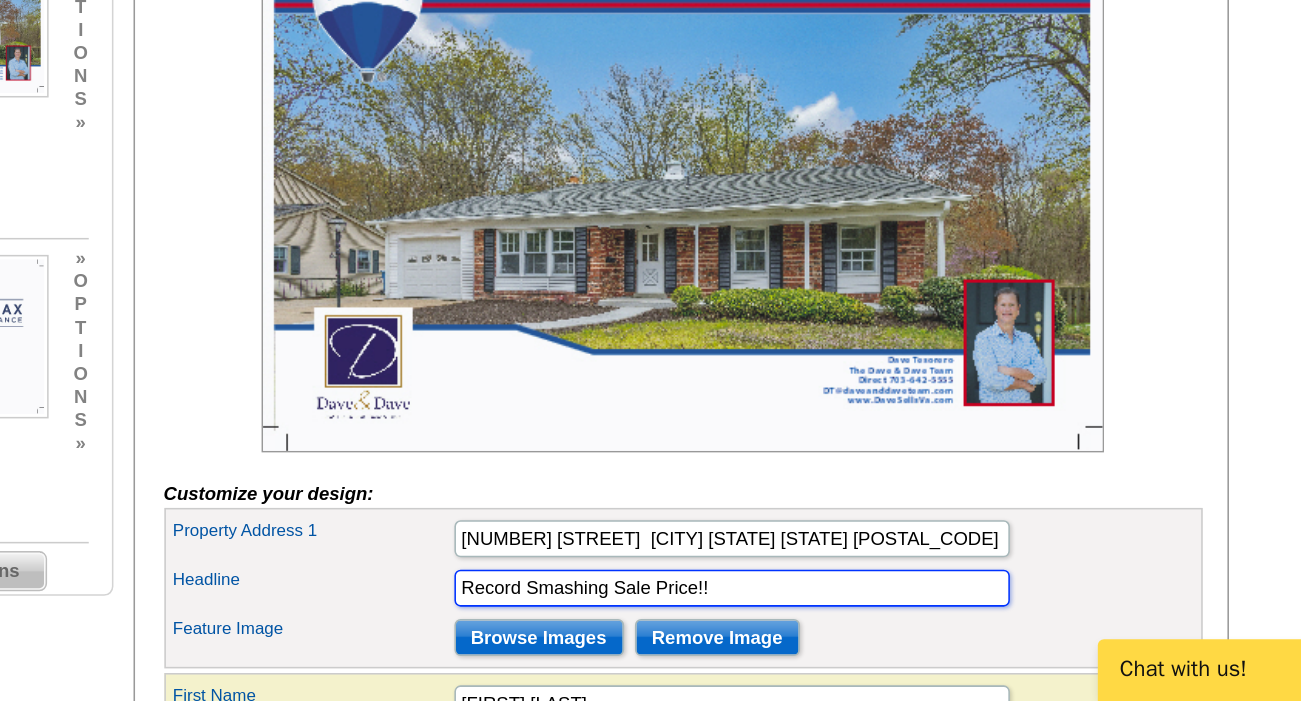 scroll, scrollTop: 180, scrollLeft: 0, axis: vertical 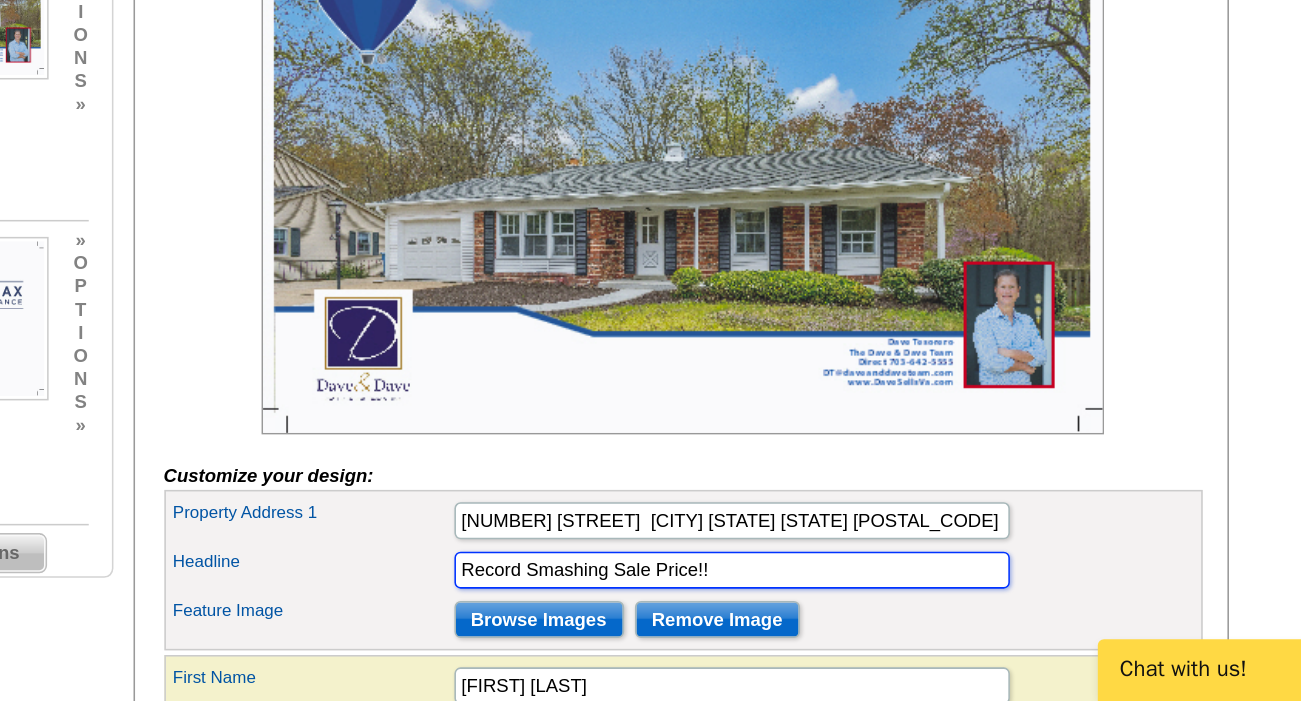 type on "Record Smashing Sale Price!!" 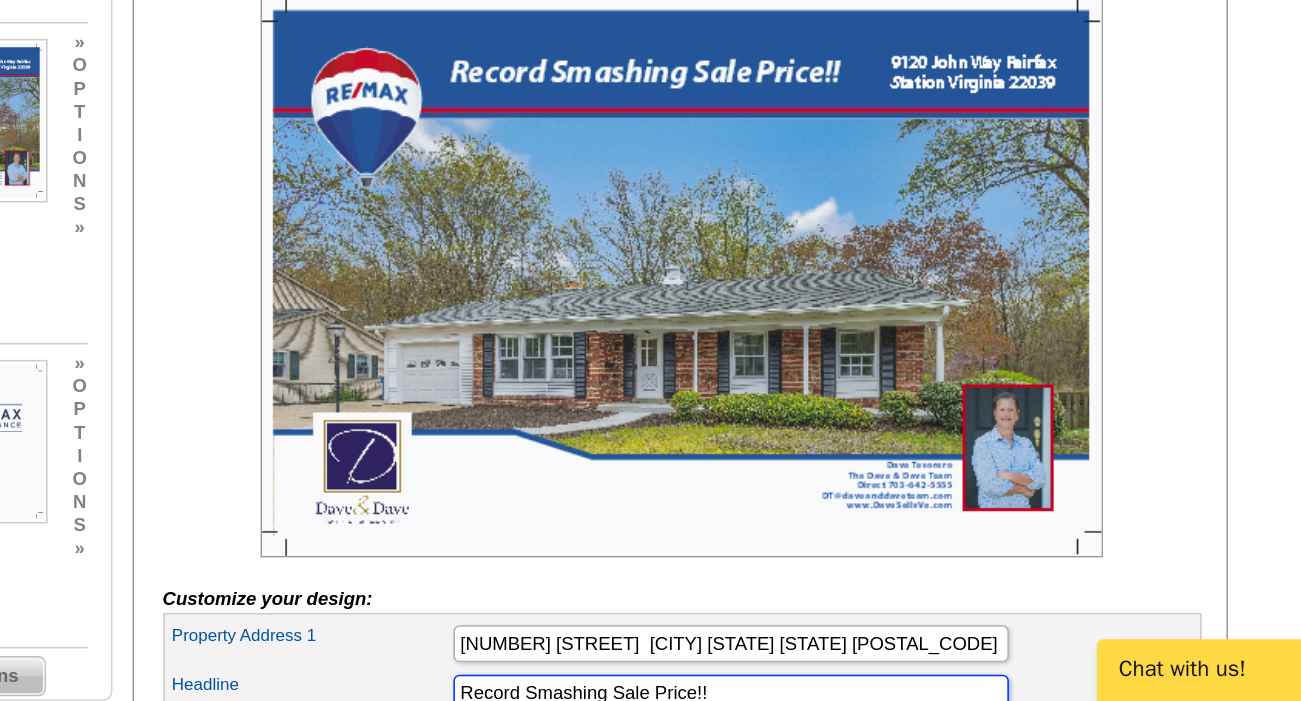 scroll, scrollTop: 111, scrollLeft: 0, axis: vertical 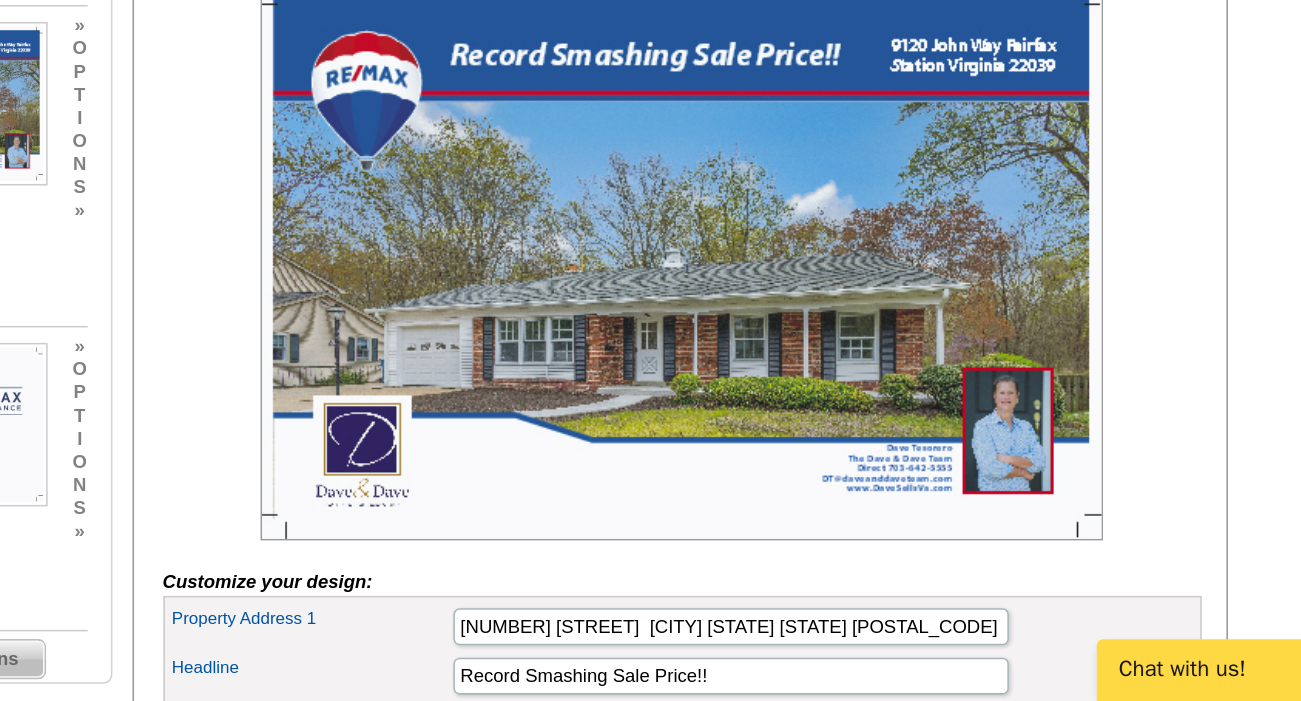 click at bounding box center [764, 415] 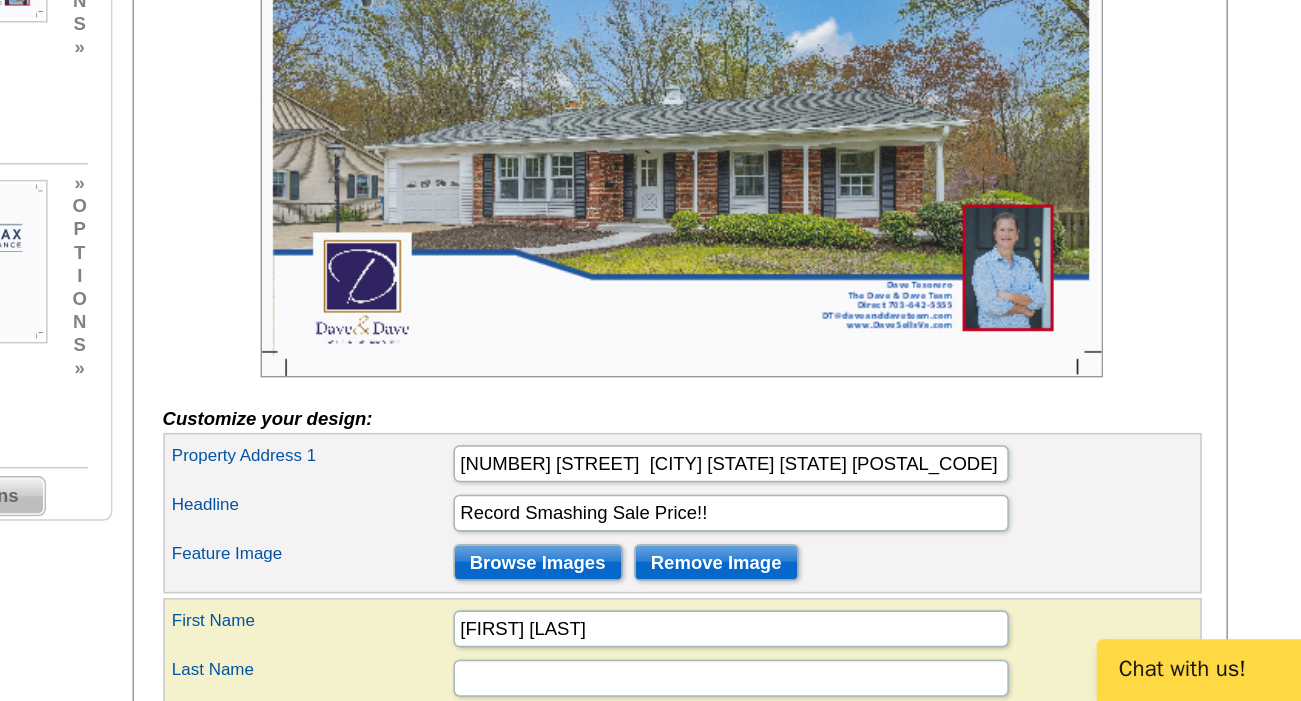 scroll, scrollTop: 230, scrollLeft: 0, axis: vertical 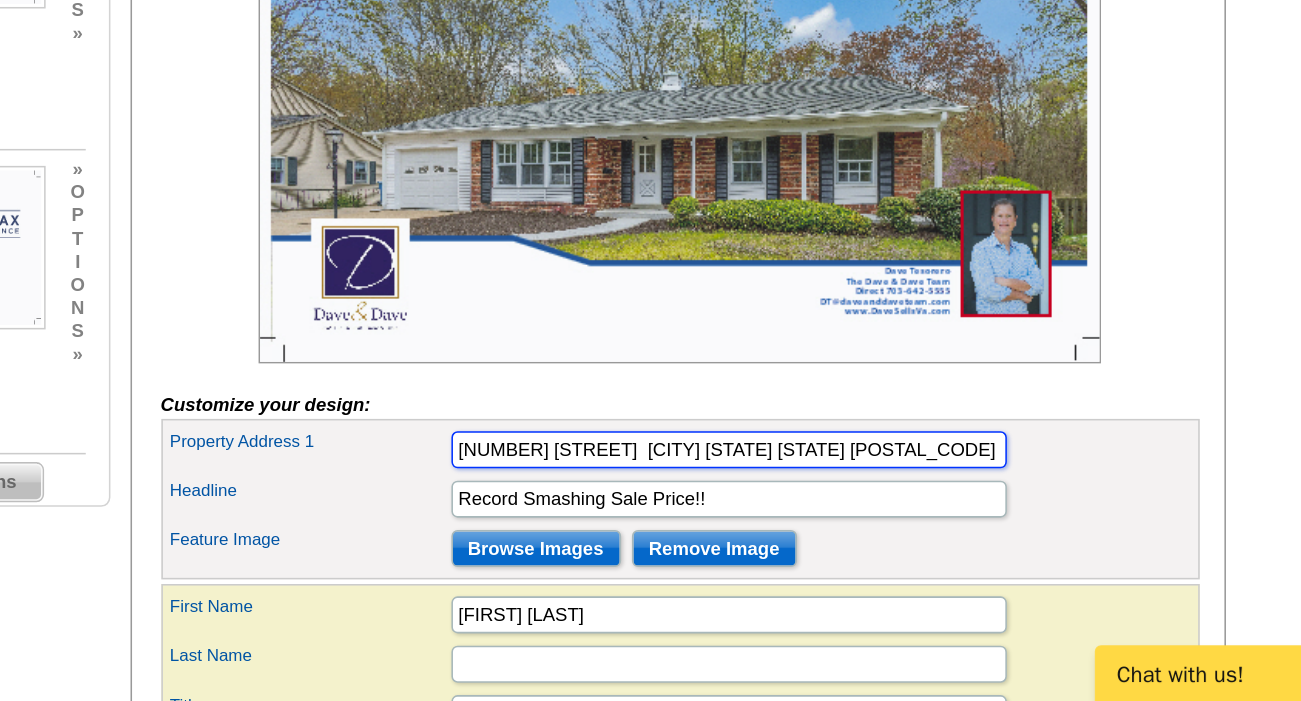 drag, startPoint x: 558, startPoint y: 324, endPoint x: 255, endPoint y: 314, distance: 303.16498 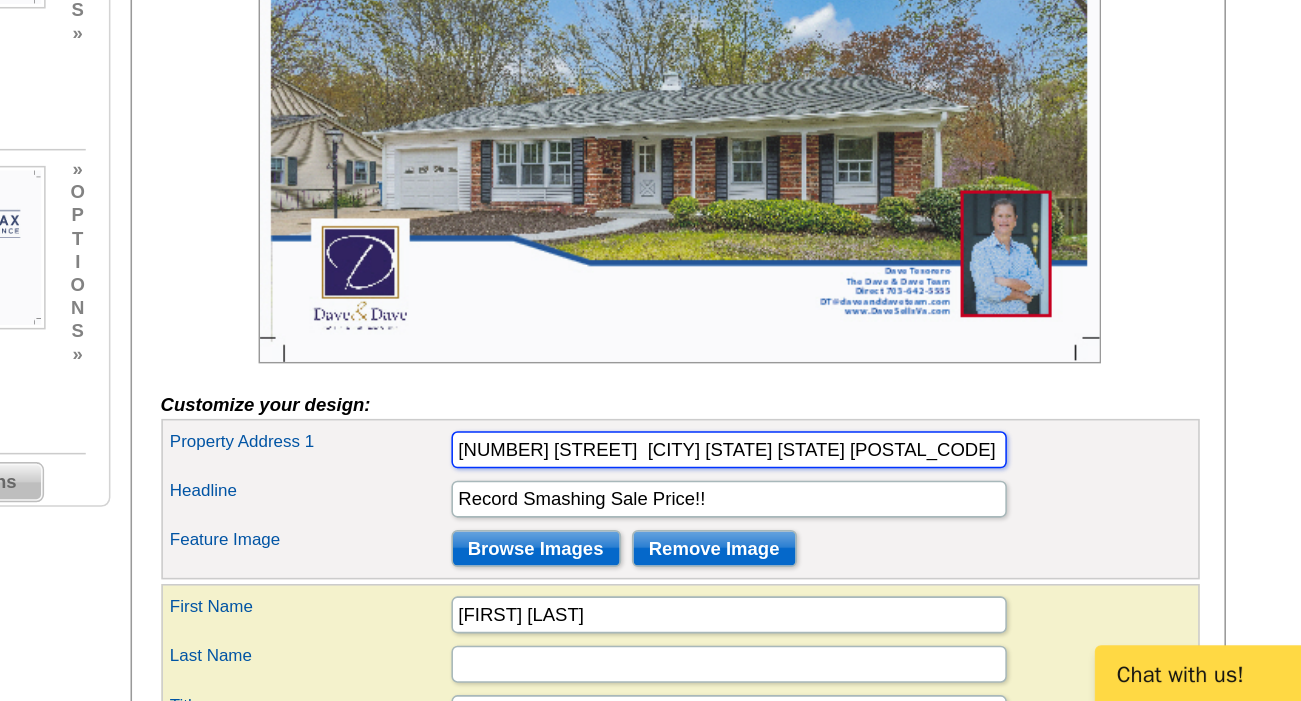 click on "Property Address 1
9120 John Way  Fairfax Station Virginia 22039" at bounding box center [764, 534] 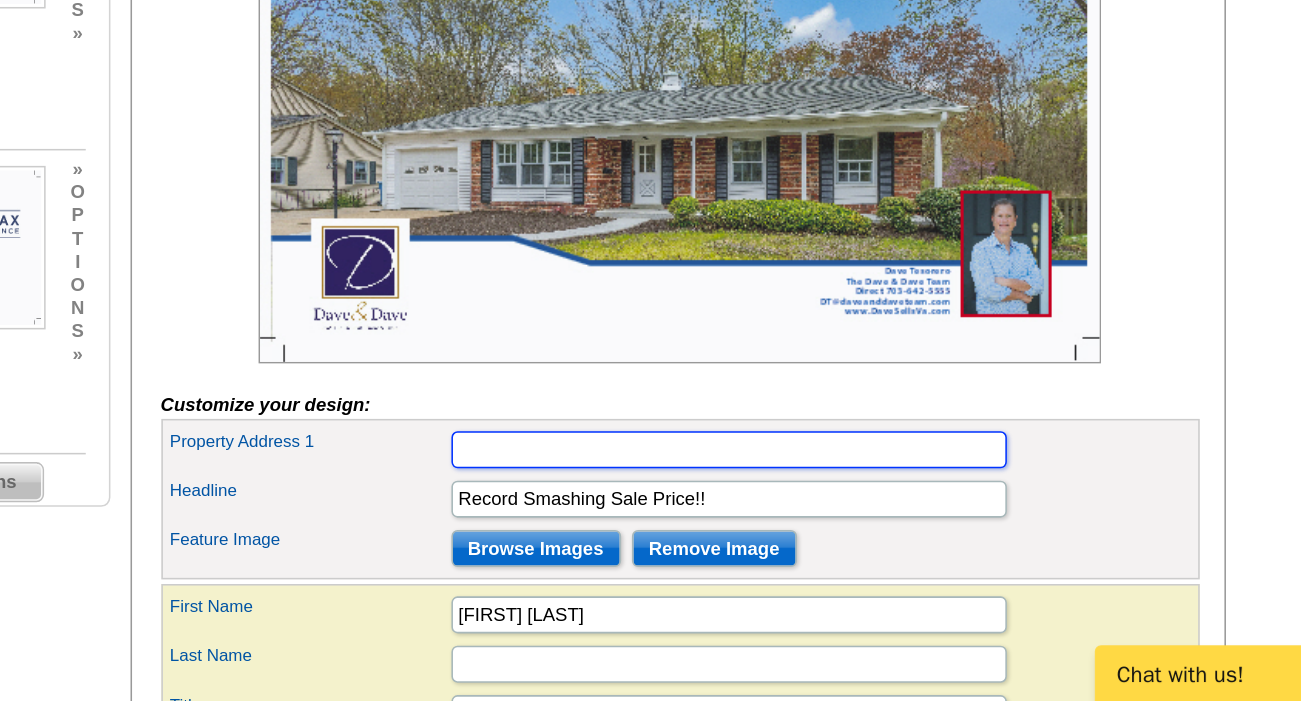 type 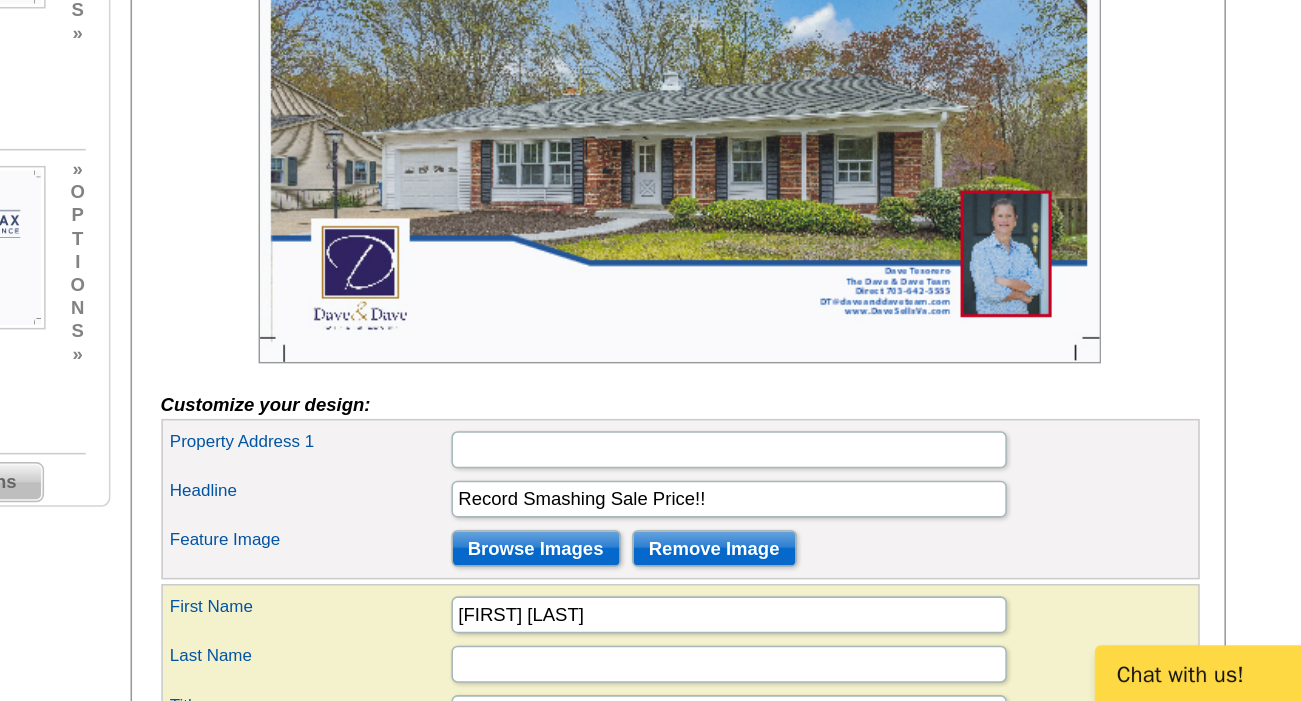 click on "Property Address 1" at bounding box center [764, 534] 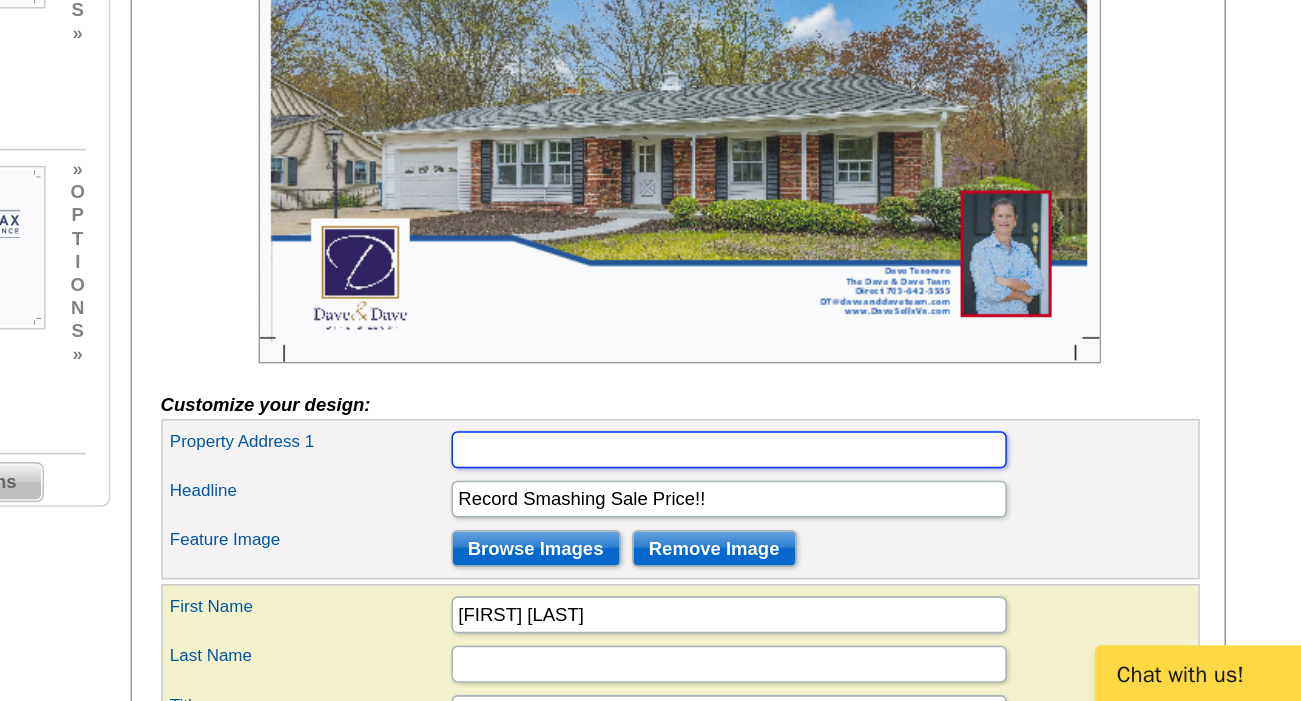 click on "Property Address 1" at bounding box center [796, 534] 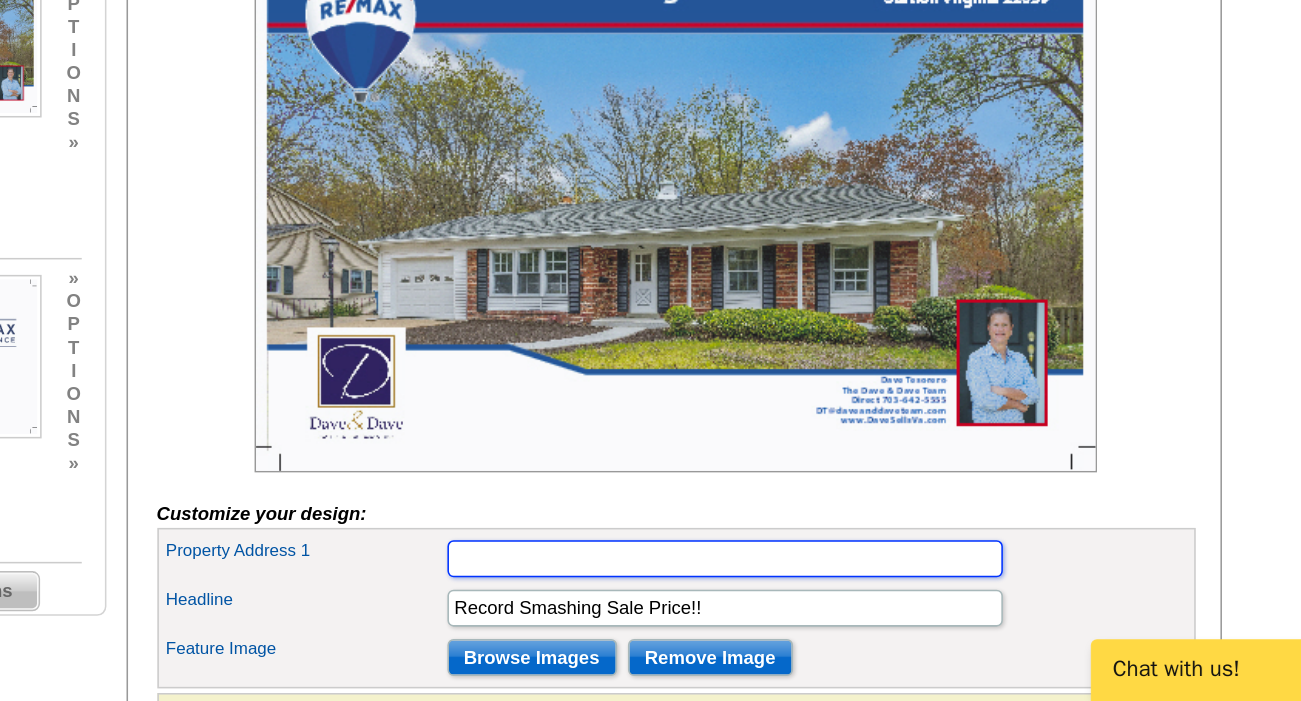scroll, scrollTop: 188, scrollLeft: 0, axis: vertical 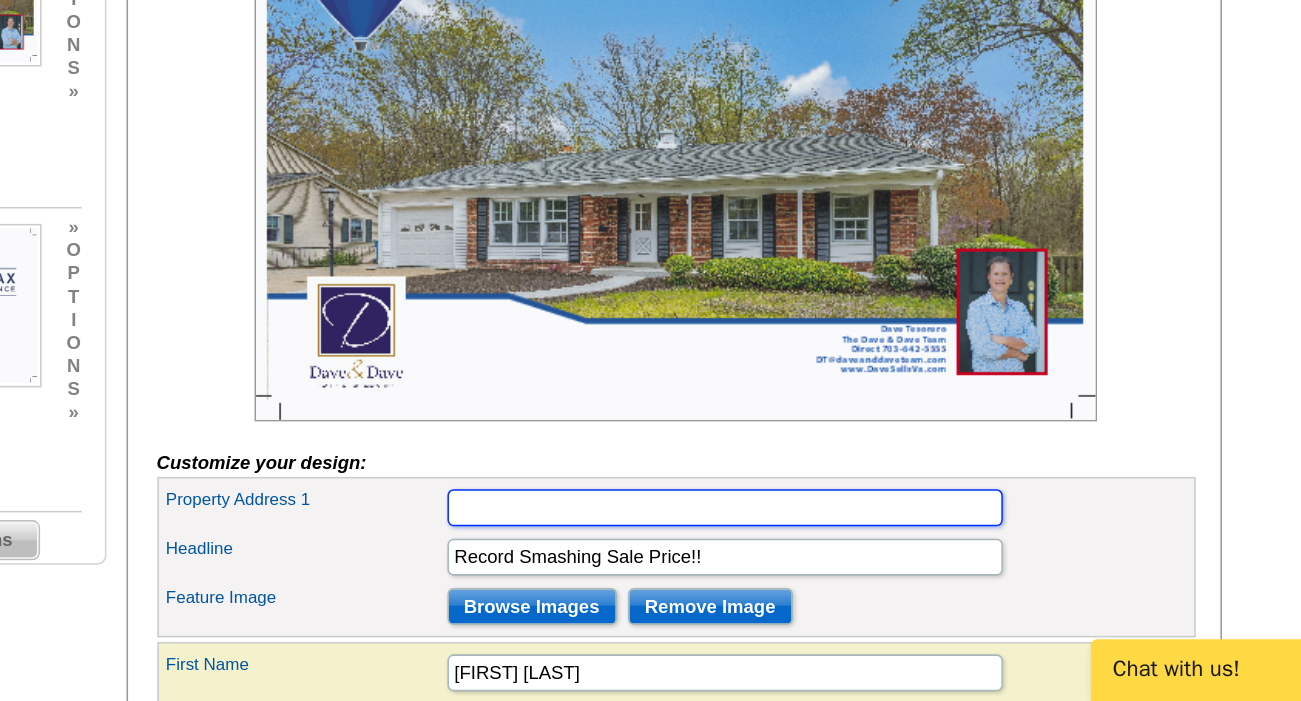 click on "Property Address 1" at bounding box center [796, 576] 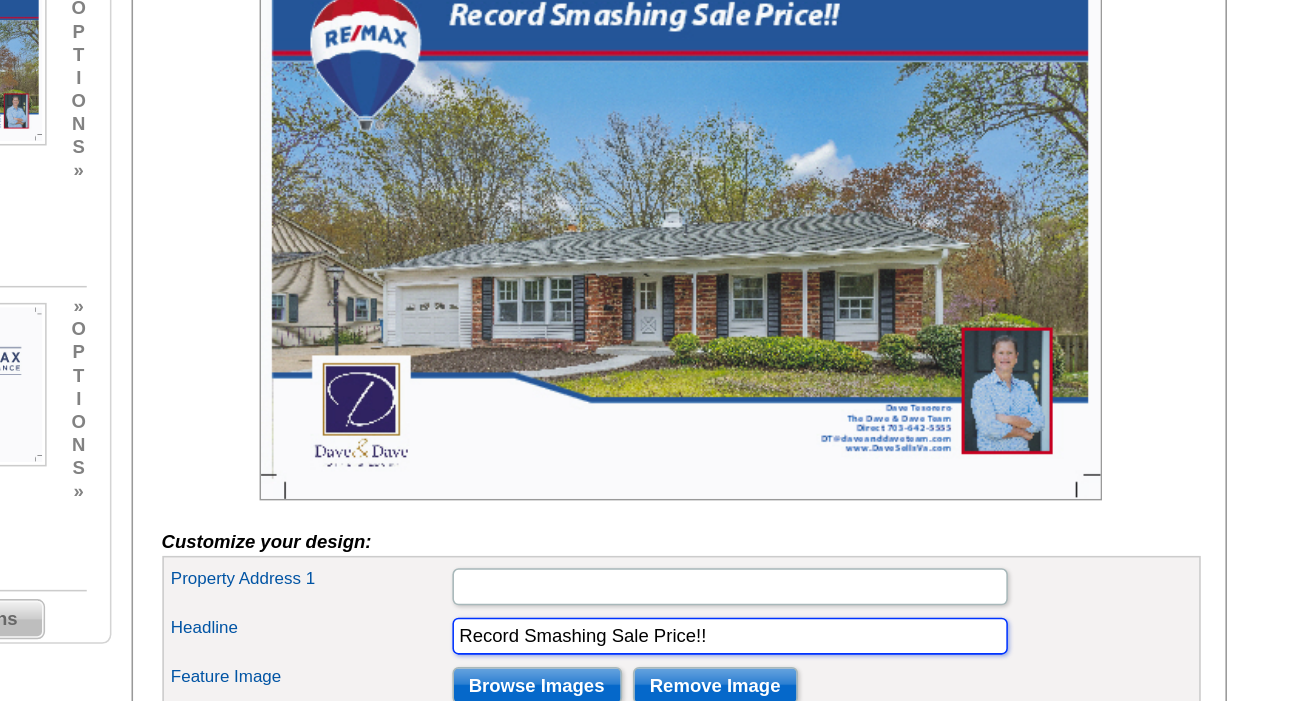 click on "Record Smashing Sale Price!!" at bounding box center (796, 608) 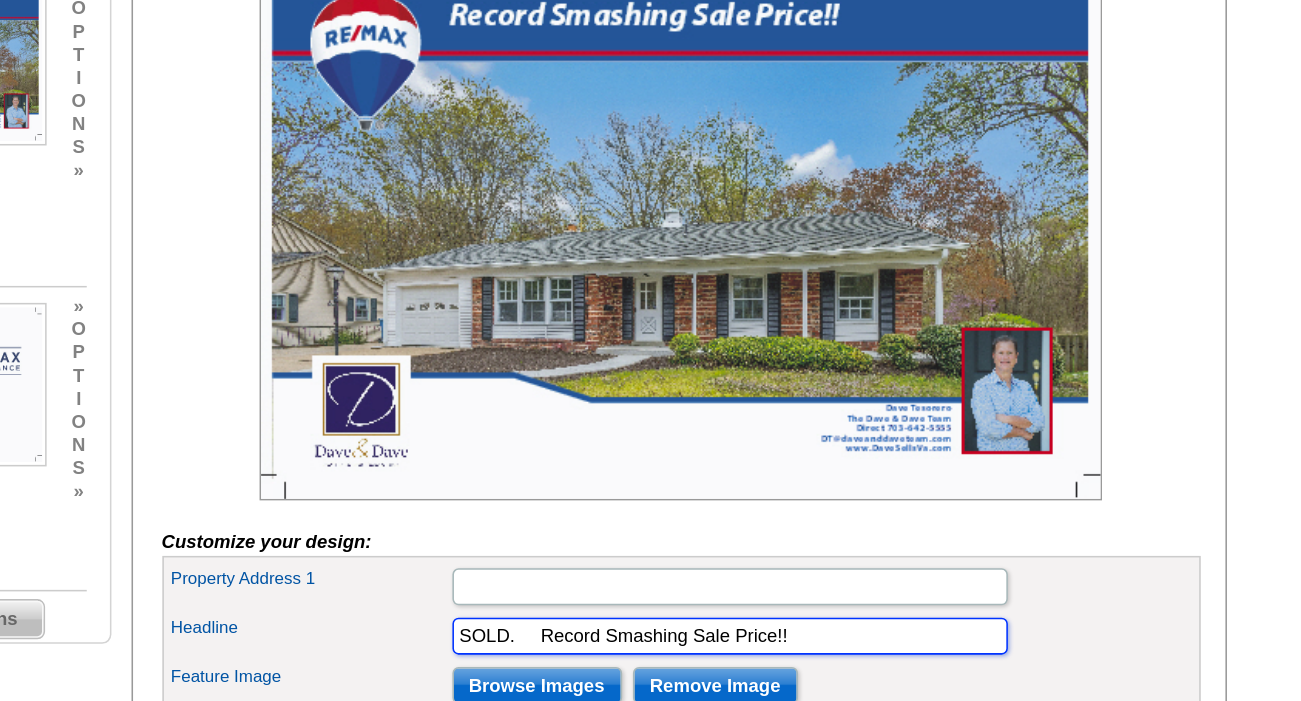 click on "SOLD.     Record Smashing Sale Price!!" at bounding box center (796, 608) 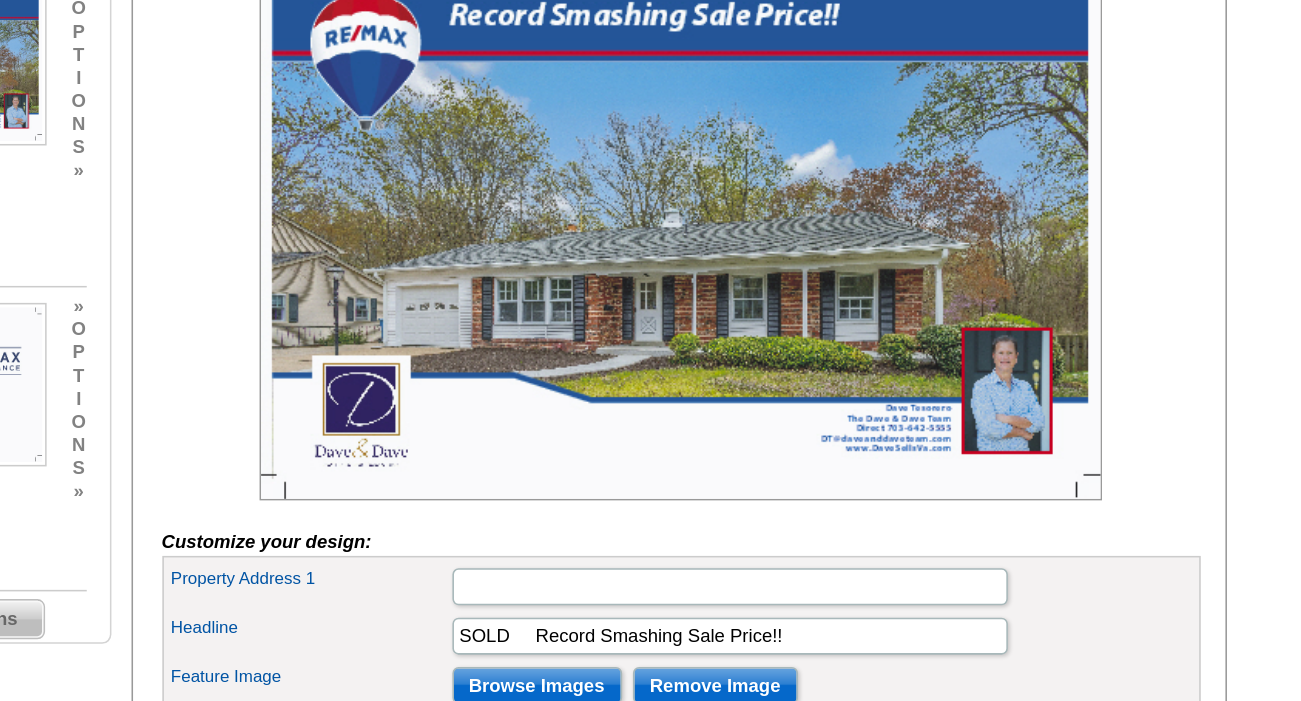 click on "Property Address 1" at bounding box center [764, 576] 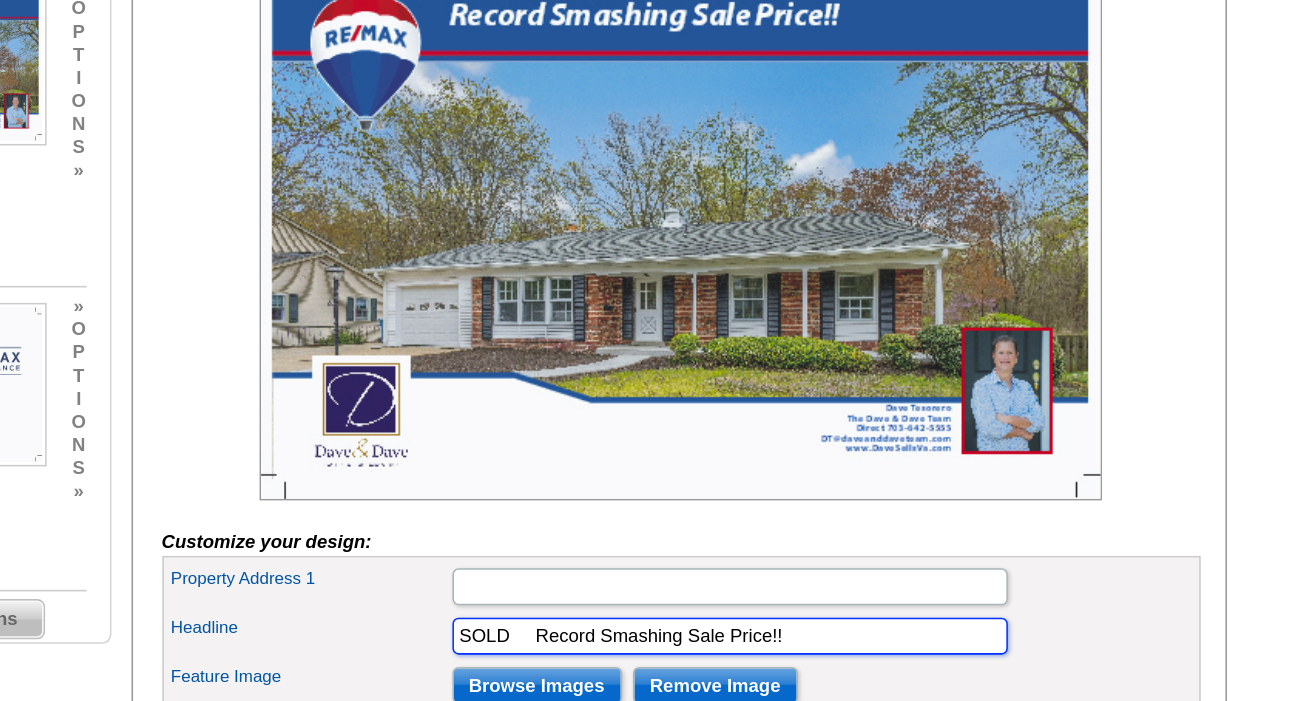click on "SOLD     Record Smashing Sale Price!!" at bounding box center (796, 608) 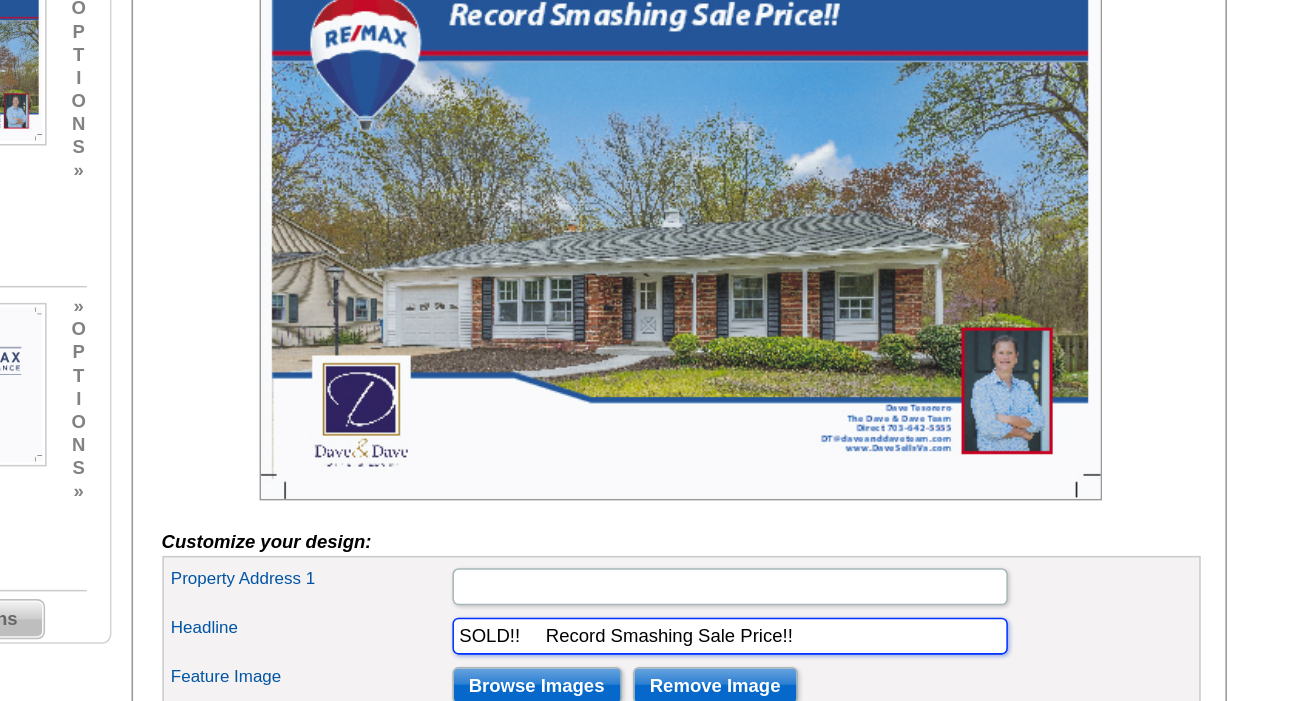 click on "SOLD!!     Record Smashing Sale Price!!" at bounding box center (796, 608) 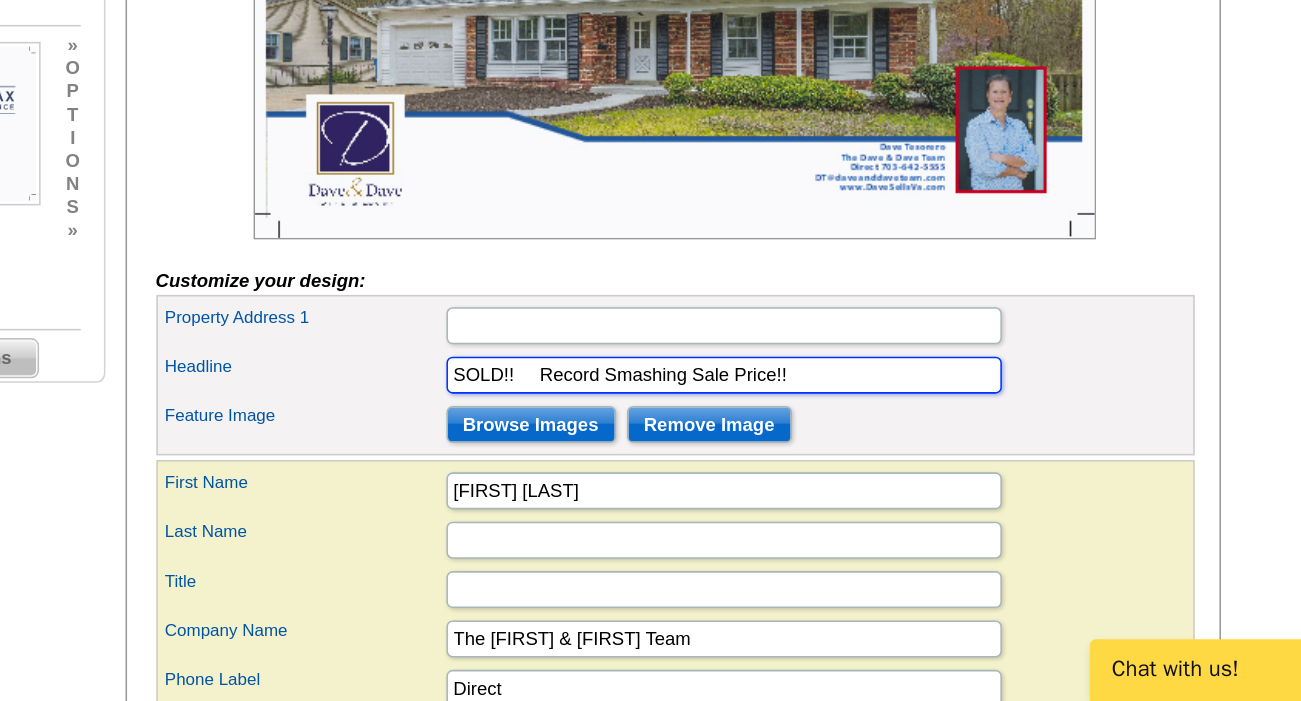 scroll, scrollTop: 307, scrollLeft: 0, axis: vertical 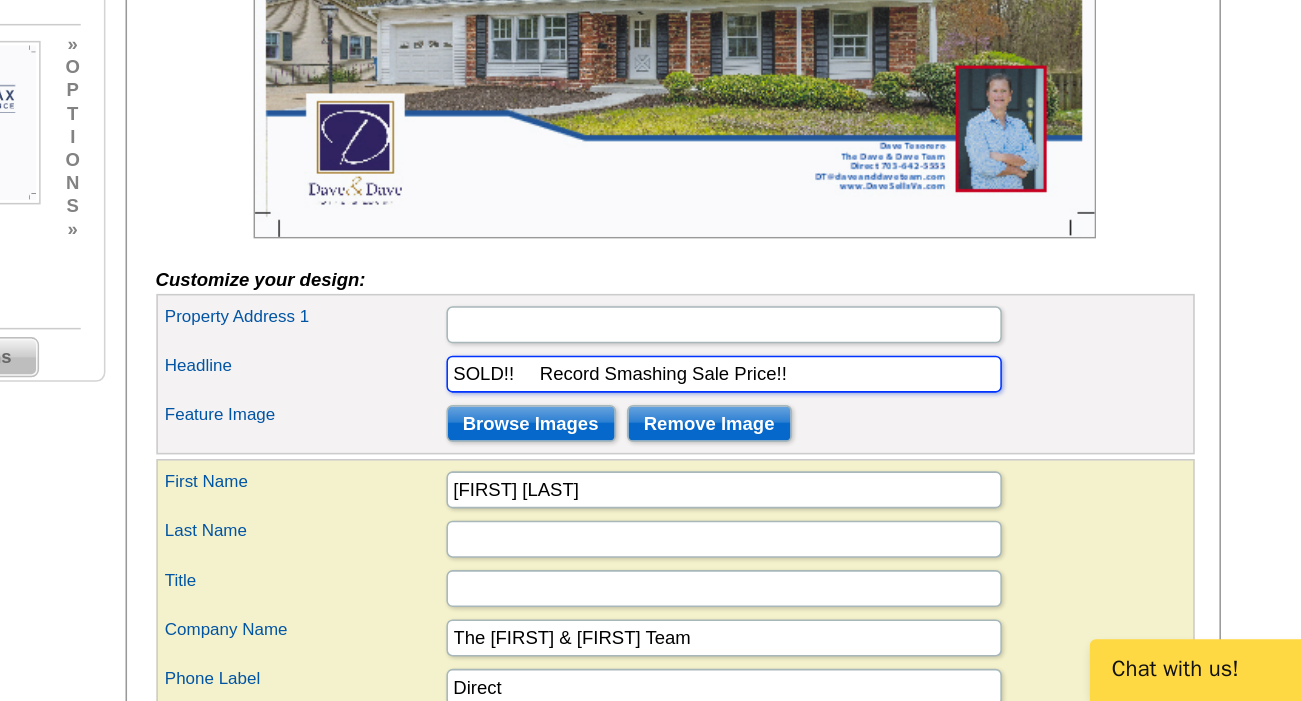 click on "SOLD!!     Record Smashing Sale Price!!" at bounding box center [796, 489] 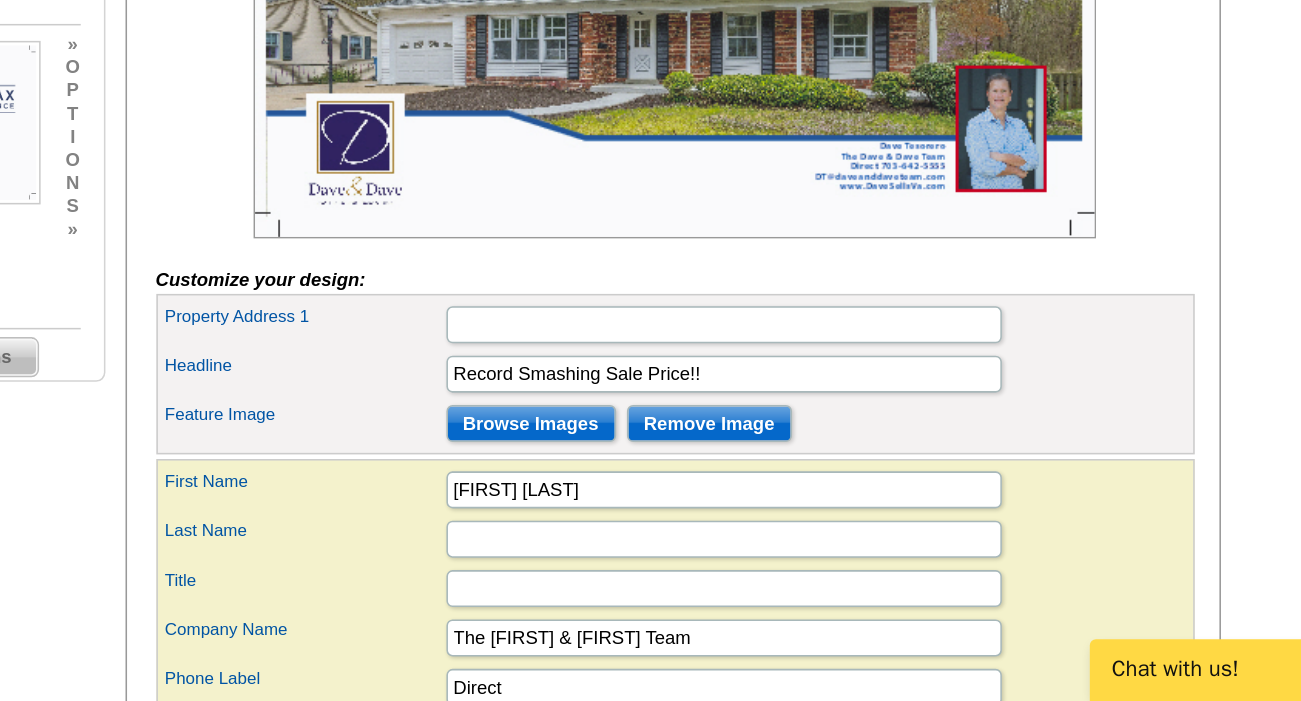 click on "Headline" at bounding box center (524, 483) 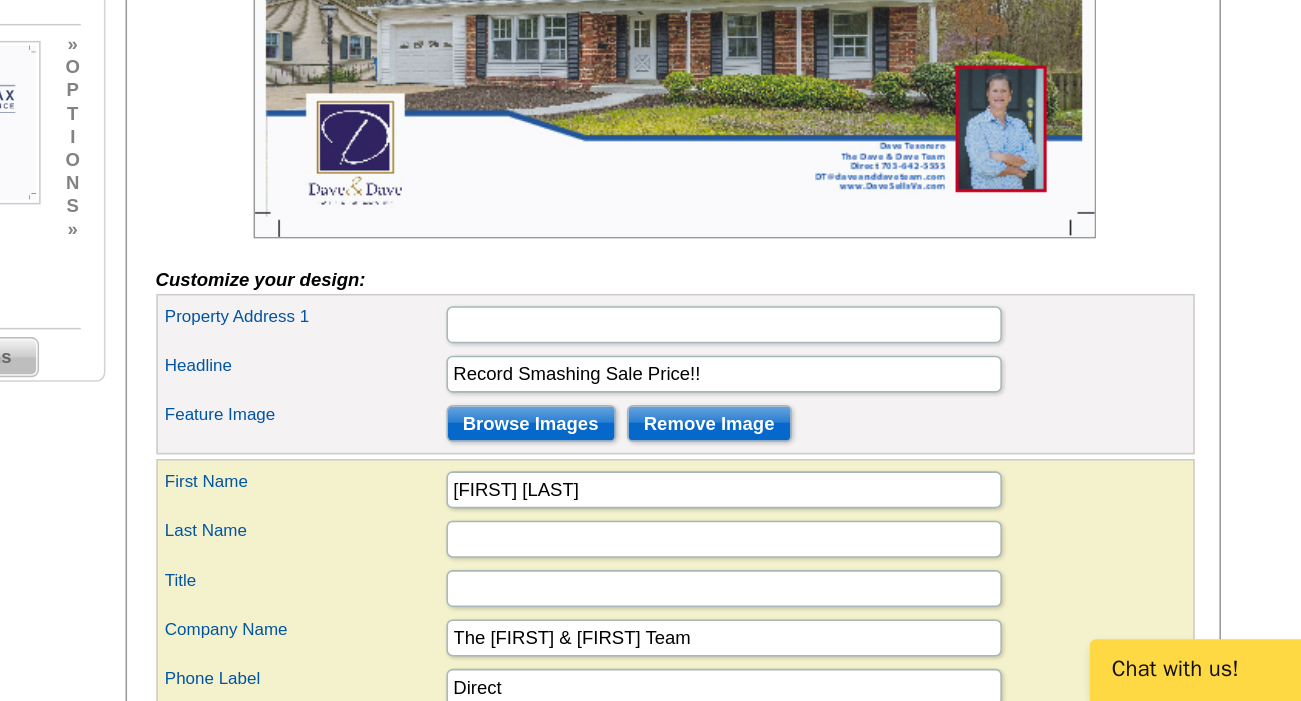 click on "Property Address 1" at bounding box center (764, 457) 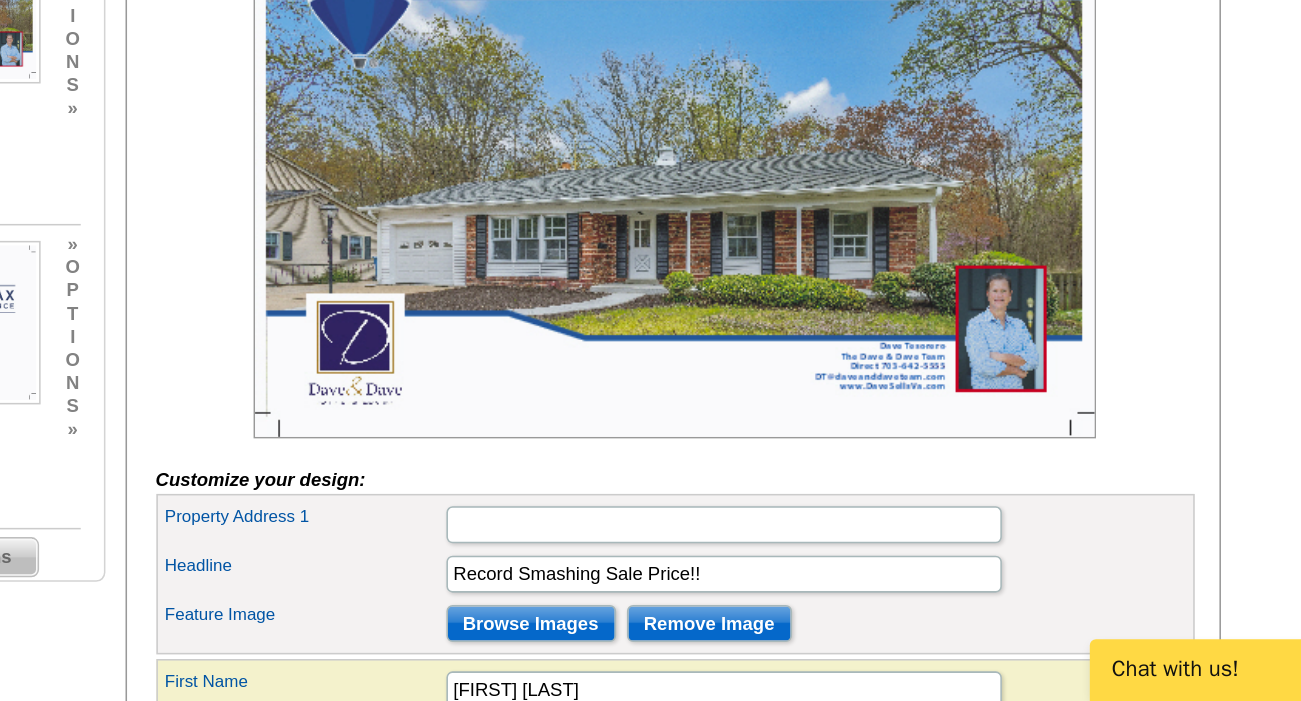 scroll, scrollTop: 179, scrollLeft: 0, axis: vertical 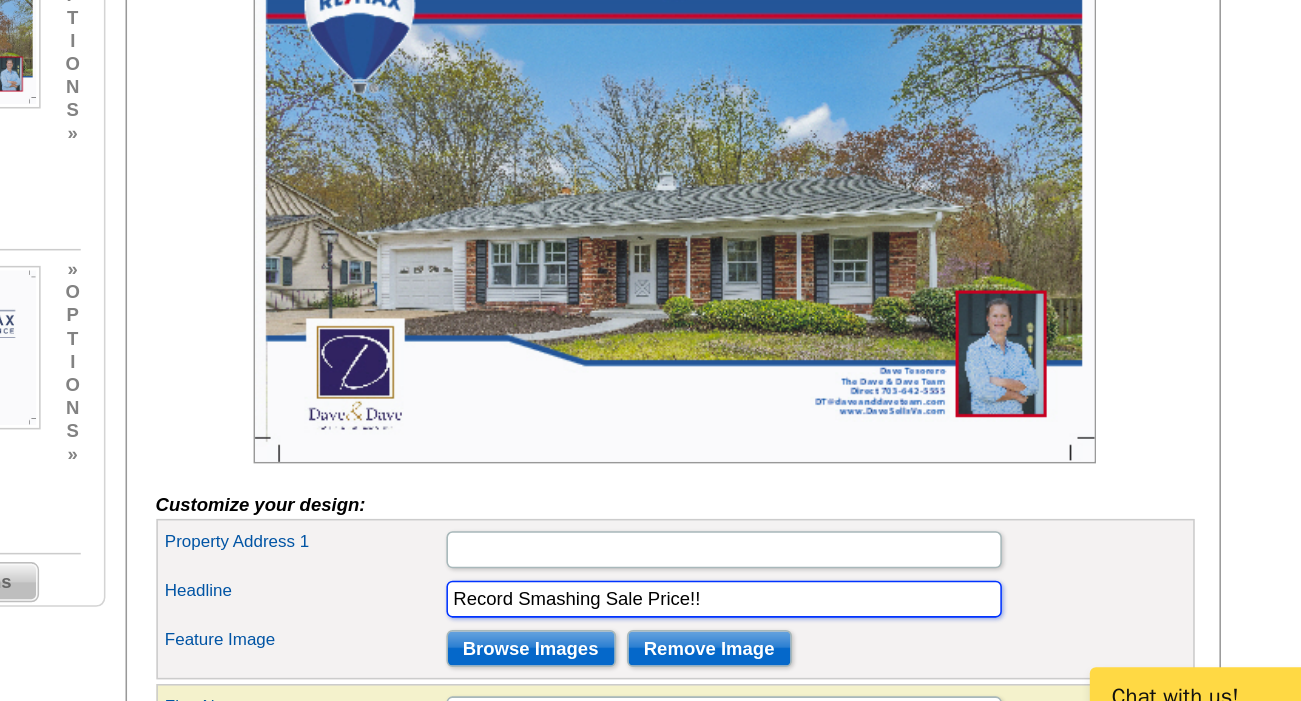 click on "Record Smashing Sale Price!!" at bounding box center [796, 617] 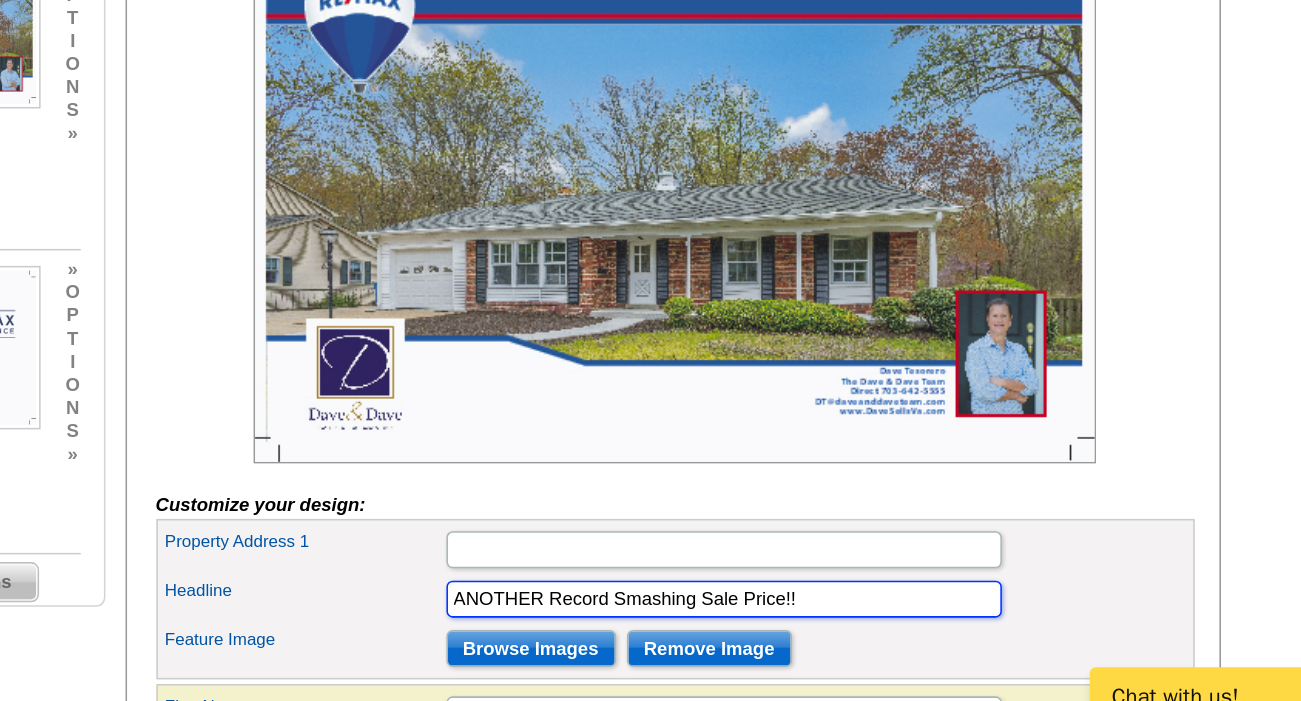 click on "ANOTHER Record Smashing Sale Price!!" at bounding box center [796, 617] 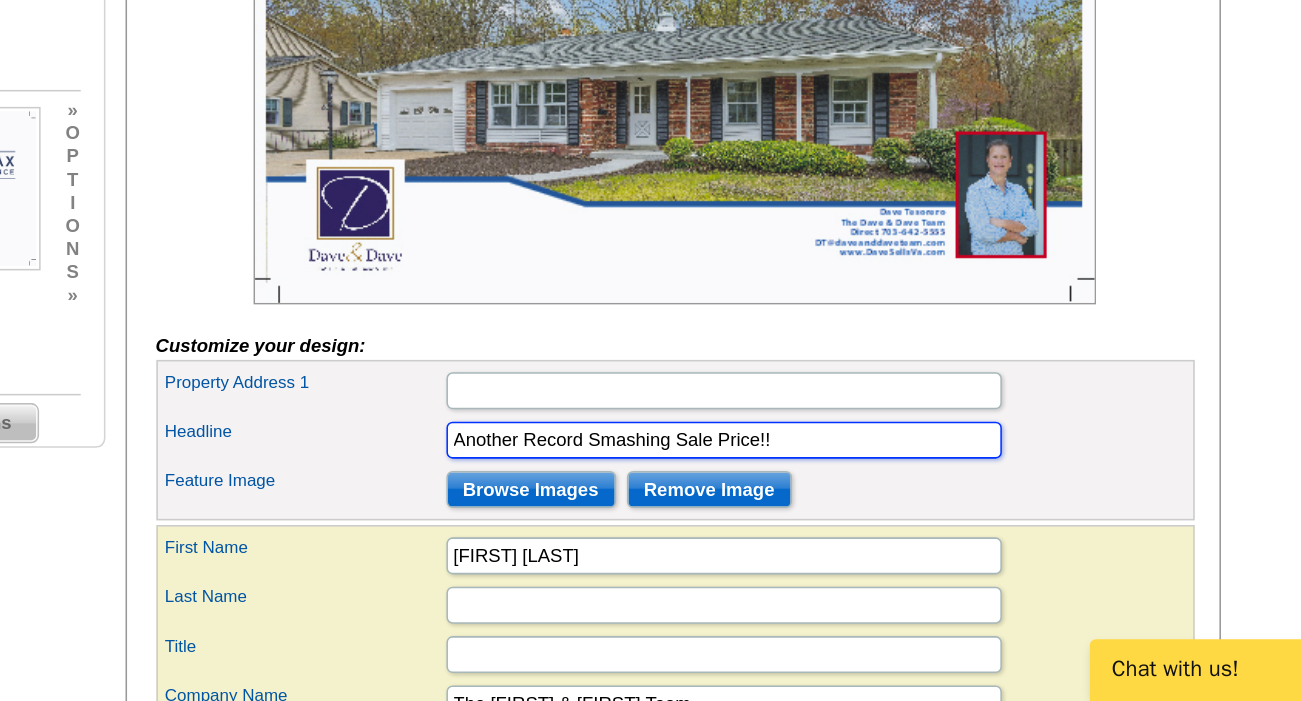 scroll, scrollTop: 267, scrollLeft: 0, axis: vertical 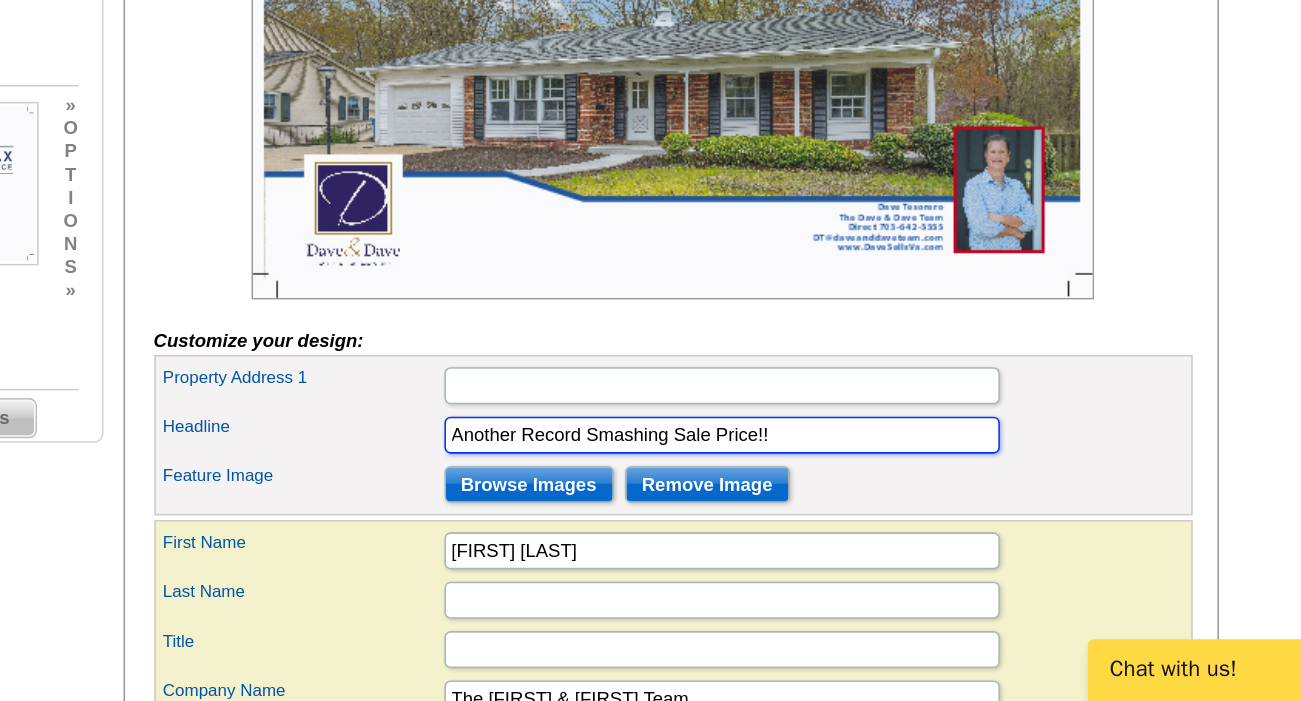 click on "Another Record Smashing Sale Price!!" at bounding box center (796, 529) 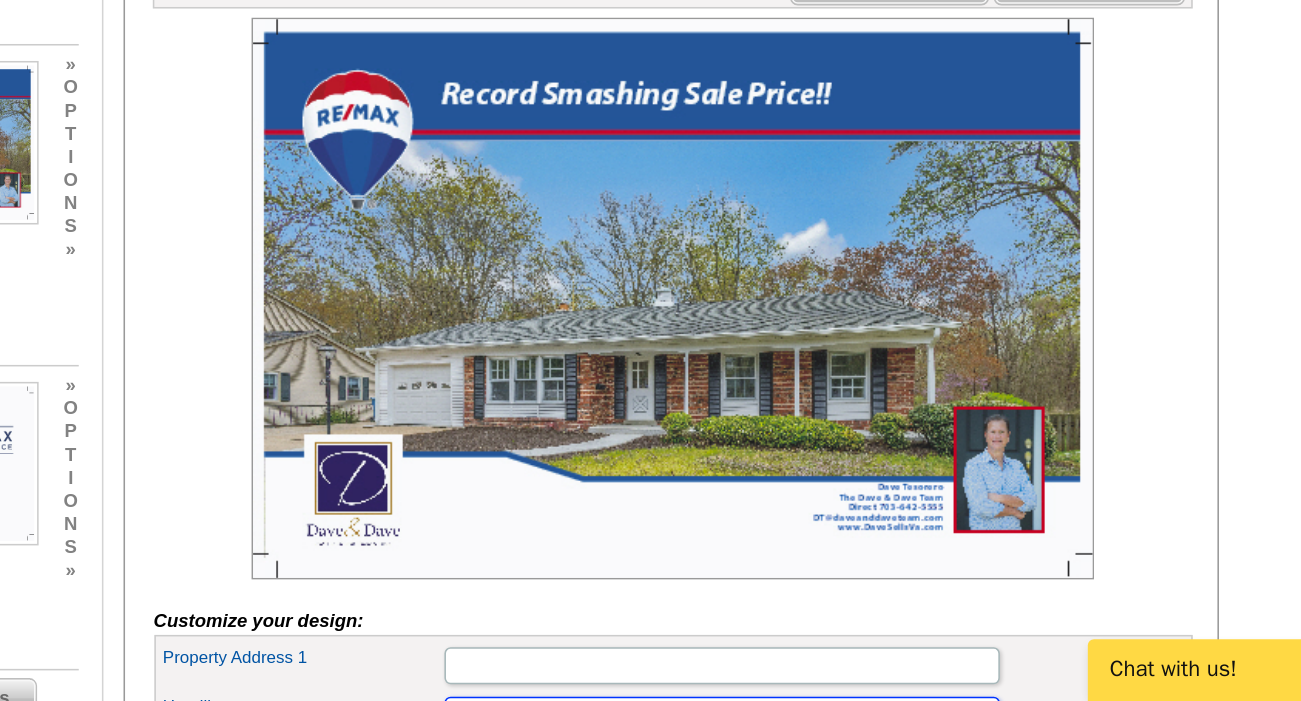 scroll, scrollTop: 87, scrollLeft: 0, axis: vertical 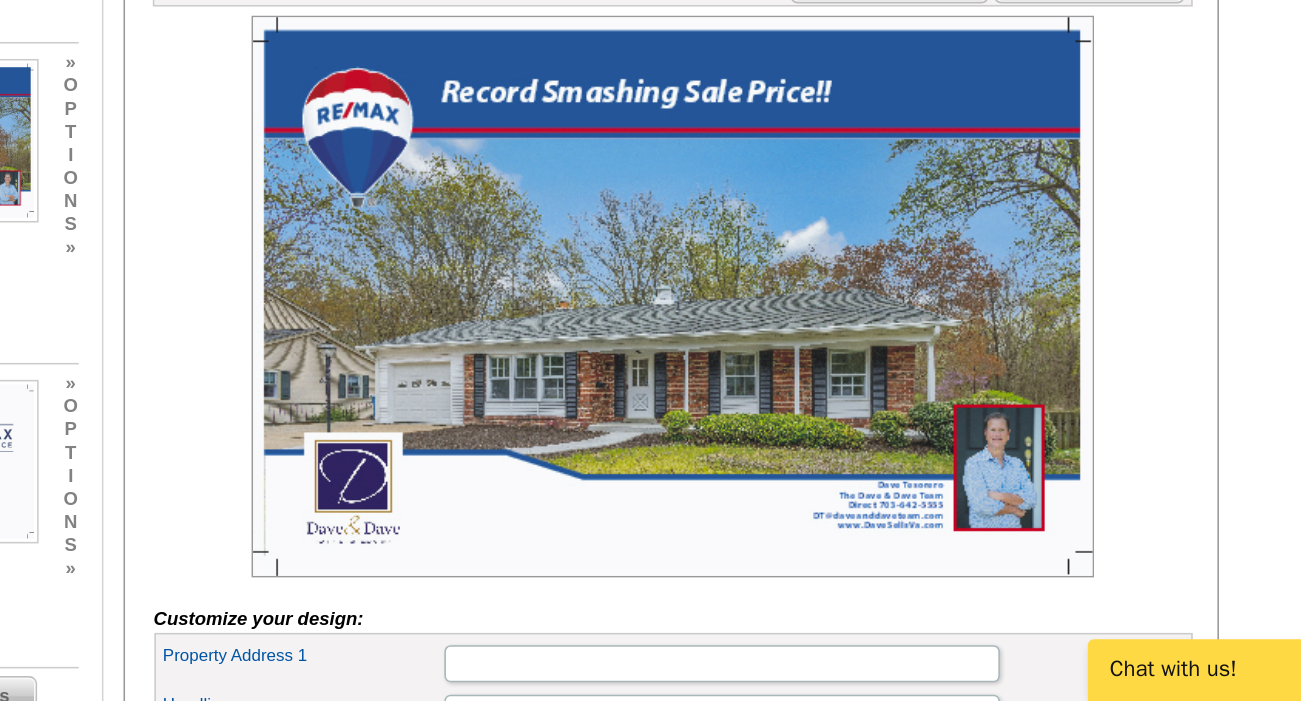 click at bounding box center [764, 439] 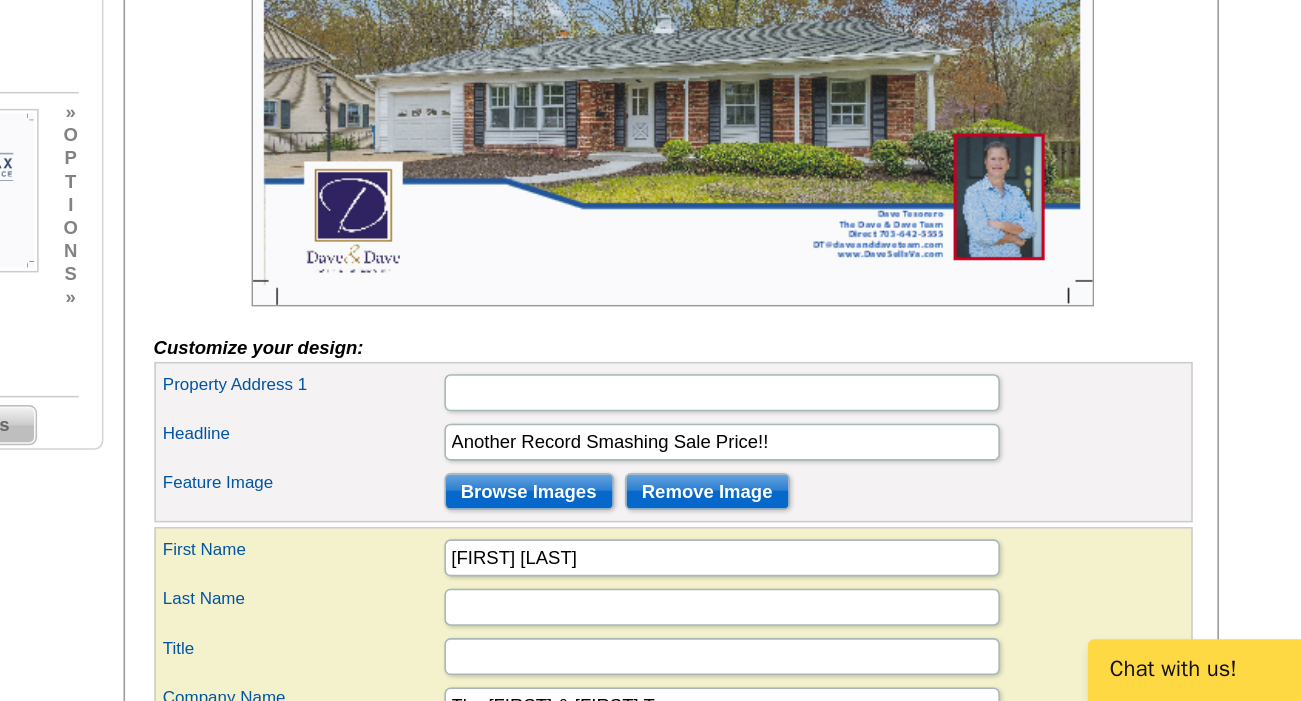 scroll, scrollTop: 271, scrollLeft: 0, axis: vertical 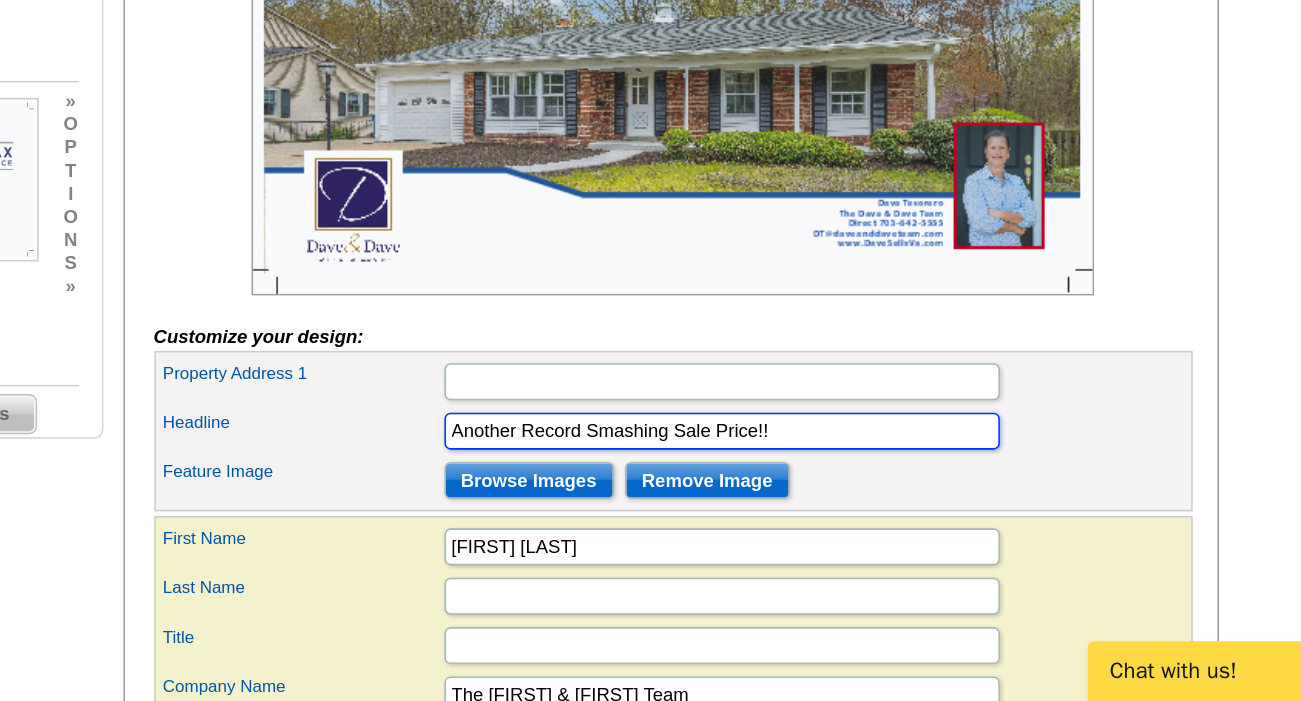 click on "Another Record Smashing Sale Price!!" at bounding box center (796, 525) 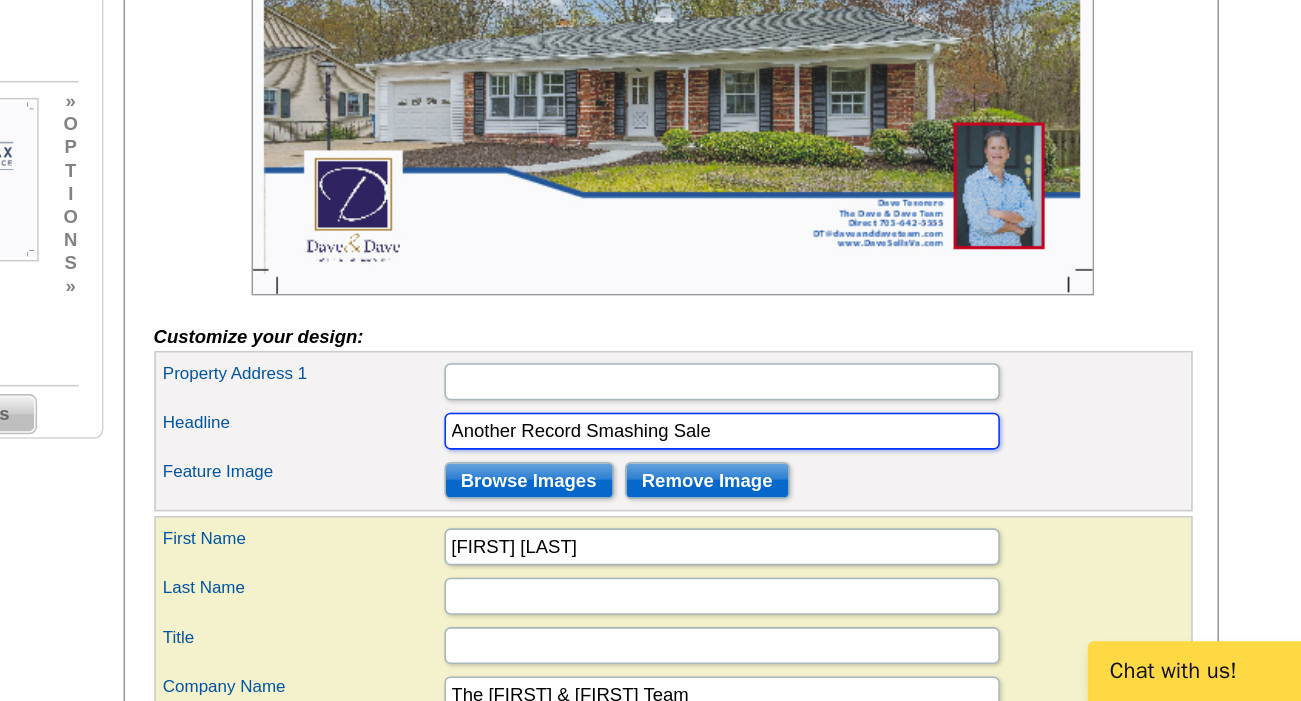 type on "Another Record Smashing Sale" 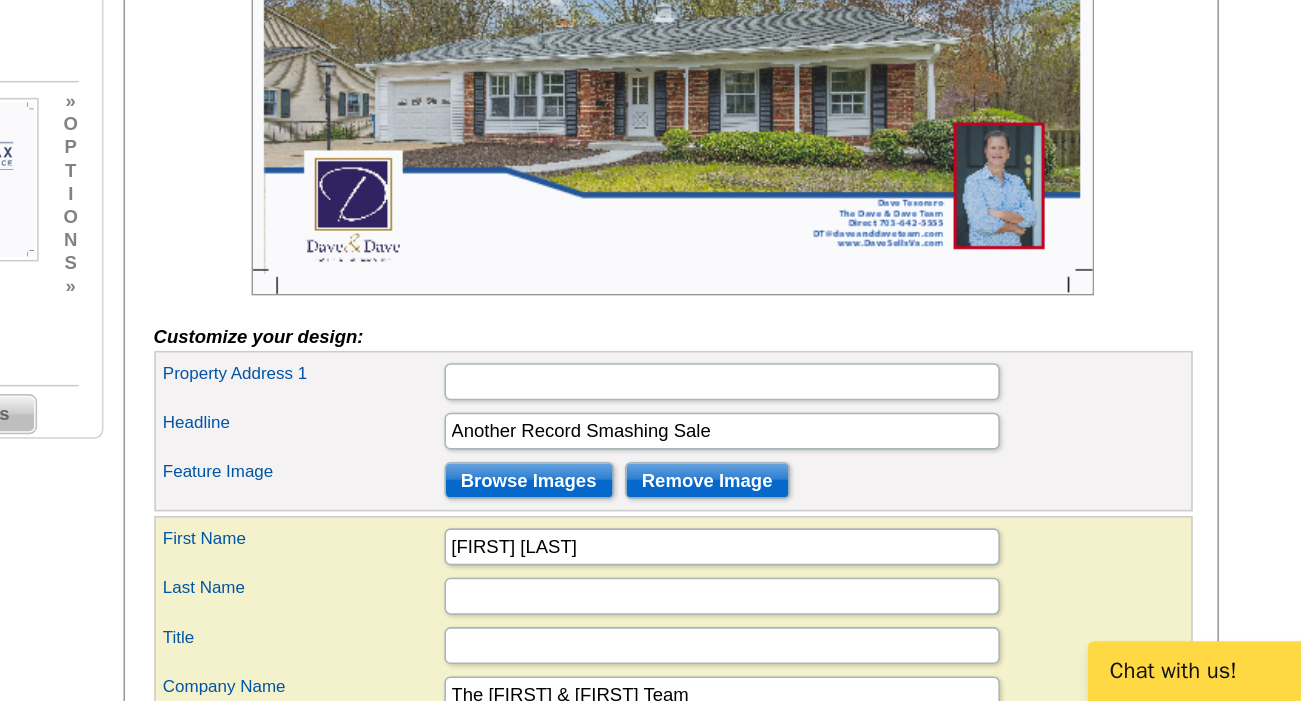 click on "Feature Image
Browse Images
Remove Image" at bounding box center (764, 557) 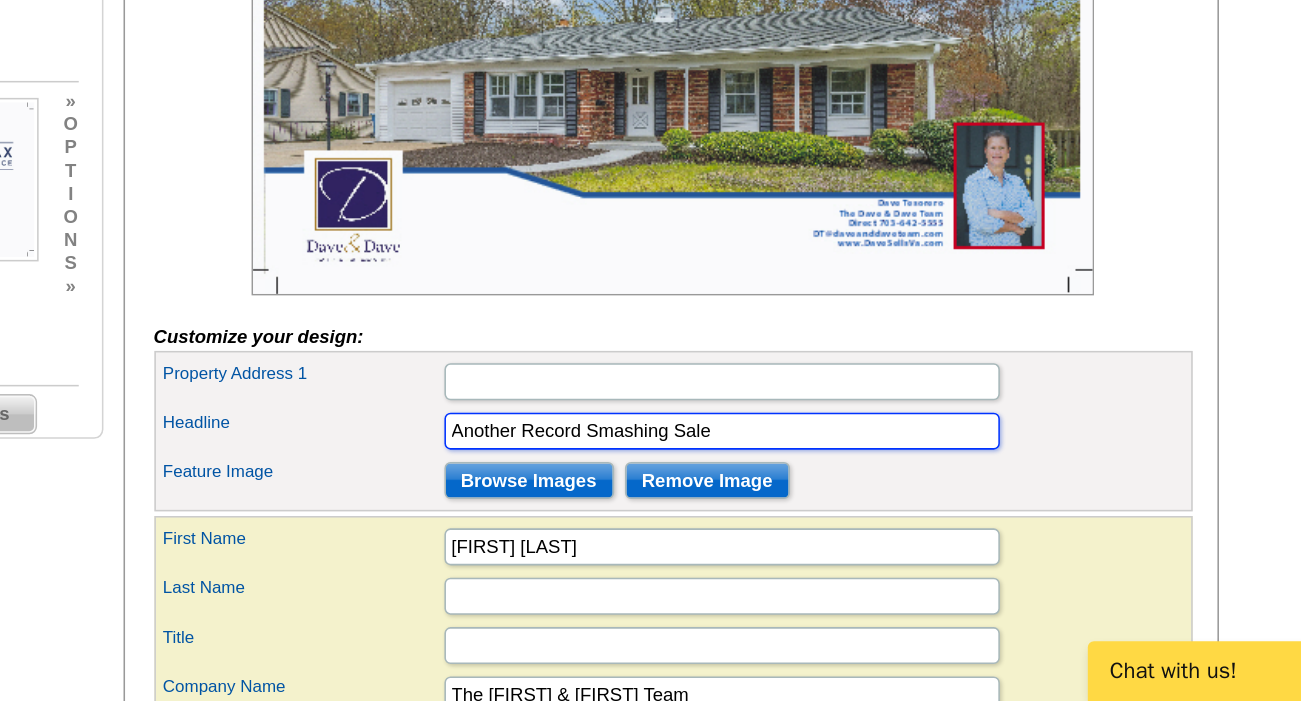 click on "Another Record Smashing Sale" at bounding box center [796, 525] 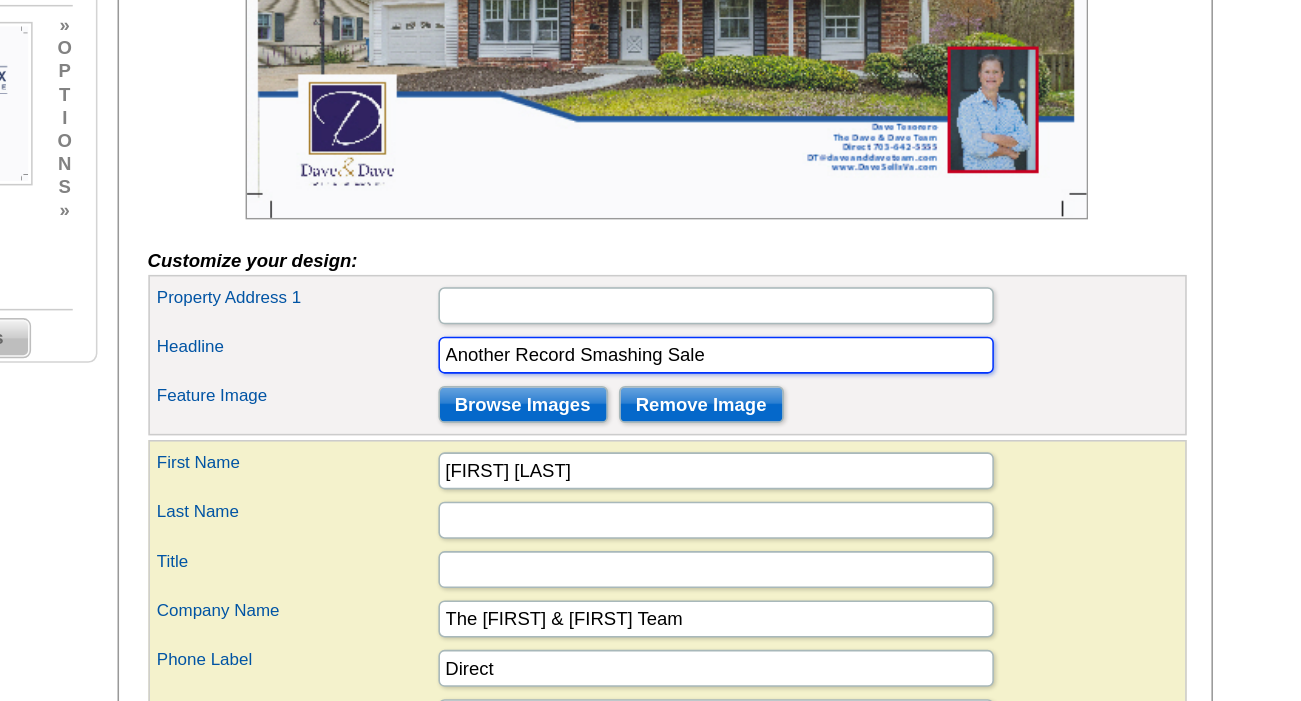 scroll, scrollTop: 558, scrollLeft: 0, axis: vertical 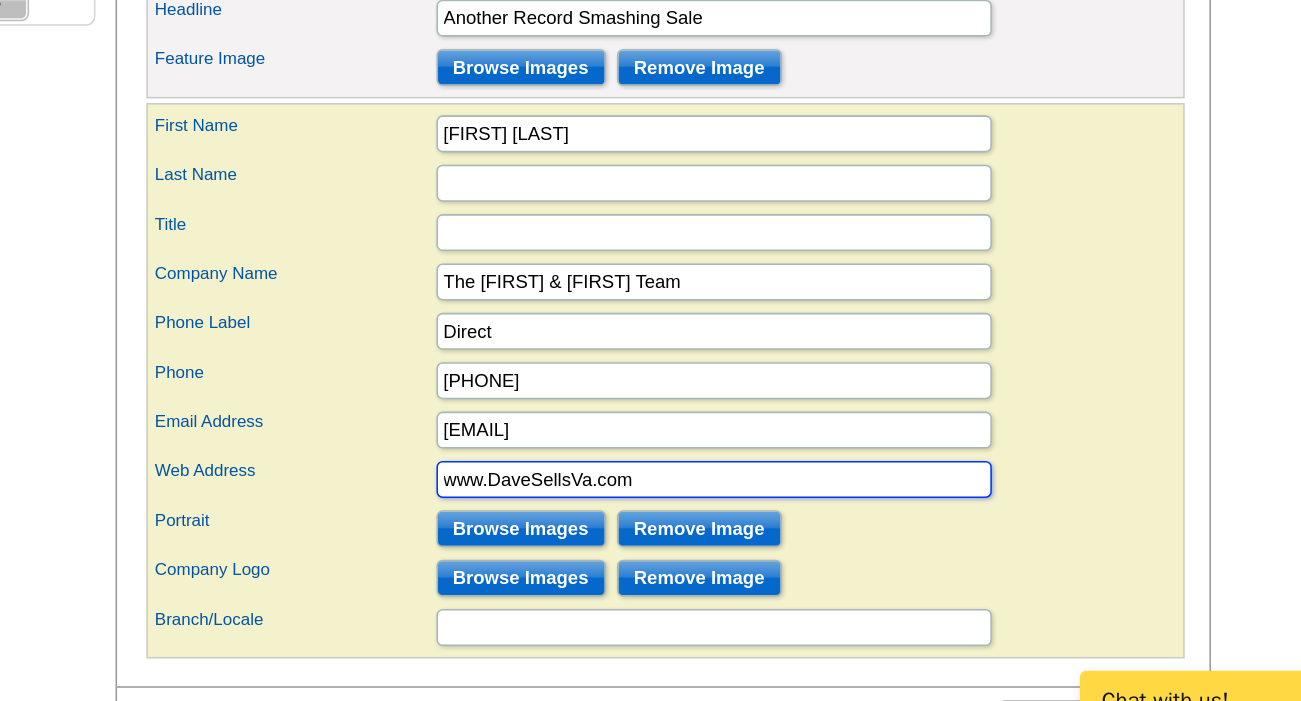 drag, startPoint x: 418, startPoint y: 337, endPoint x: 400, endPoint y: 346, distance: 20.12461 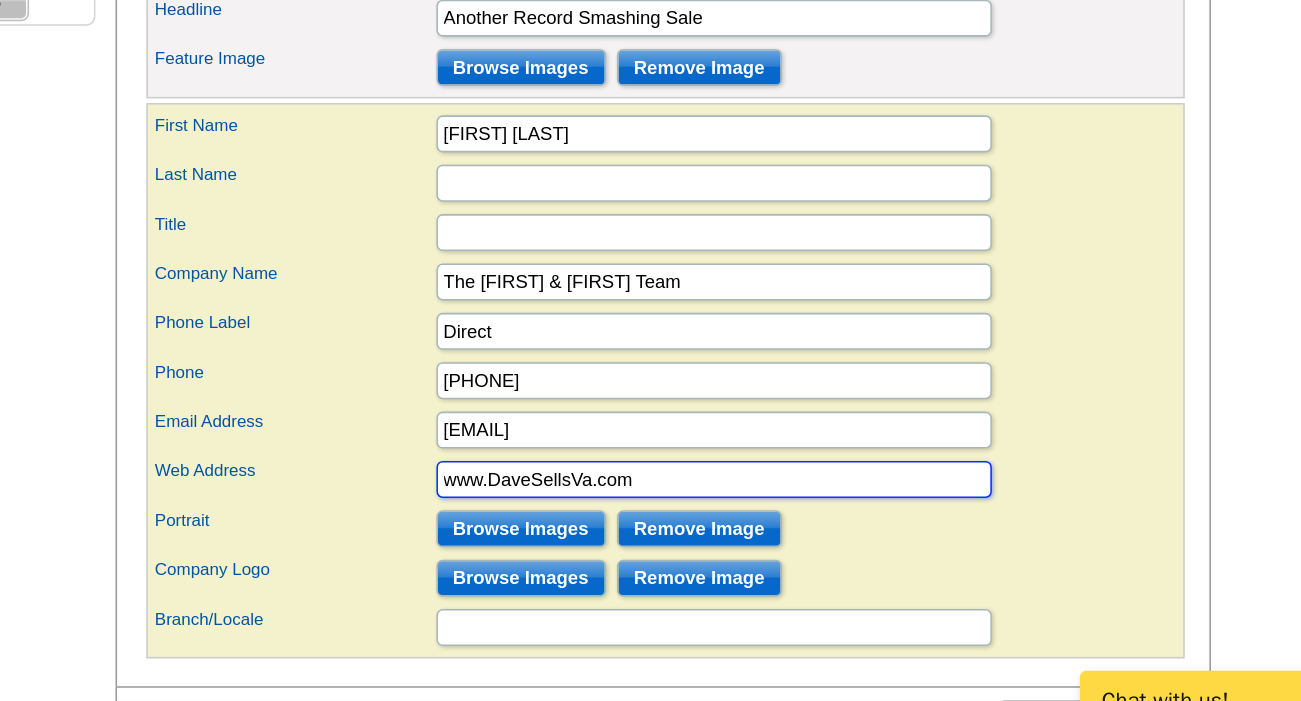 click on "www.DaveSellsVa.com" at bounding box center (796, 537) 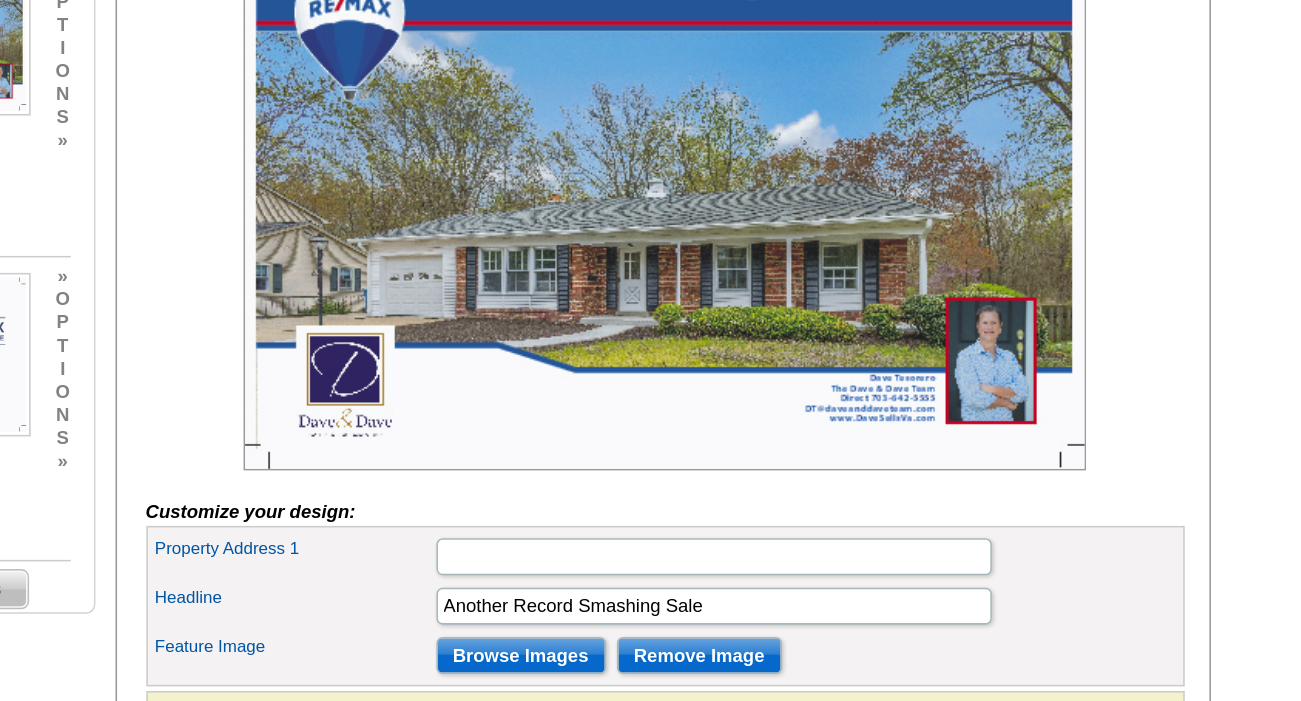 scroll, scrollTop: 362, scrollLeft: 0, axis: vertical 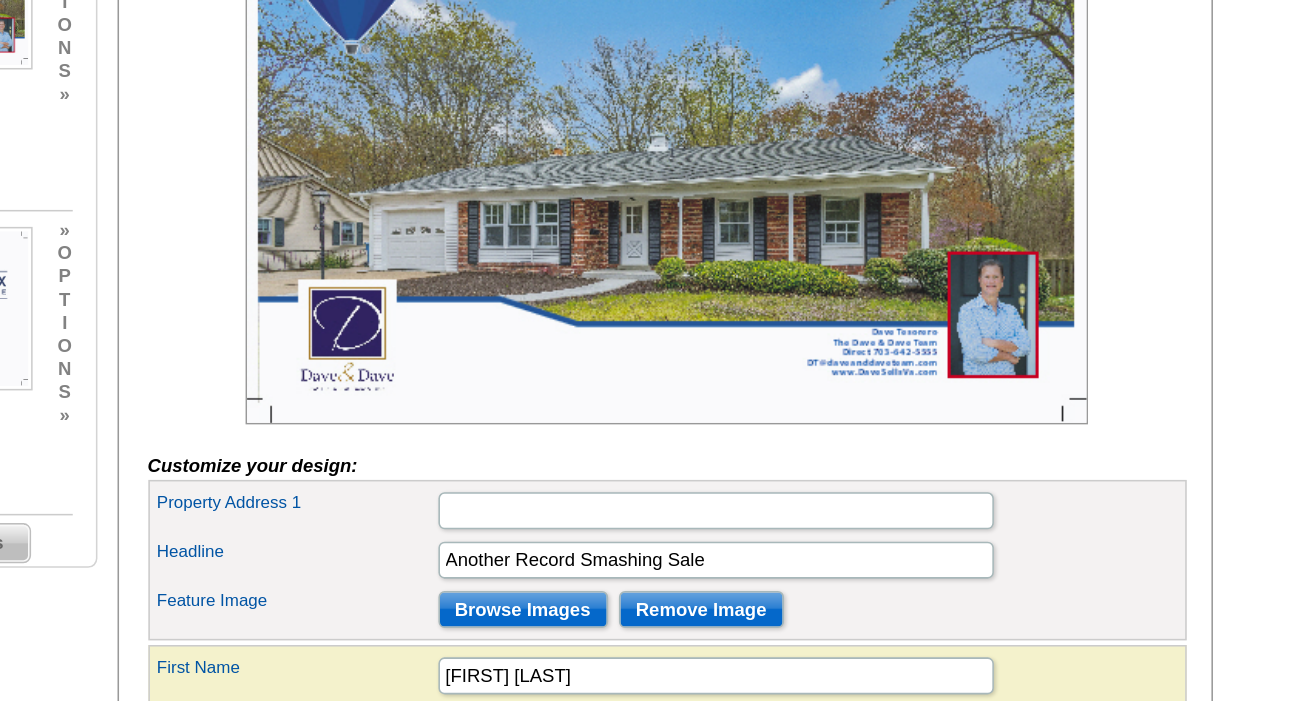 type 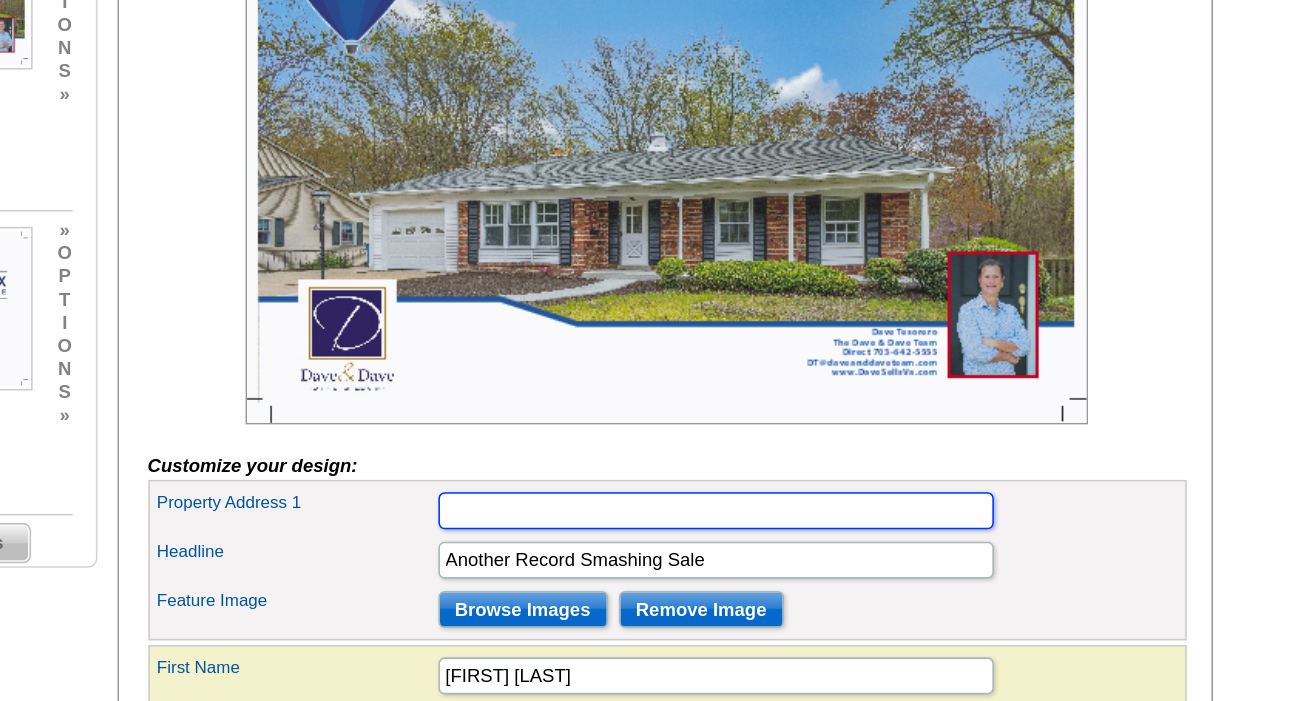click on "Property Address 1" at bounding box center [796, 402] 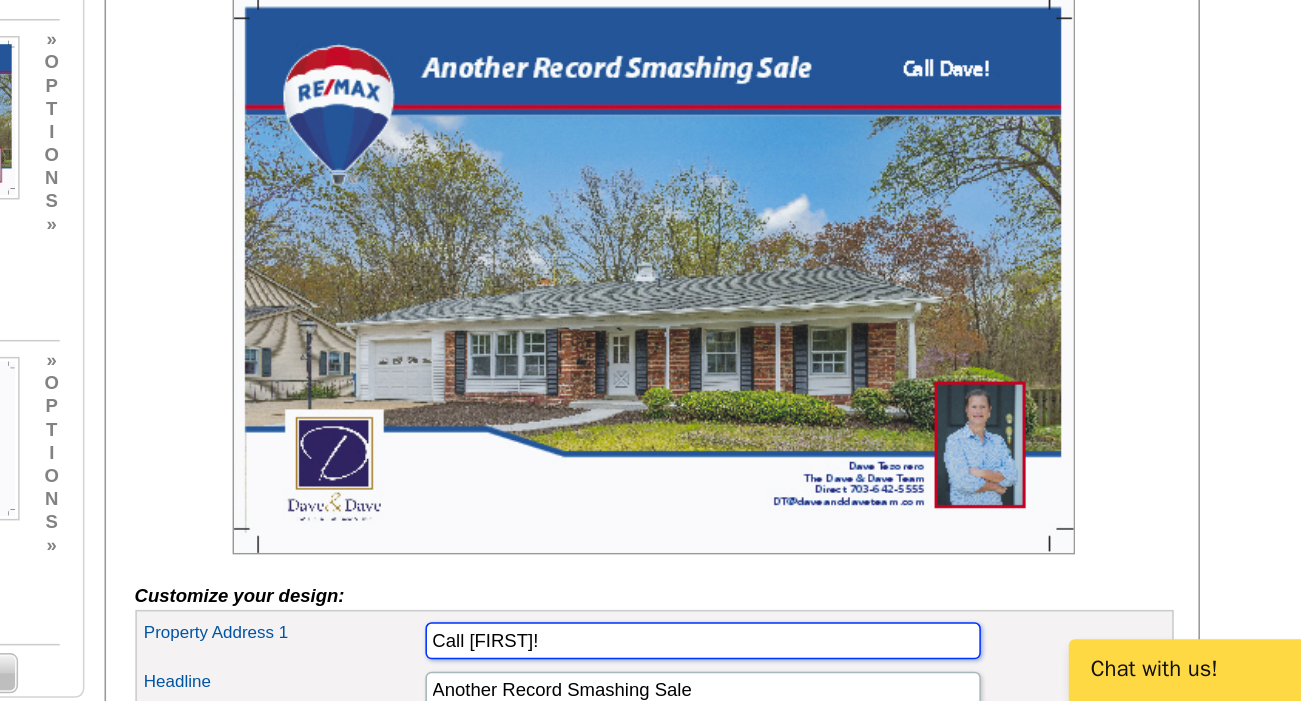 scroll, scrollTop: 188, scrollLeft: 0, axis: vertical 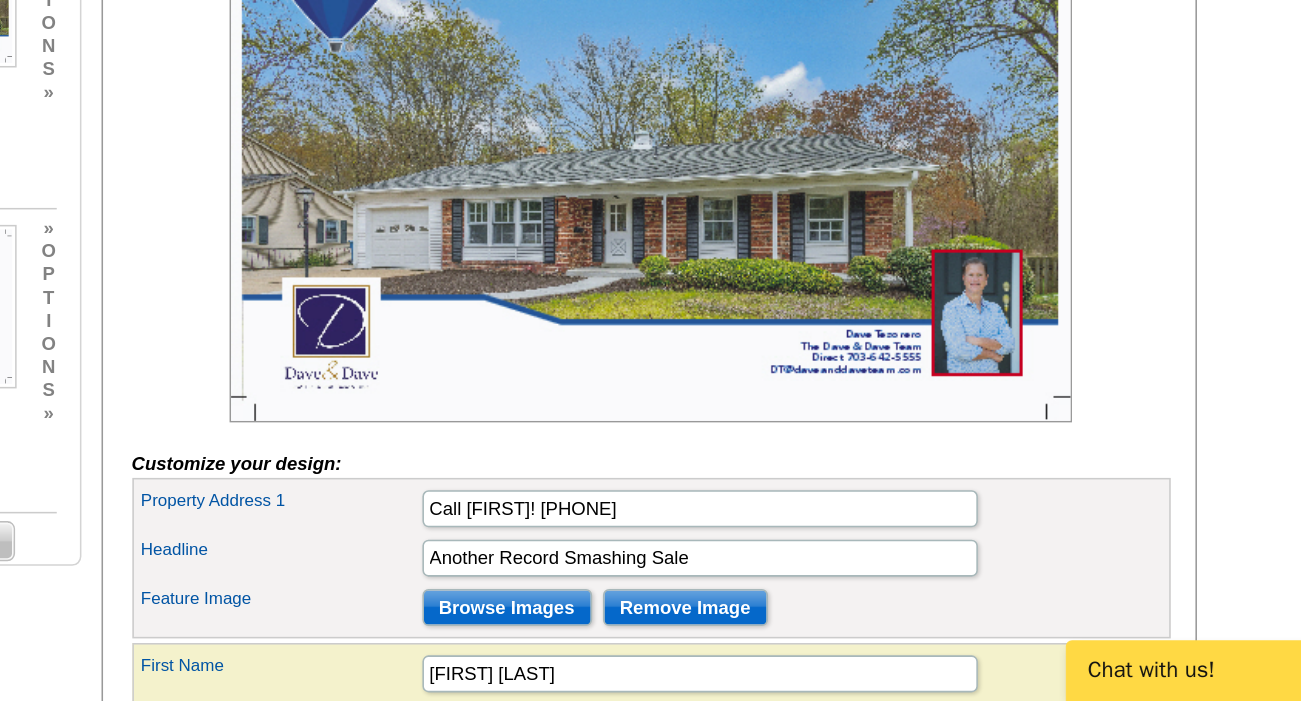 click at bounding box center [764, 338] 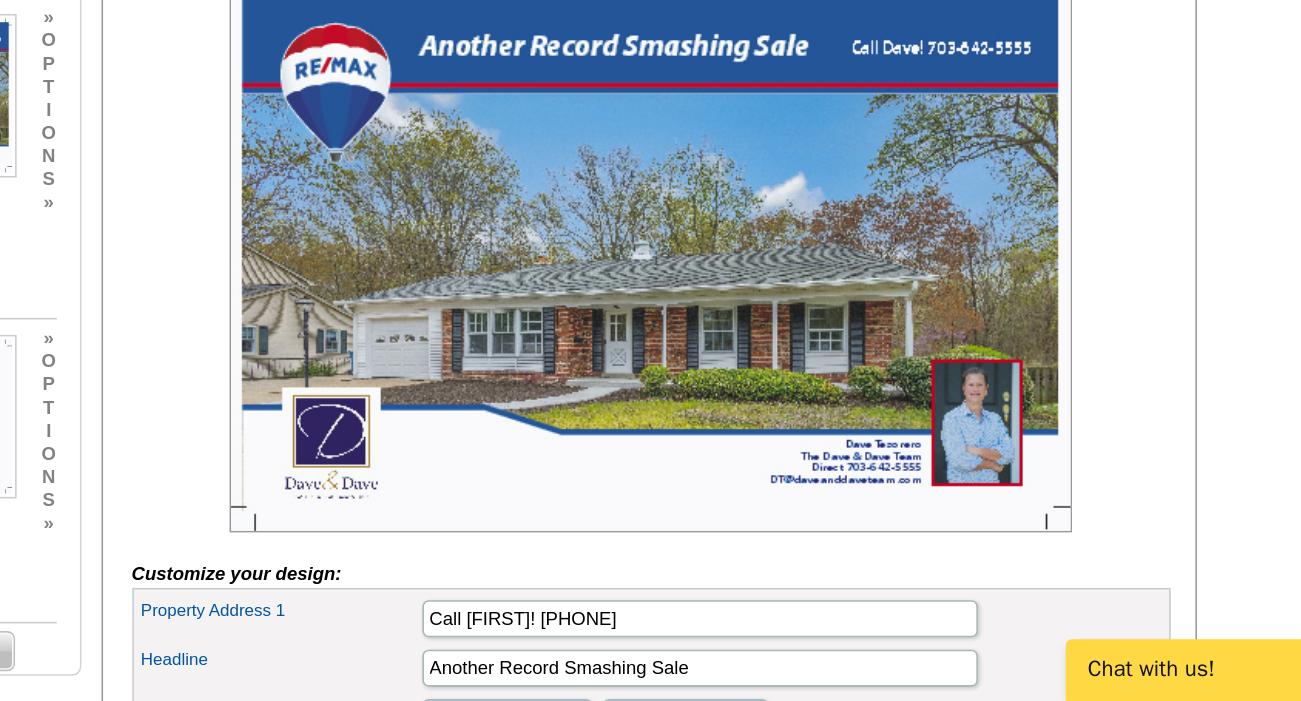 scroll, scrollTop: 129, scrollLeft: 0, axis: vertical 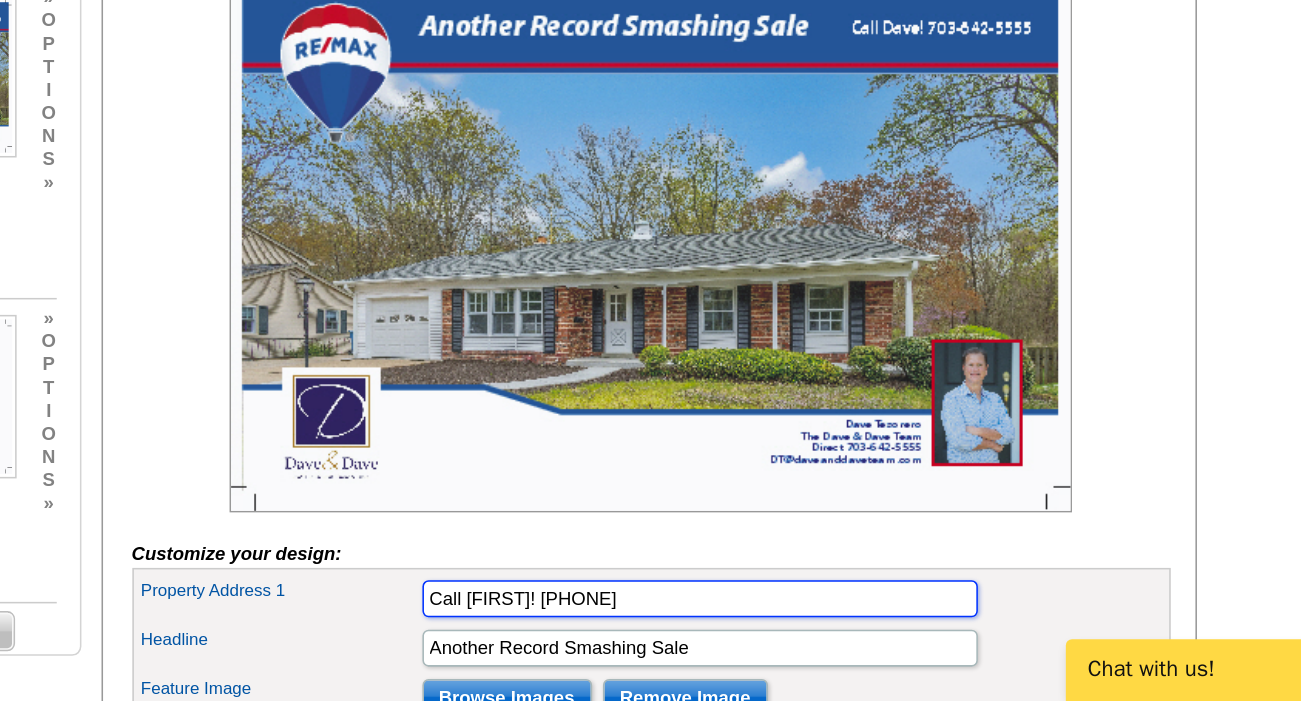 click on "Call Dave! 703-642-5555" at bounding box center (796, 635) 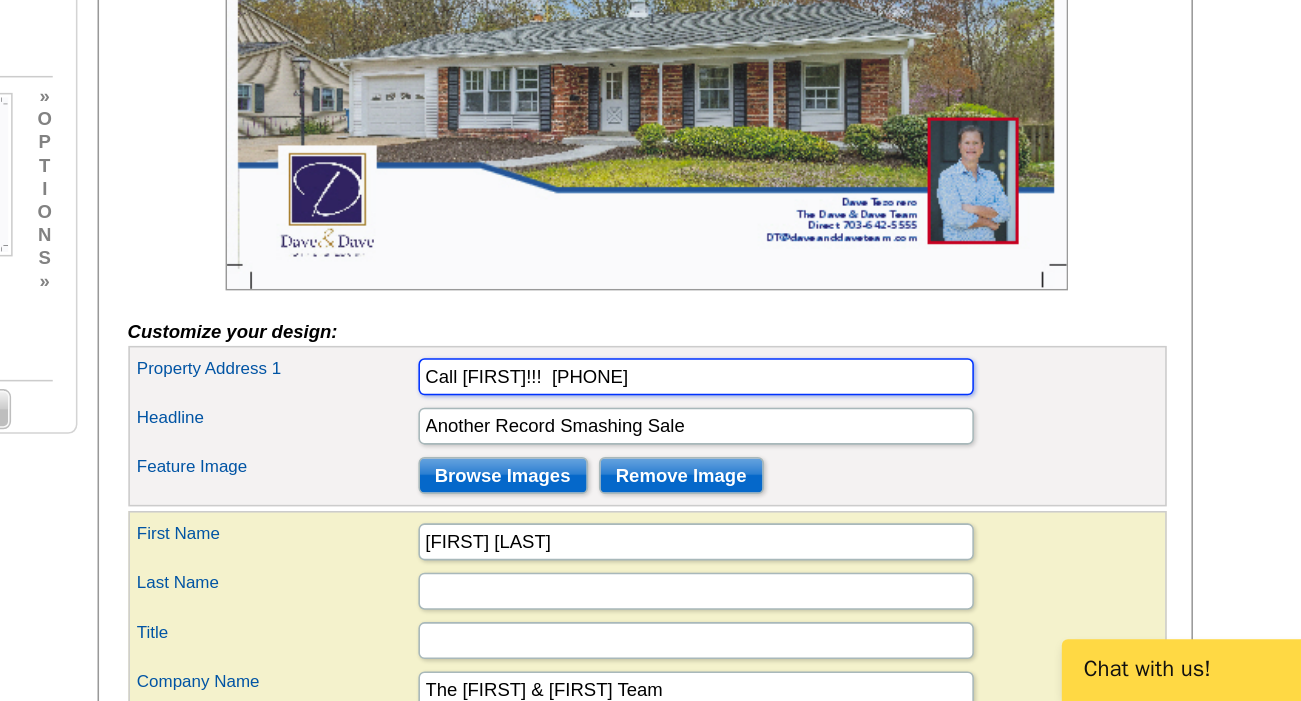scroll, scrollTop: 297, scrollLeft: 0, axis: vertical 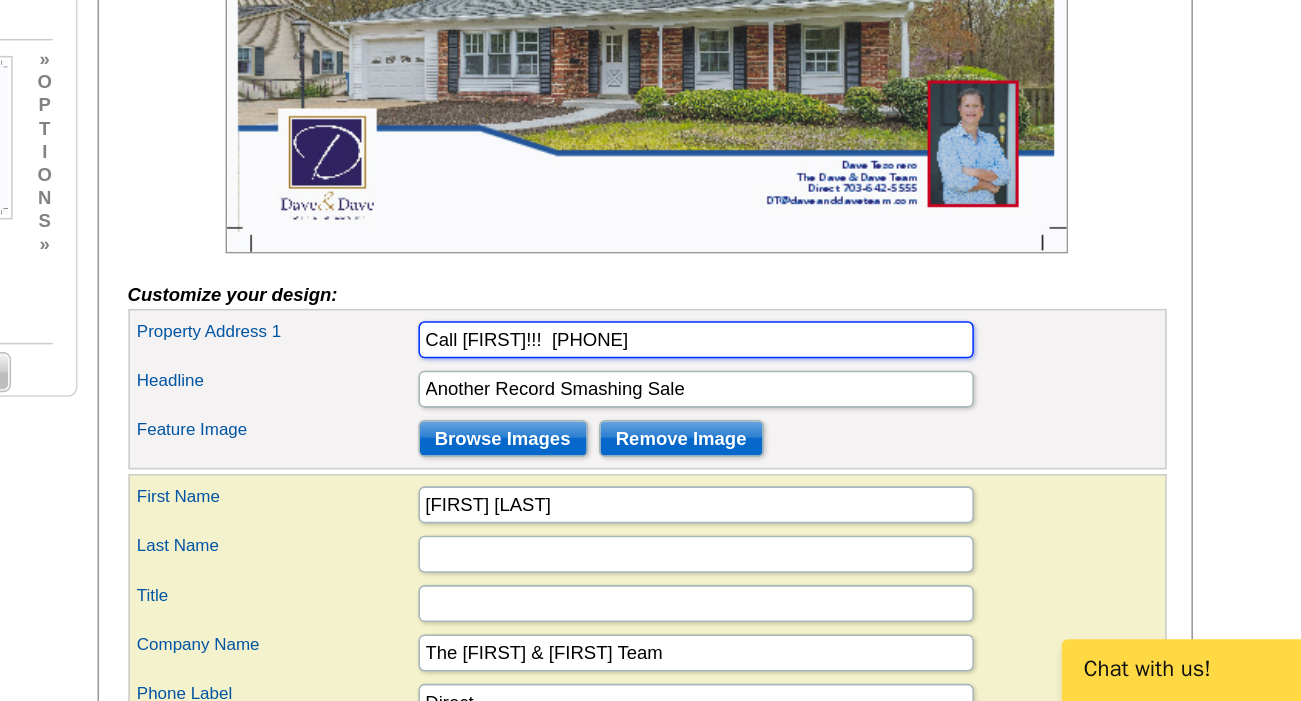 click on "Call Dave!!!  703-642-5555" at bounding box center [796, 467] 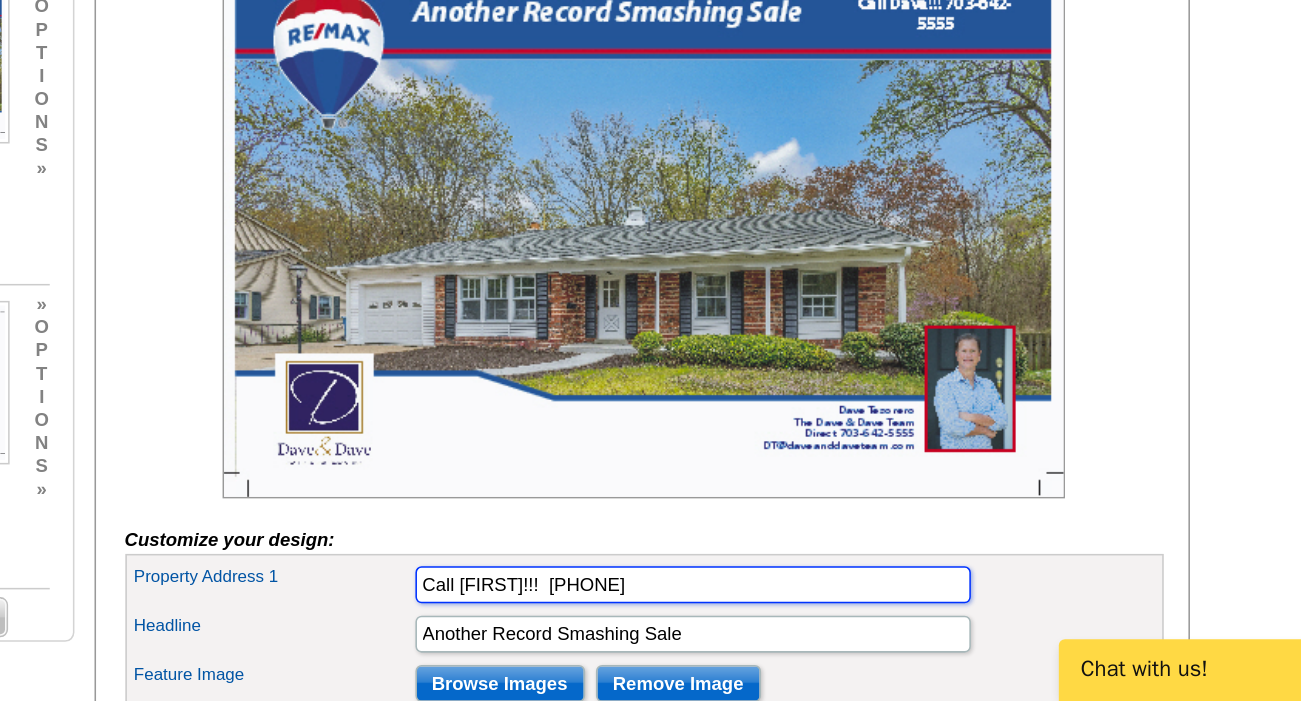 scroll, scrollTop: 174, scrollLeft: 0, axis: vertical 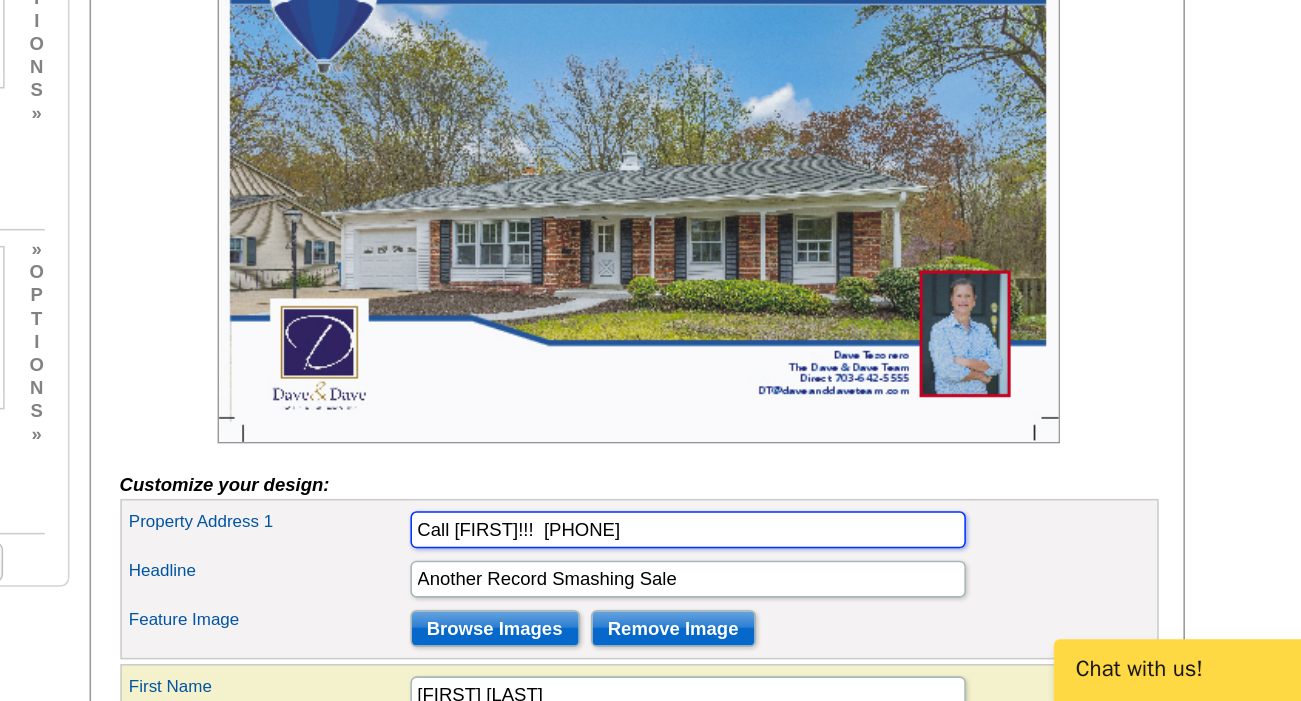 click on "Call Dave!!!  703-642-5555" at bounding box center (796, 590) 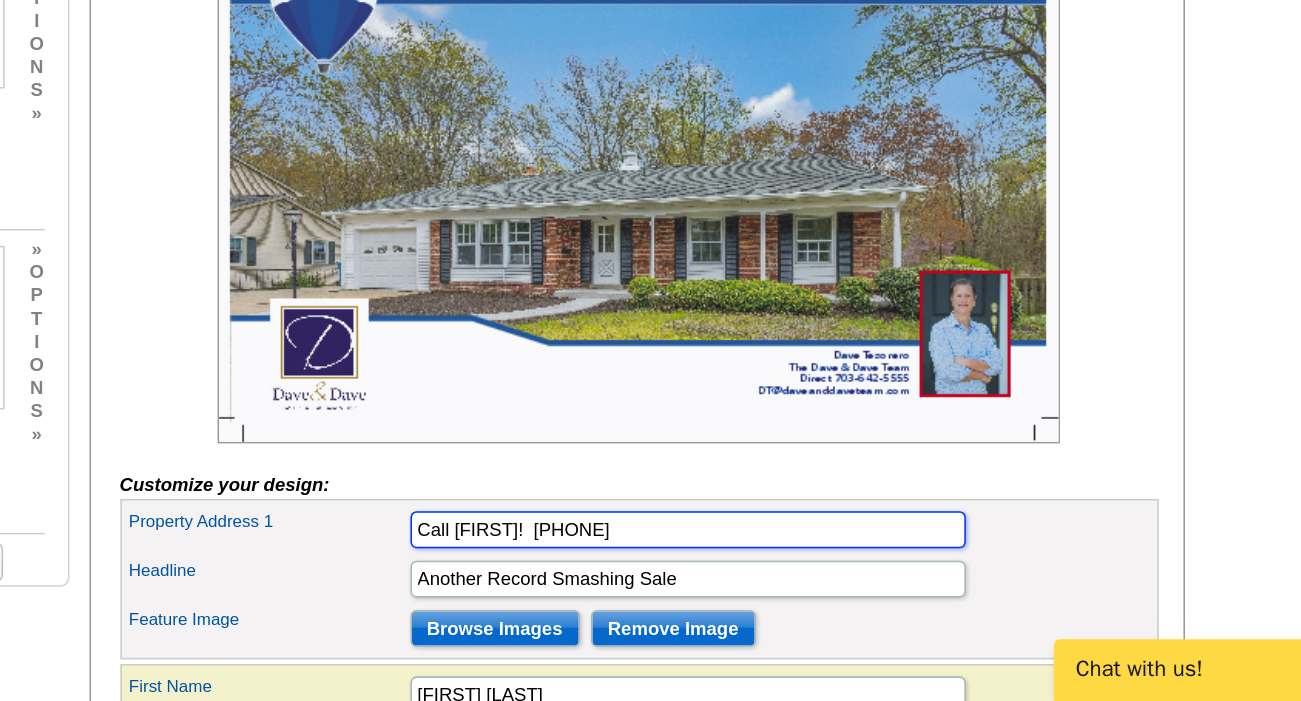 click on "Call Dave!  703-642-5555" at bounding box center (796, 590) 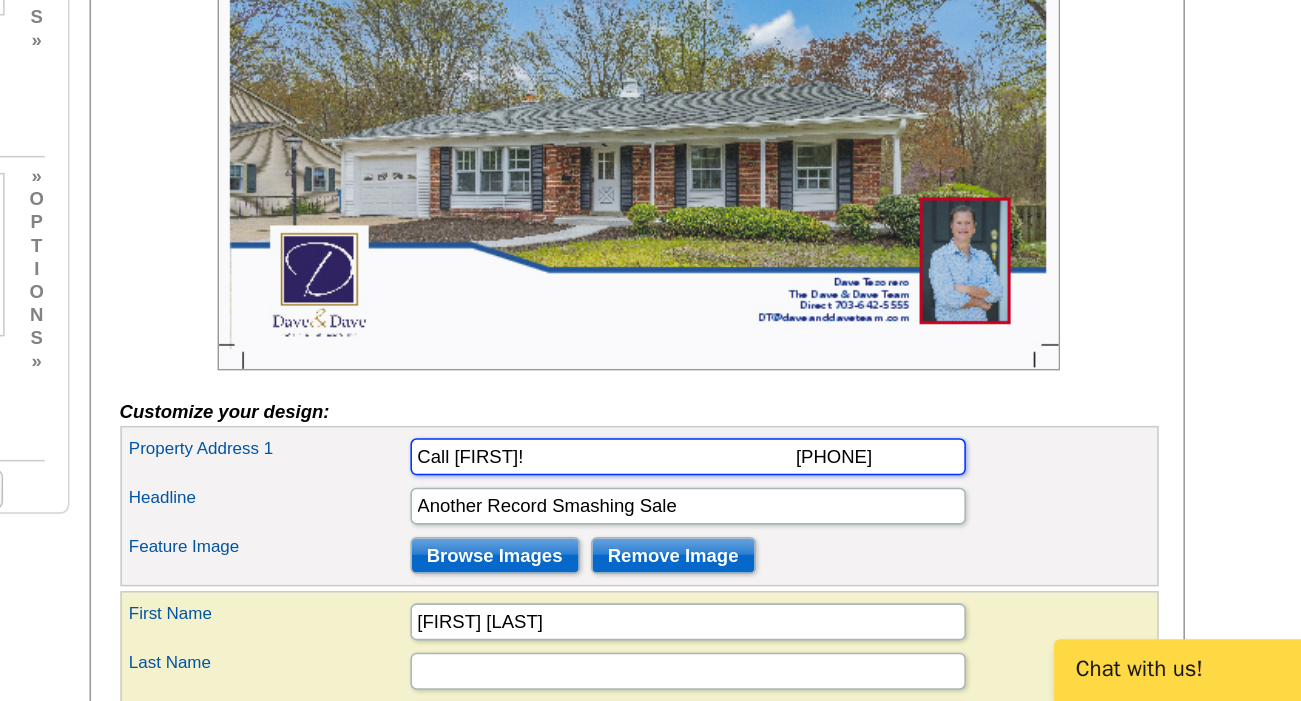 scroll, scrollTop: 251, scrollLeft: 0, axis: vertical 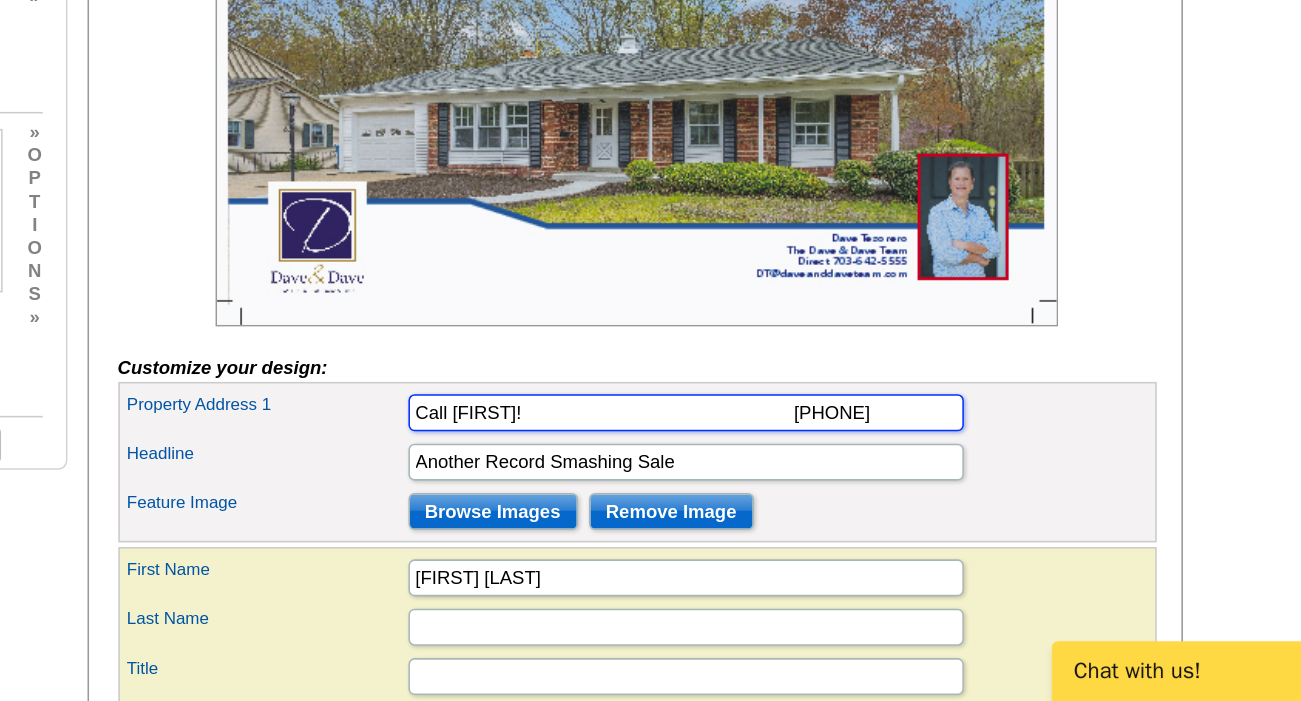click on "Call Dave!                                                     703-642-5555" at bounding box center (796, 513) 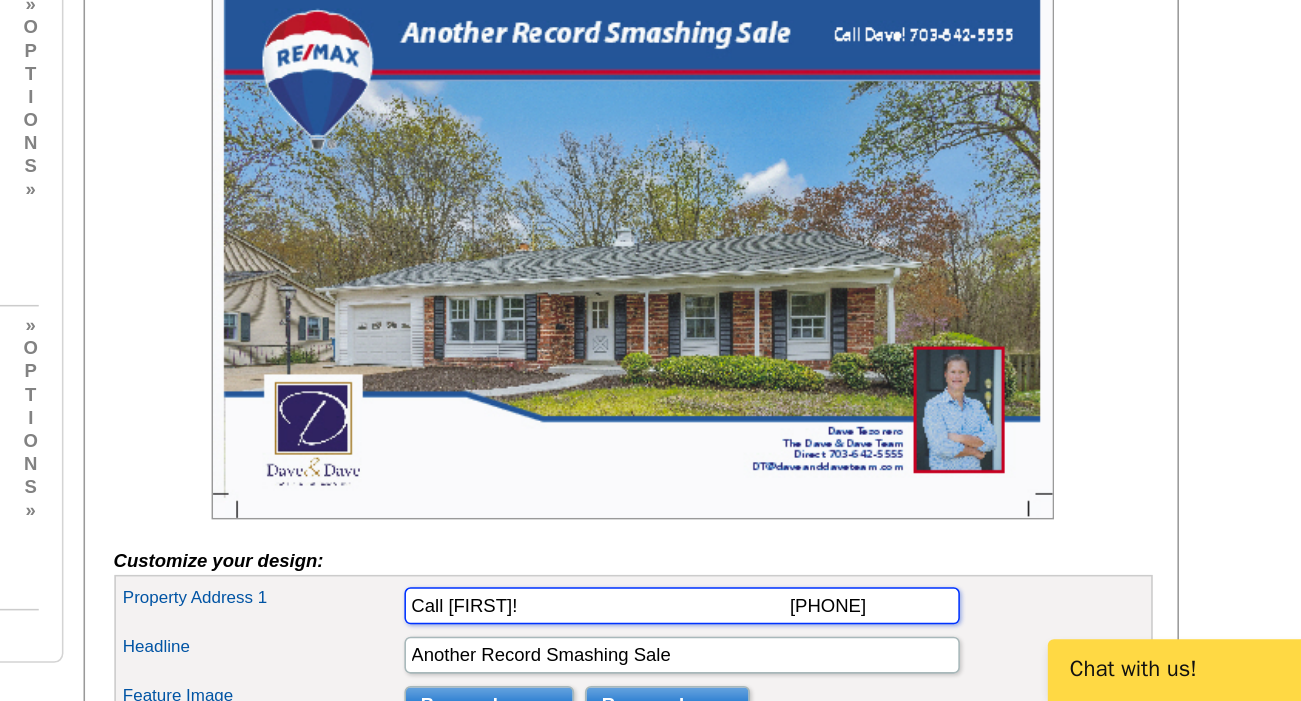 scroll, scrollTop: 136, scrollLeft: 0, axis: vertical 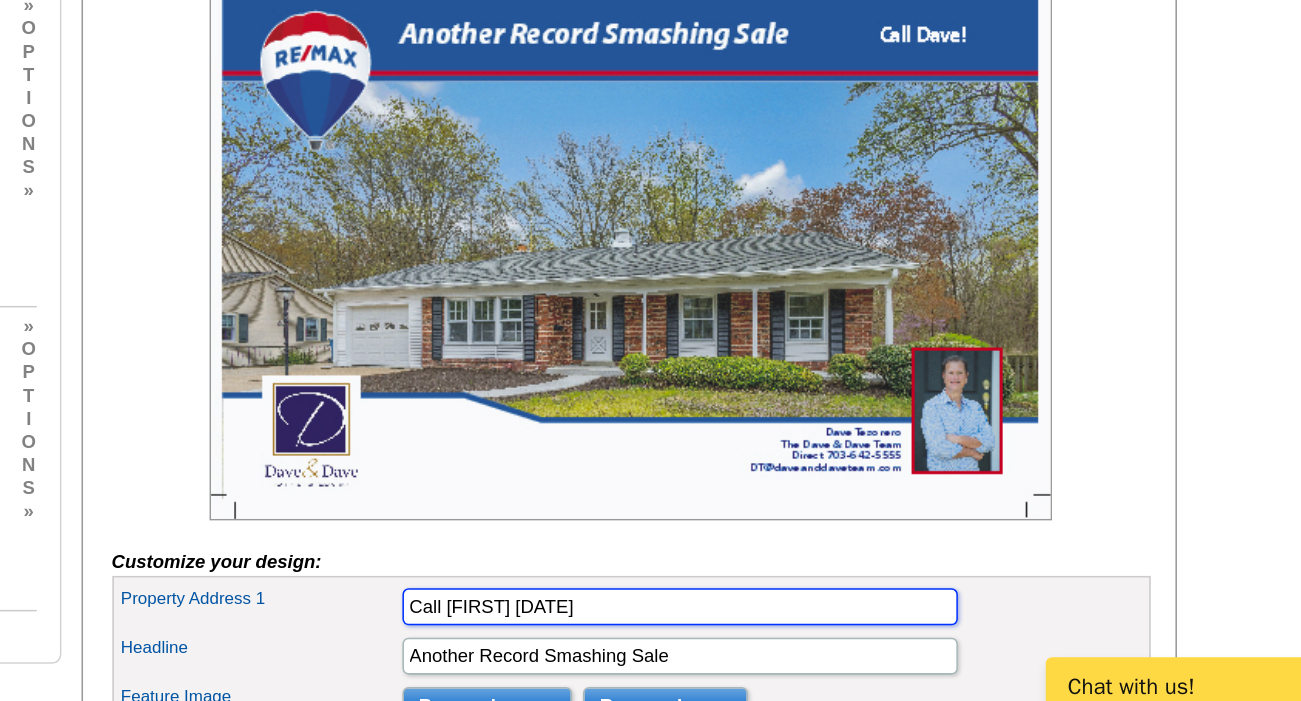 type on "Call Dave Today" 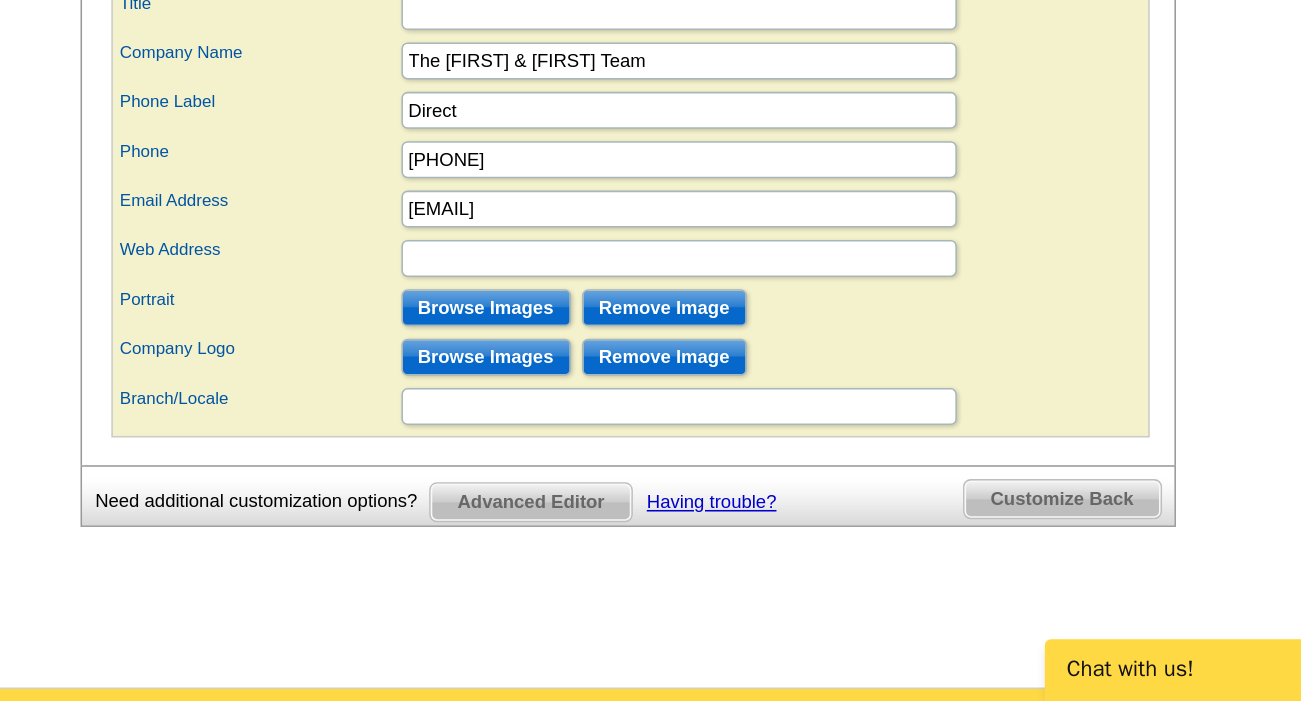 scroll, scrollTop: 692, scrollLeft: 0, axis: vertical 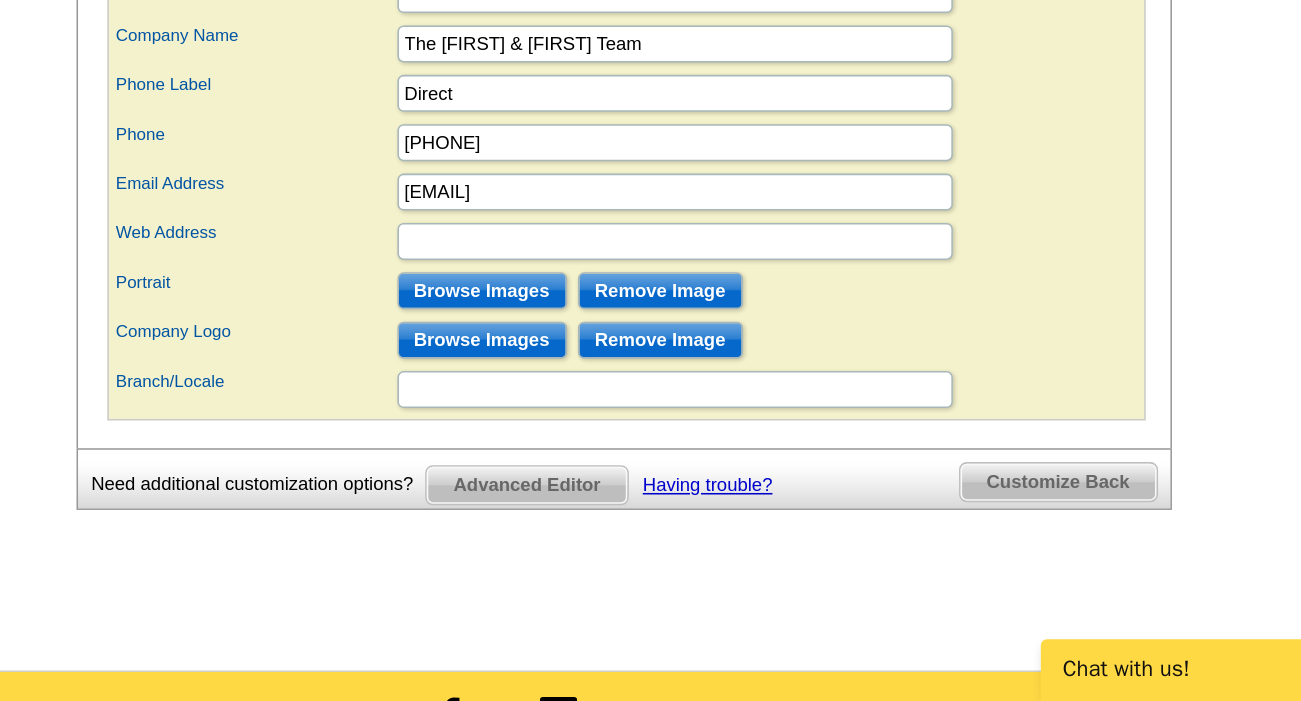 click on "Branch/Locale" at bounding box center [524, 493] 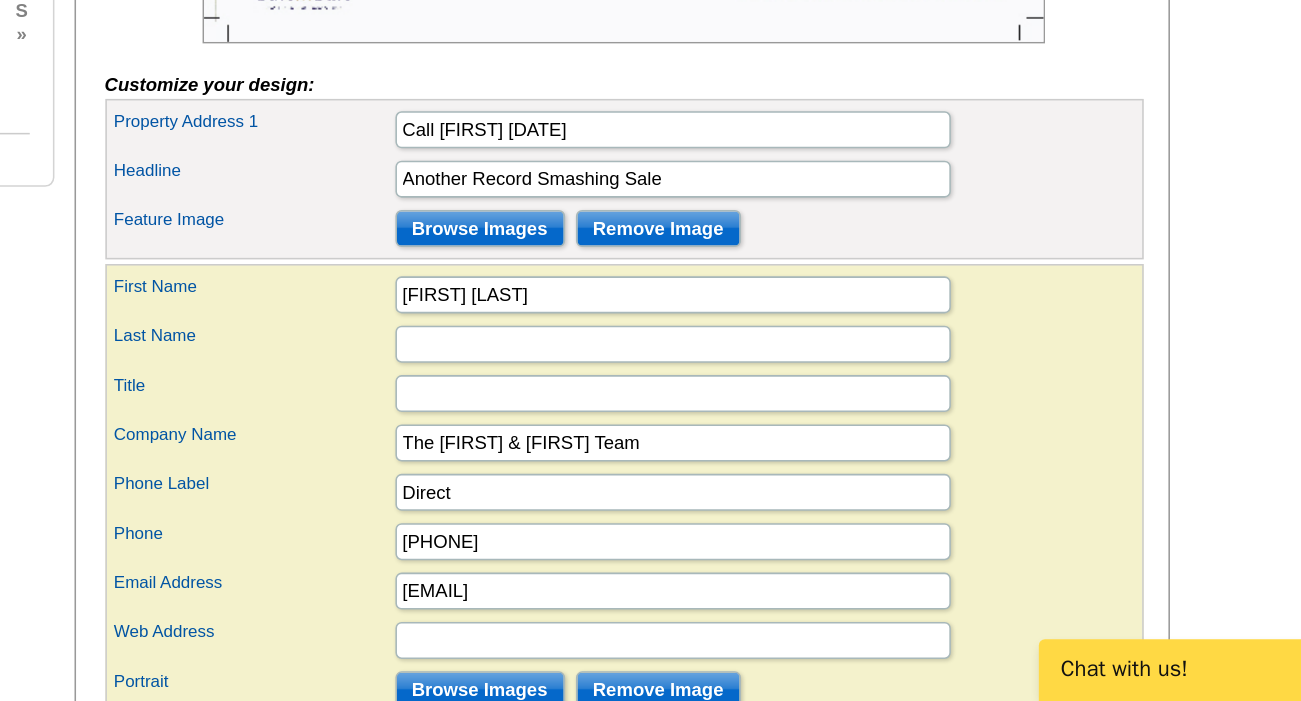 scroll, scrollTop: 434, scrollLeft: 0, axis: vertical 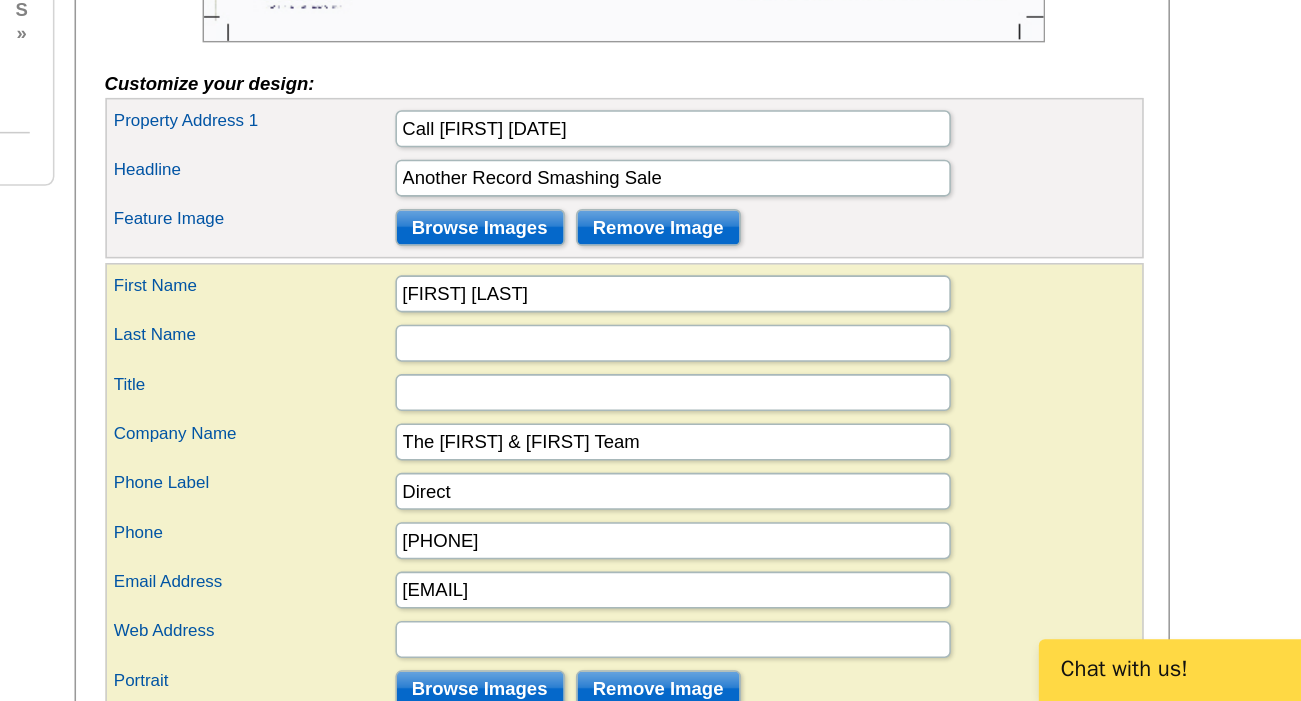 click on "Phone Label
Direct" at bounding box center (764, 565) 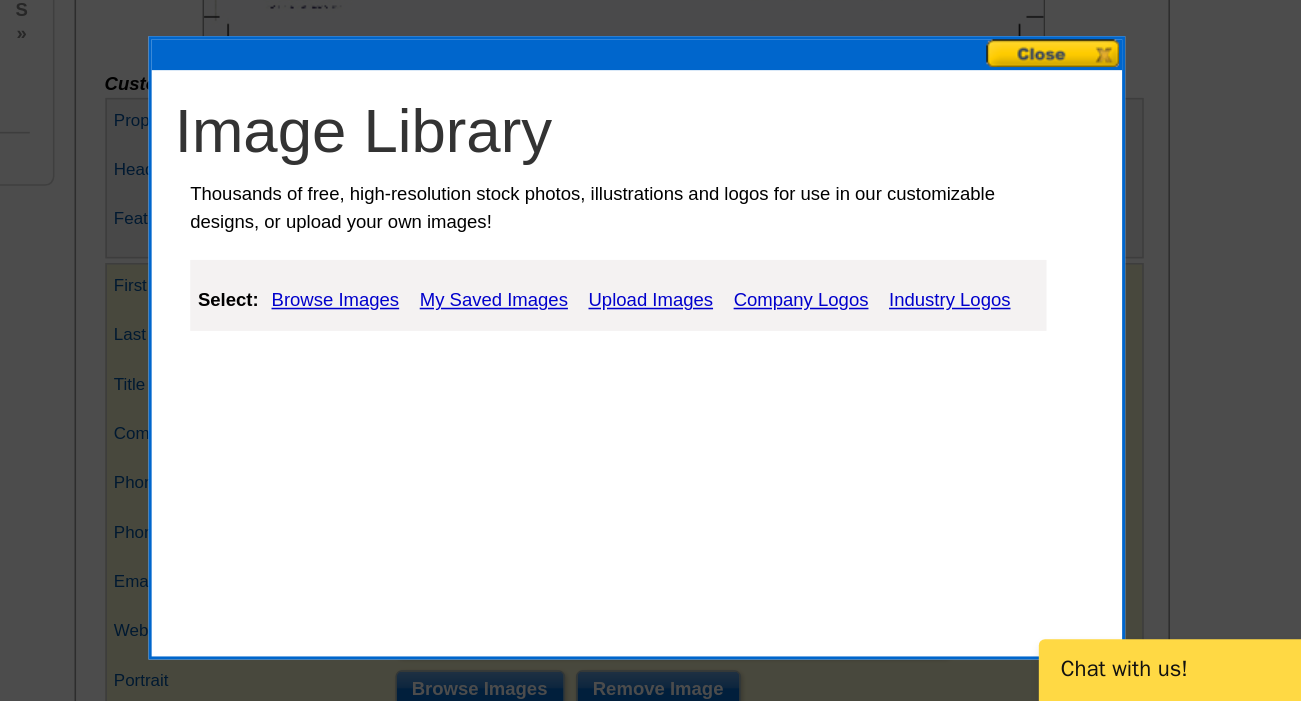 drag, startPoint x: 153, startPoint y: 93, endPoint x: 237, endPoint y: 33, distance: 103.227905 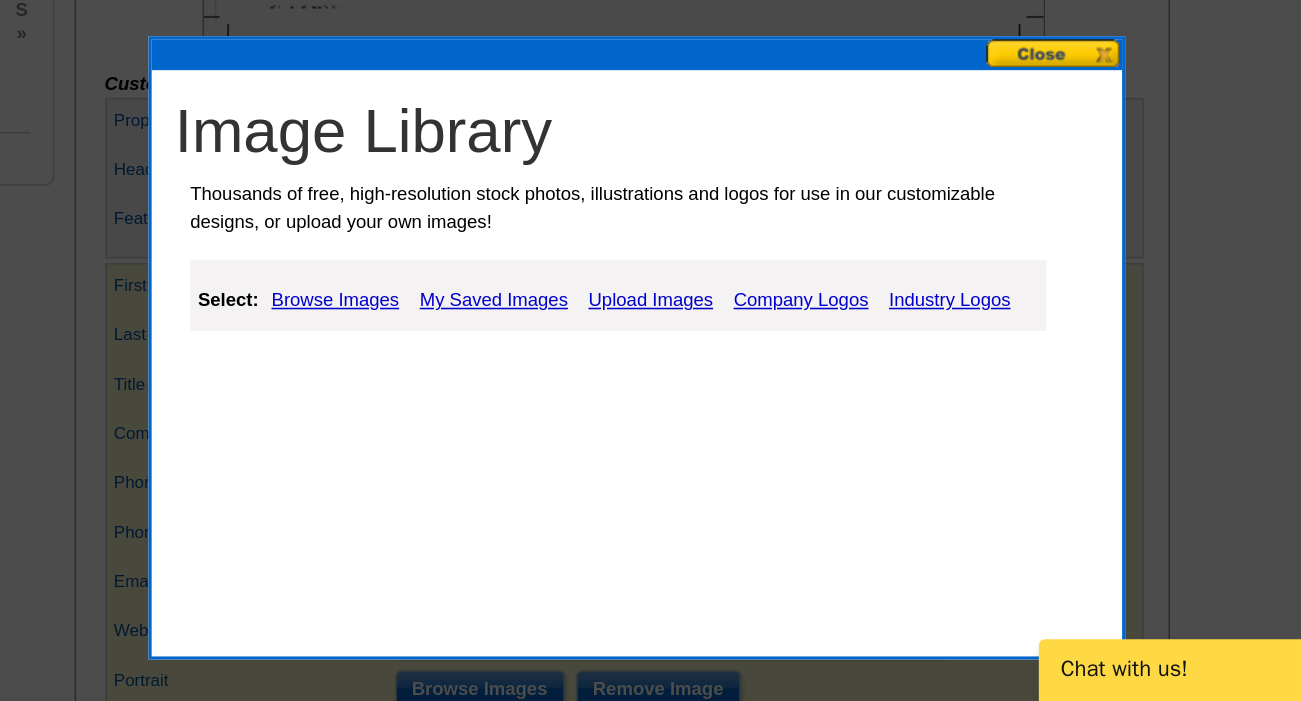 click at bounding box center (772, 282) 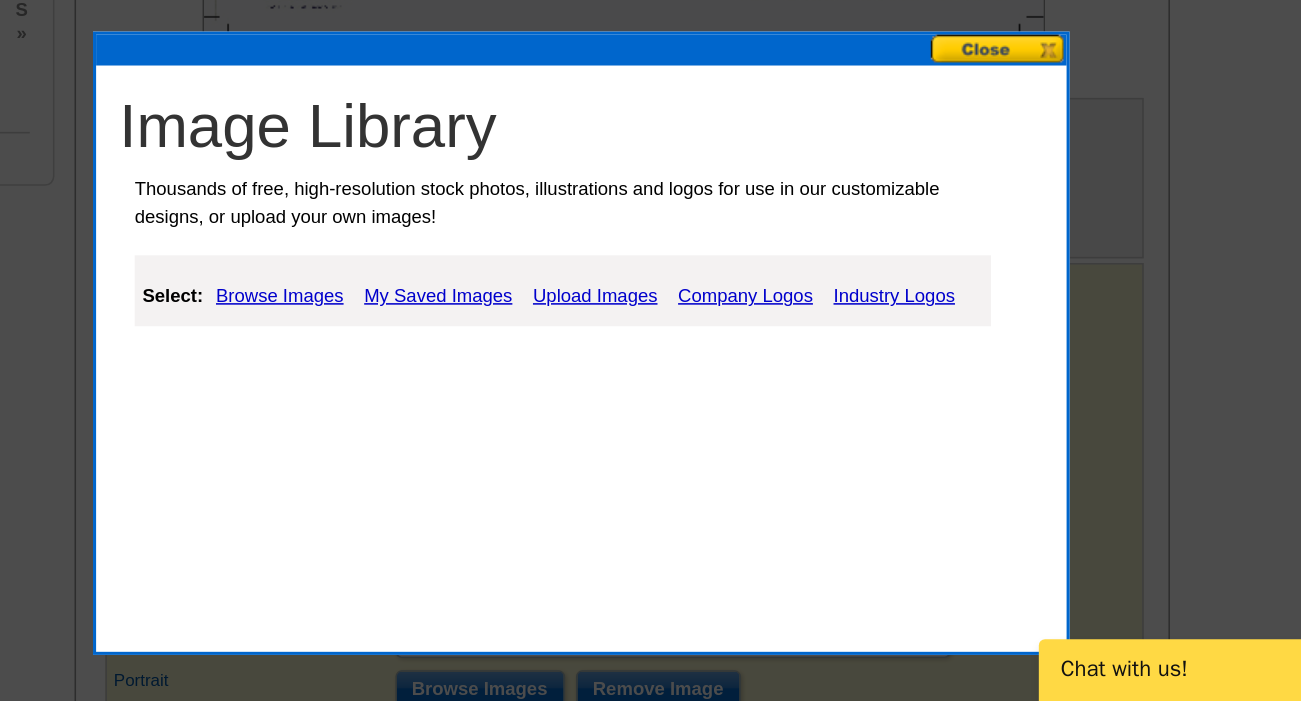 click on "Image Library
Thousands of free, high-resolution stock photos,
illustrations and logos for use in our customizable designs, or upload your own images!
Select:
Browse Images
My Saved Images
Upload Images
Company Logos
Industry Logos" at bounding box center [736, 469] 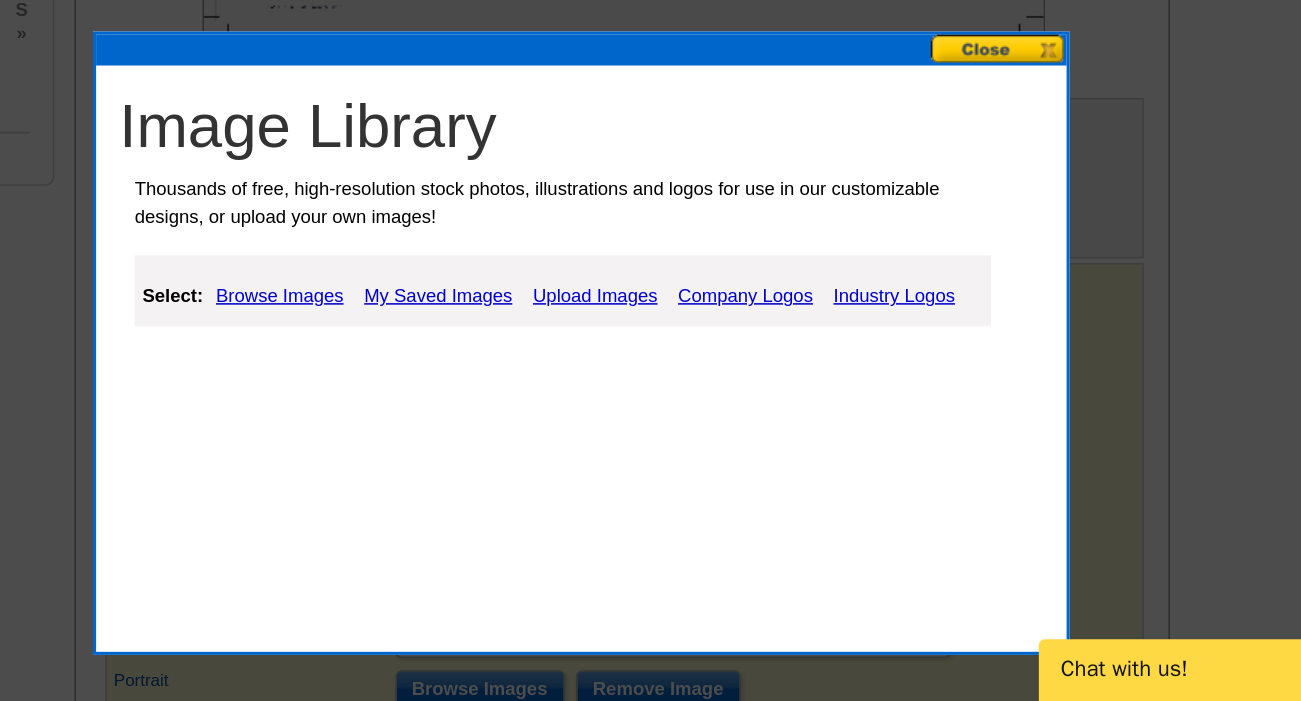 click on "Upload Images" at bounding box center (745, 438) 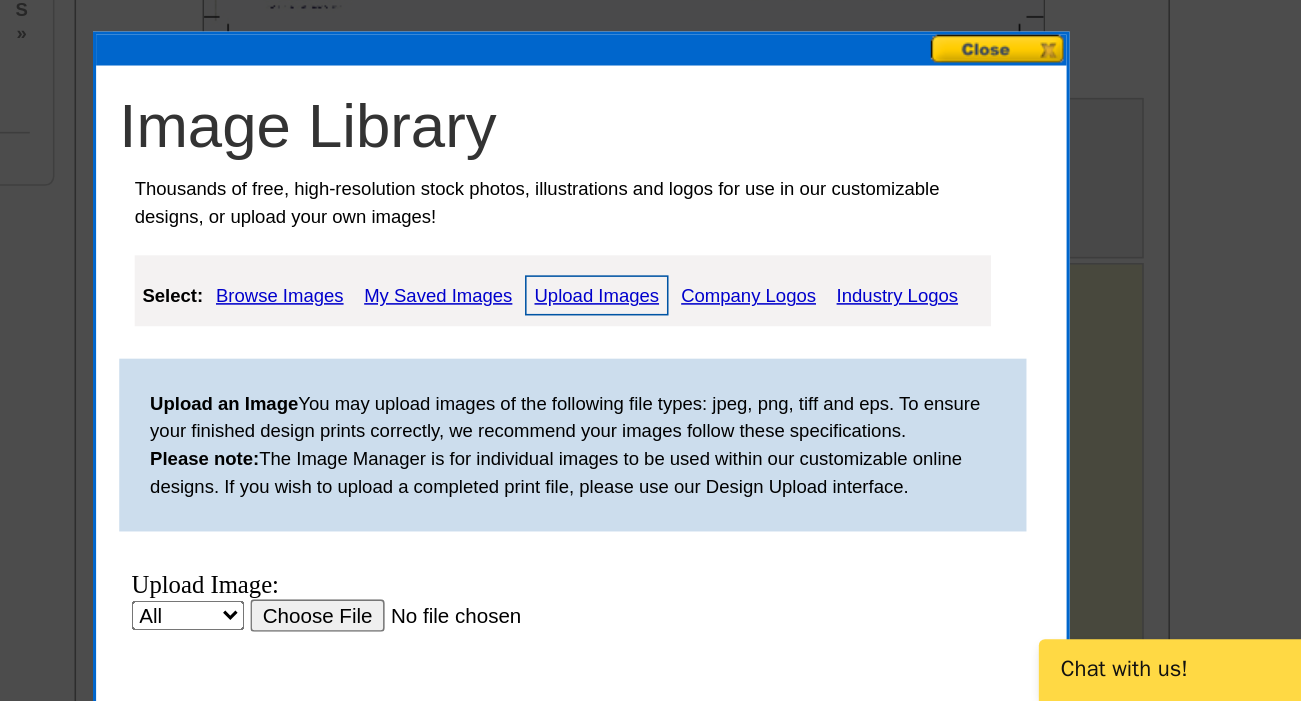 scroll, scrollTop: 0, scrollLeft: 0, axis: both 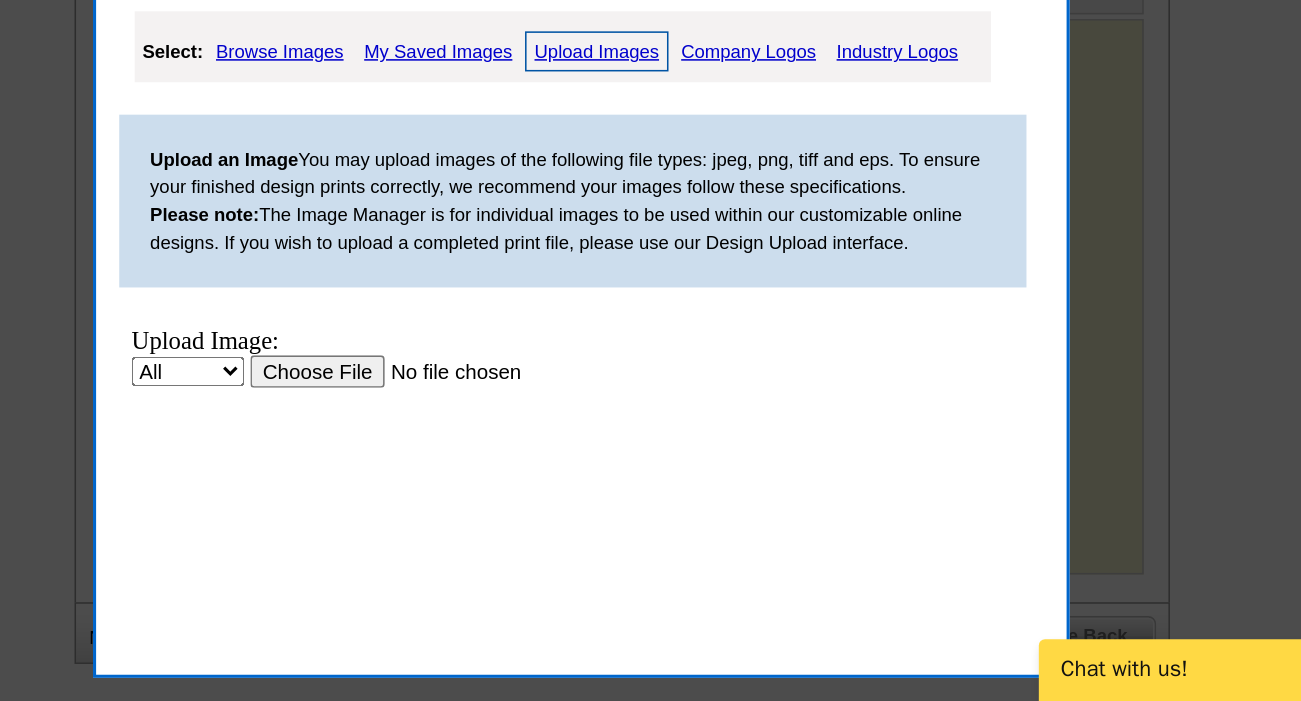 click at bounding box center [330, 351] 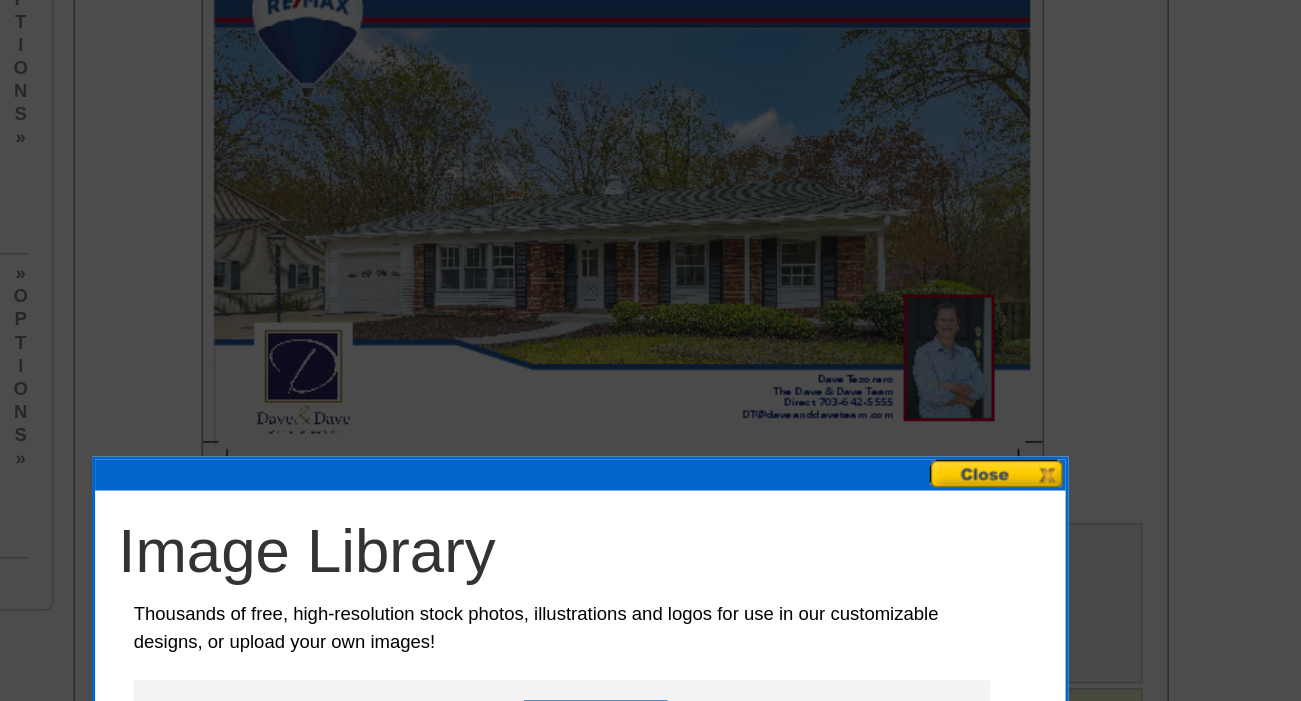 scroll, scrollTop: 405, scrollLeft: 0, axis: vertical 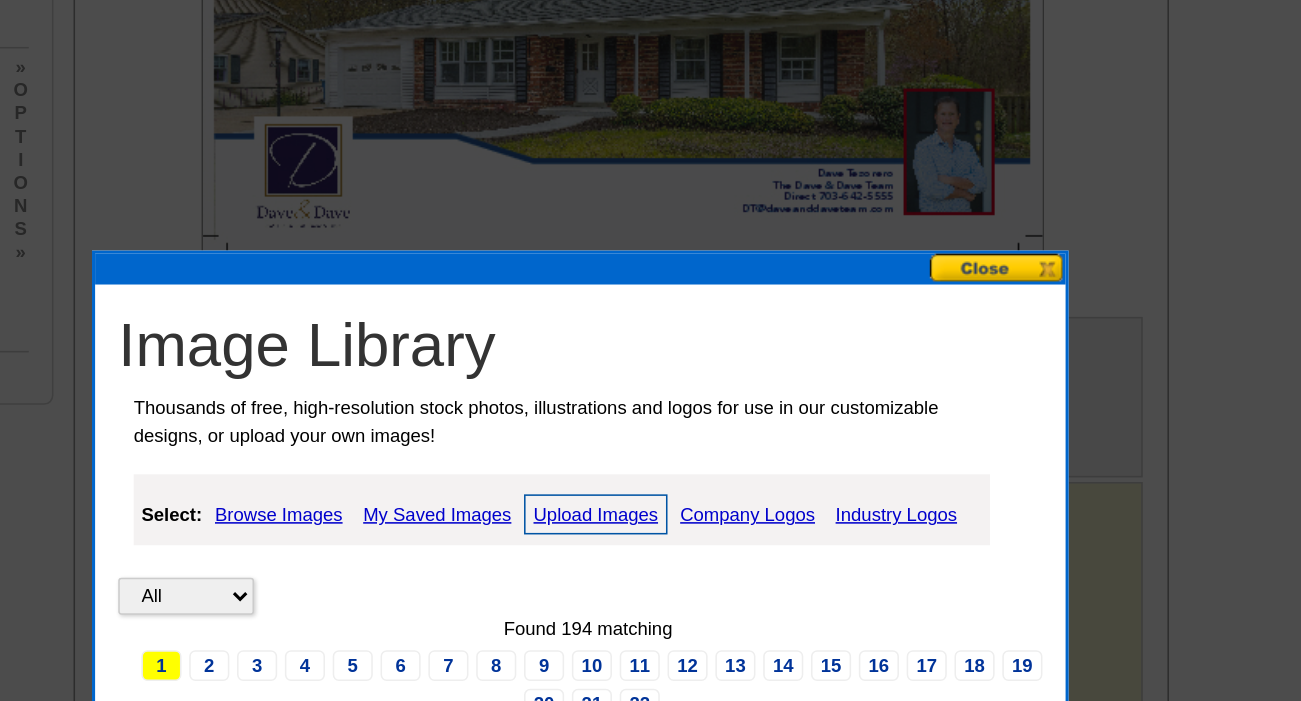 click at bounding box center (1007, 307) 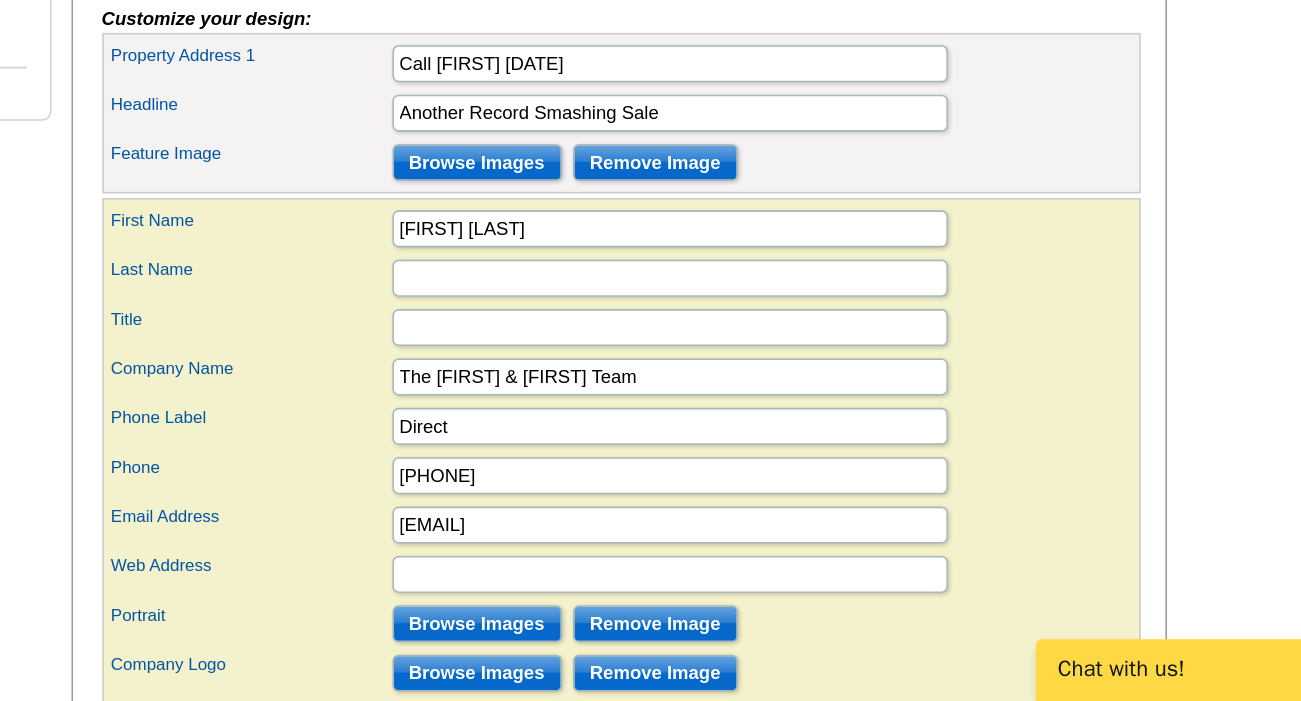 scroll, scrollTop: 480, scrollLeft: 0, axis: vertical 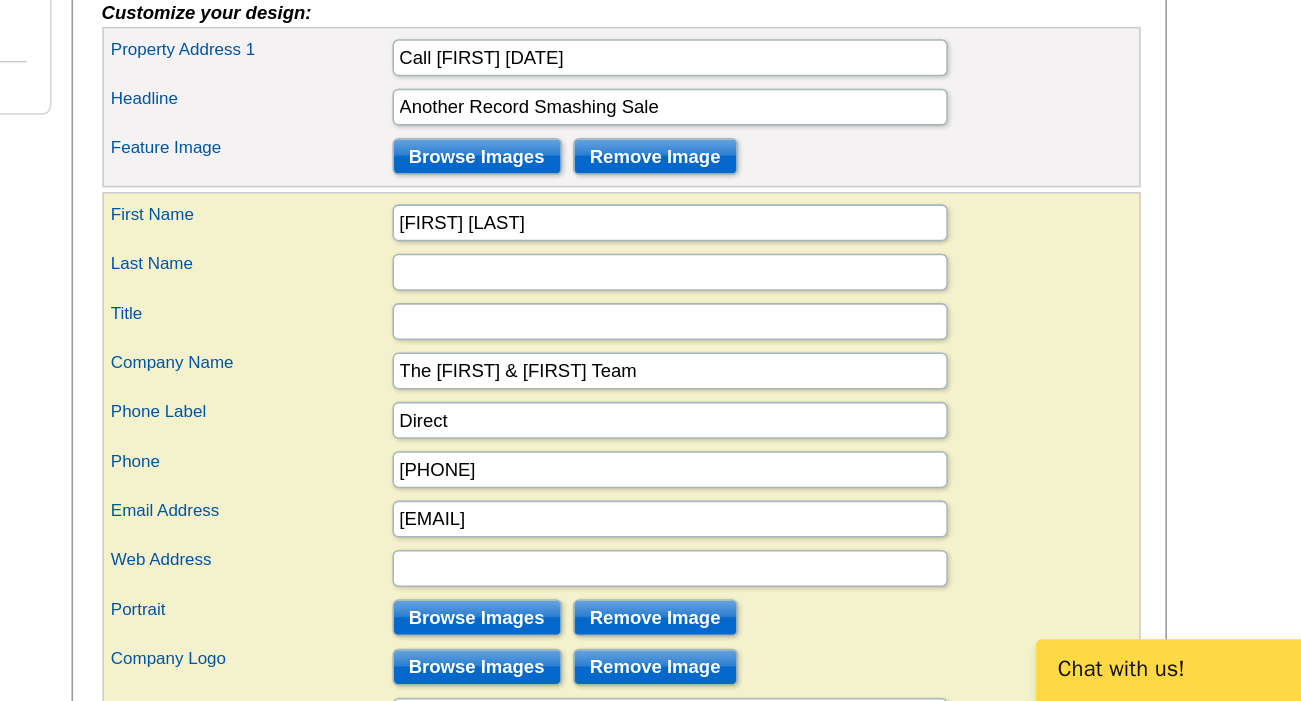 click on "Browse Images" at bounding box center (671, 348) 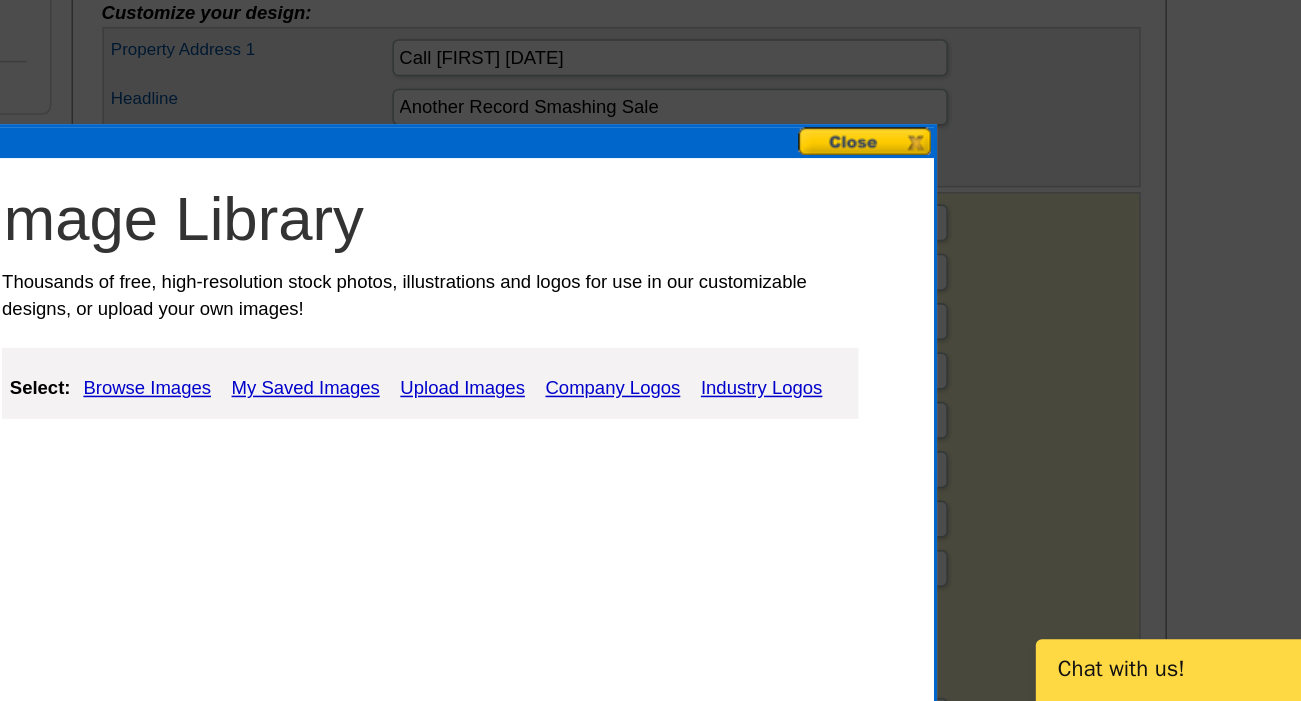 click on "Upload Images" at bounding box center [661, 498] 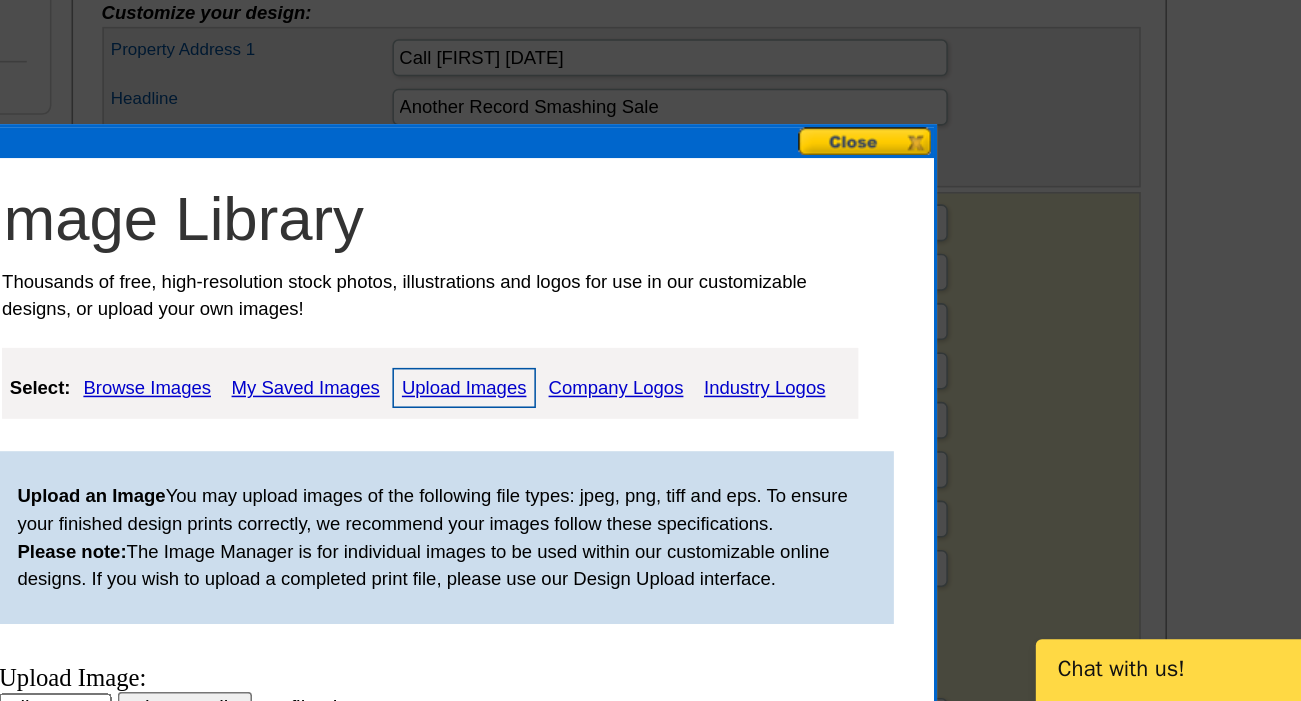 scroll, scrollTop: 0, scrollLeft: 0, axis: both 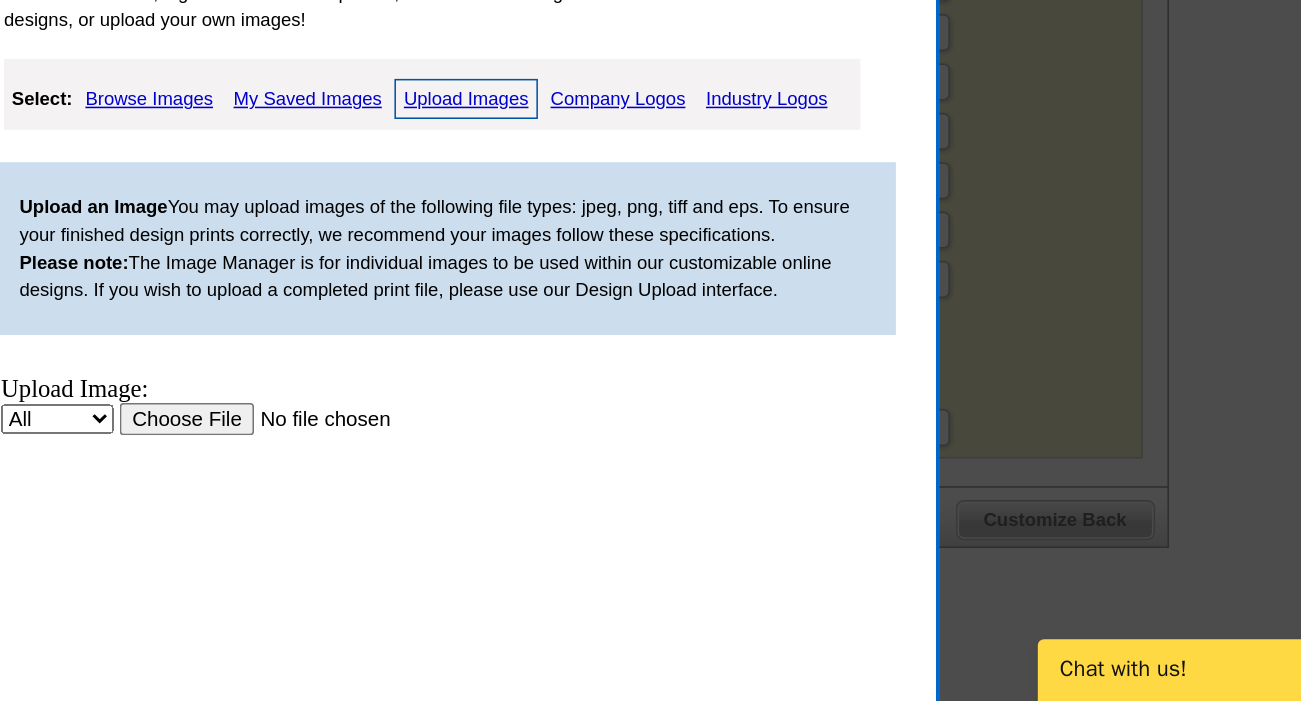 click at bounding box center [200, 399] 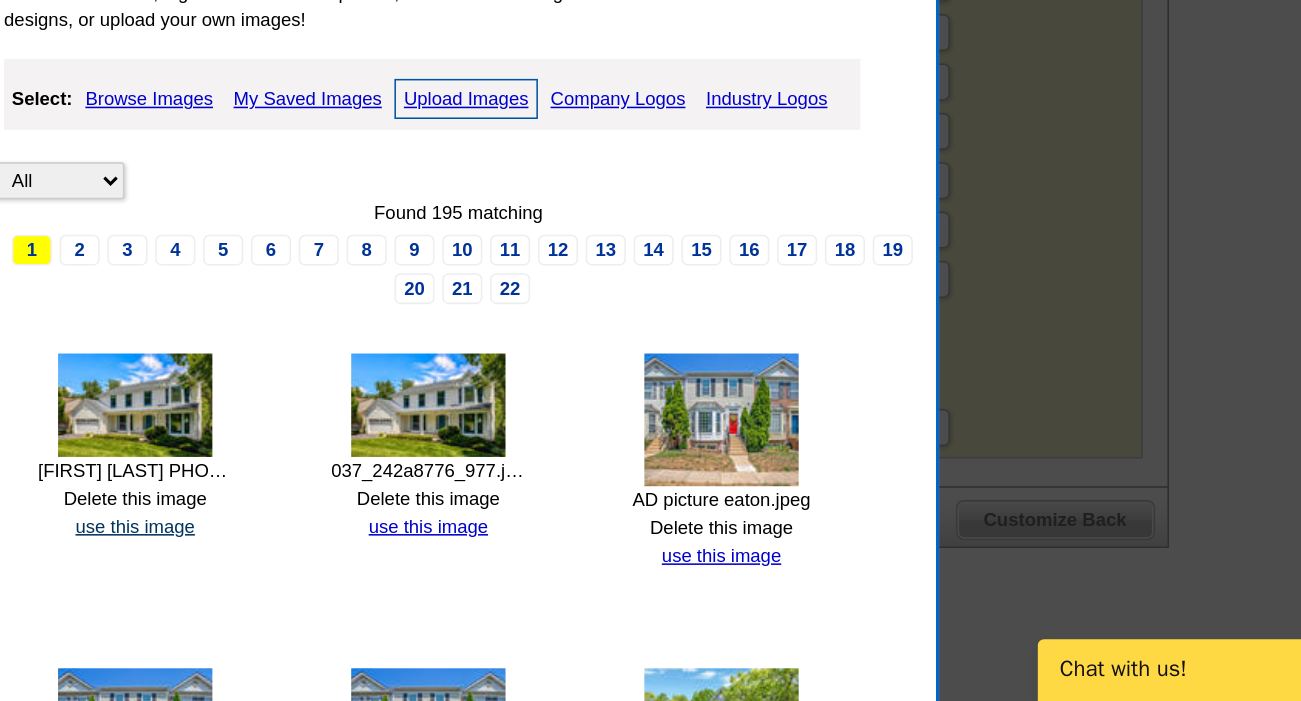 click on "use this image" at bounding box center [447, 588] 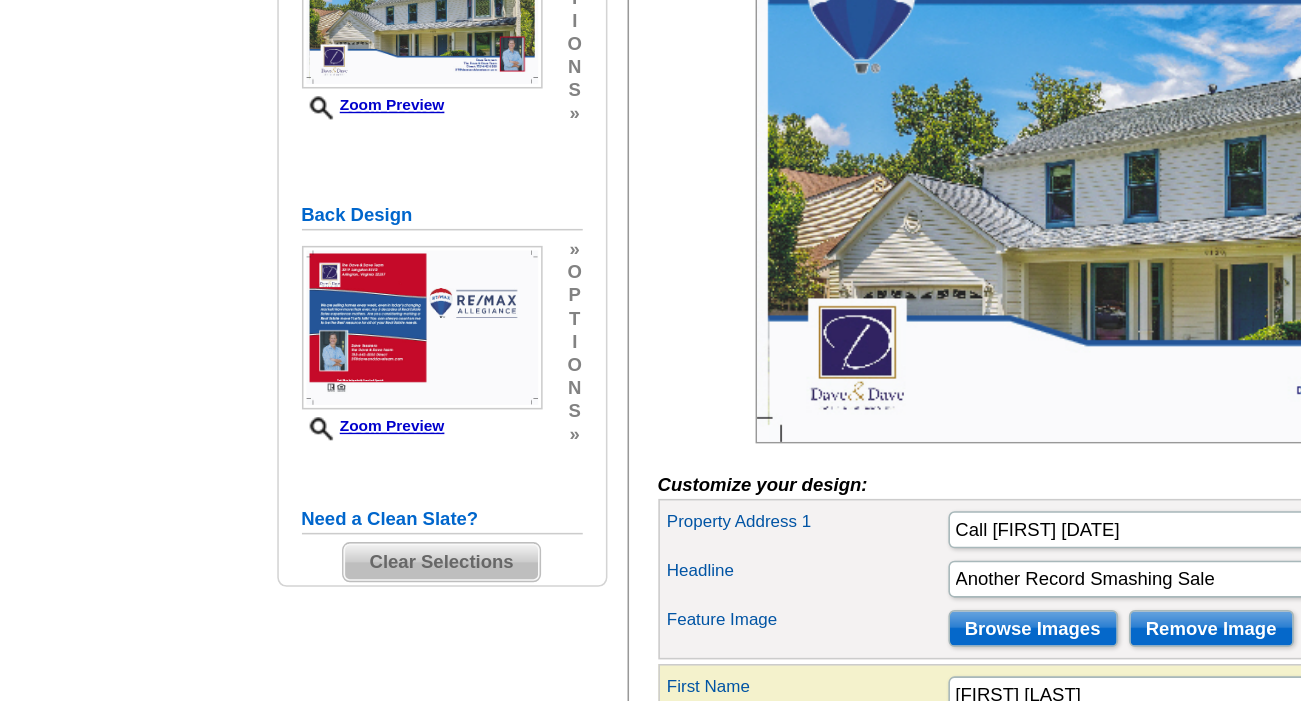 scroll, scrollTop: 177, scrollLeft: 0, axis: vertical 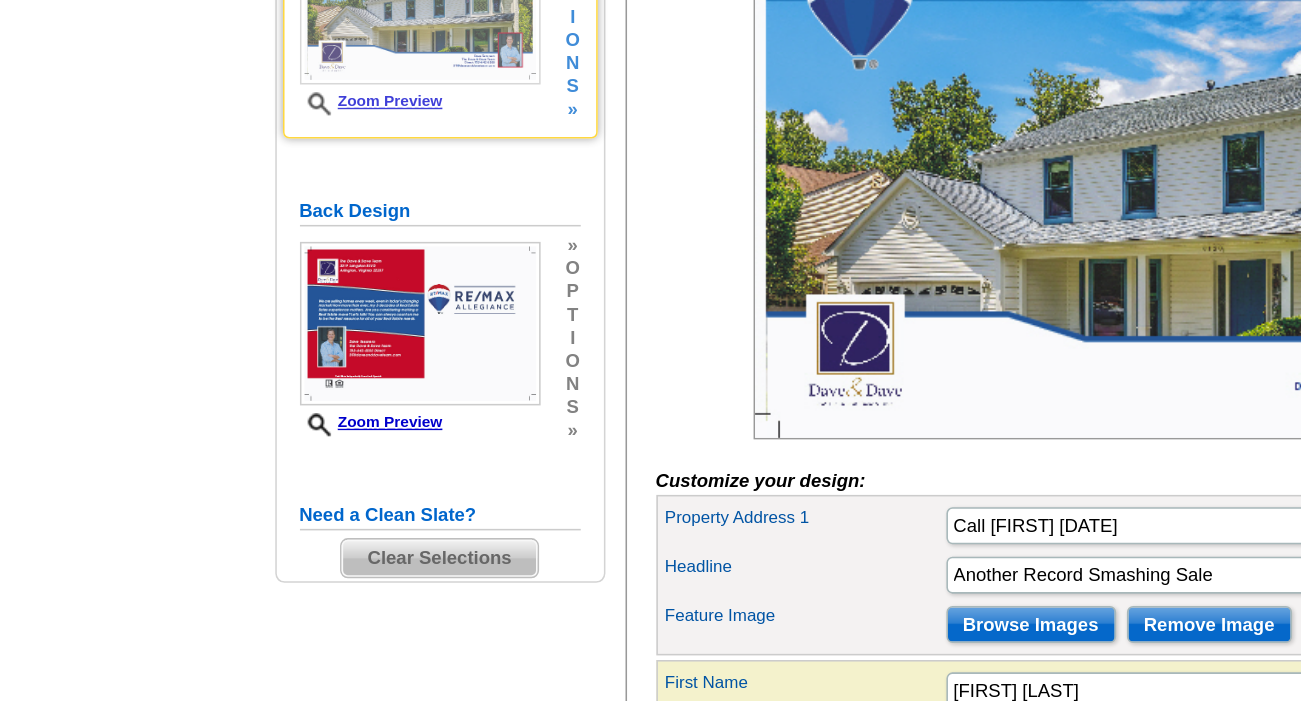 click on "Zoom Preview" at bounding box center [243, 311] 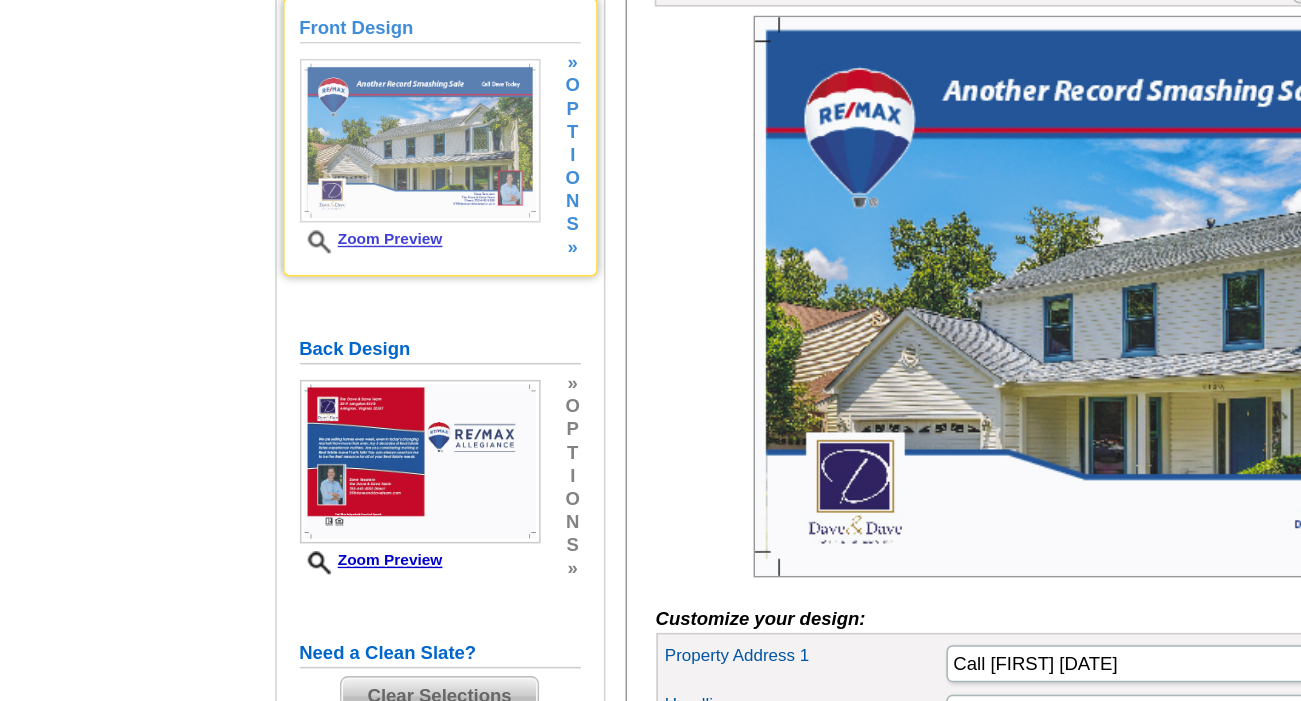 click at bounding box center (275, 248) 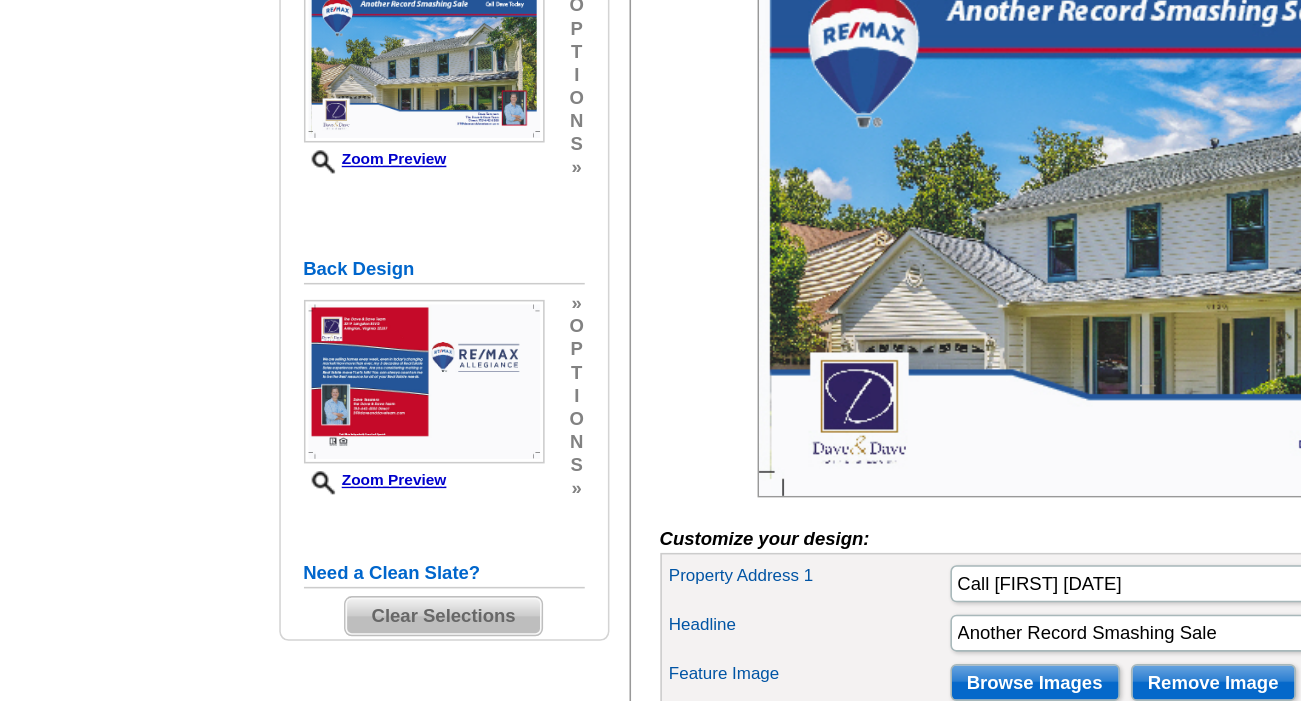 scroll, scrollTop: 342, scrollLeft: 0, axis: vertical 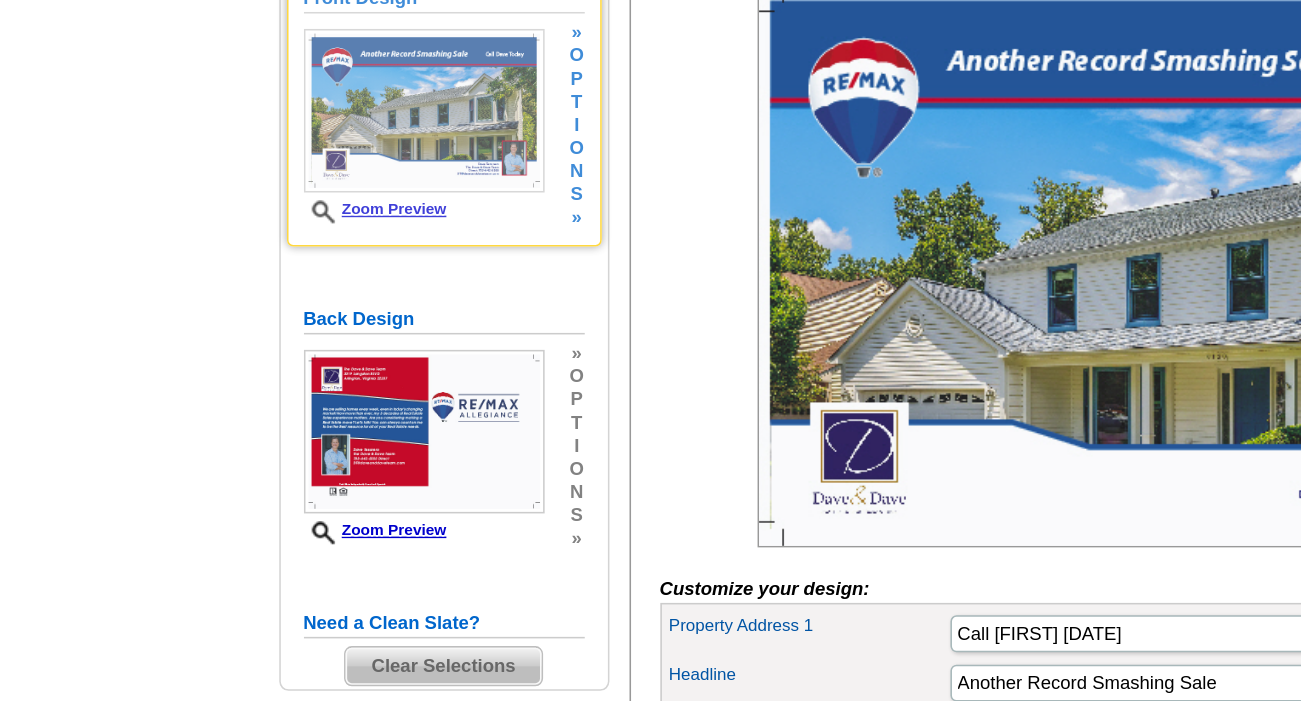 click on "i" at bounding box center [373, 92] 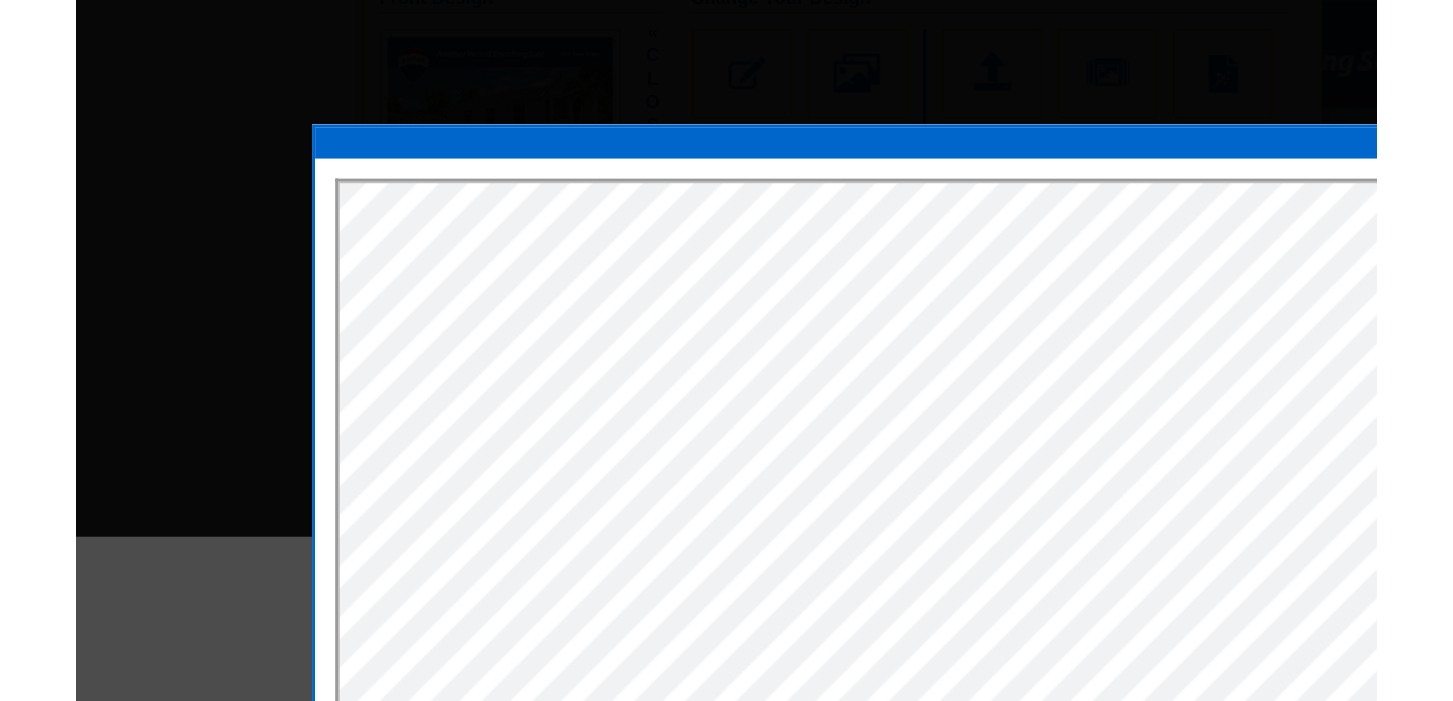 scroll, scrollTop: 0, scrollLeft: 0, axis: both 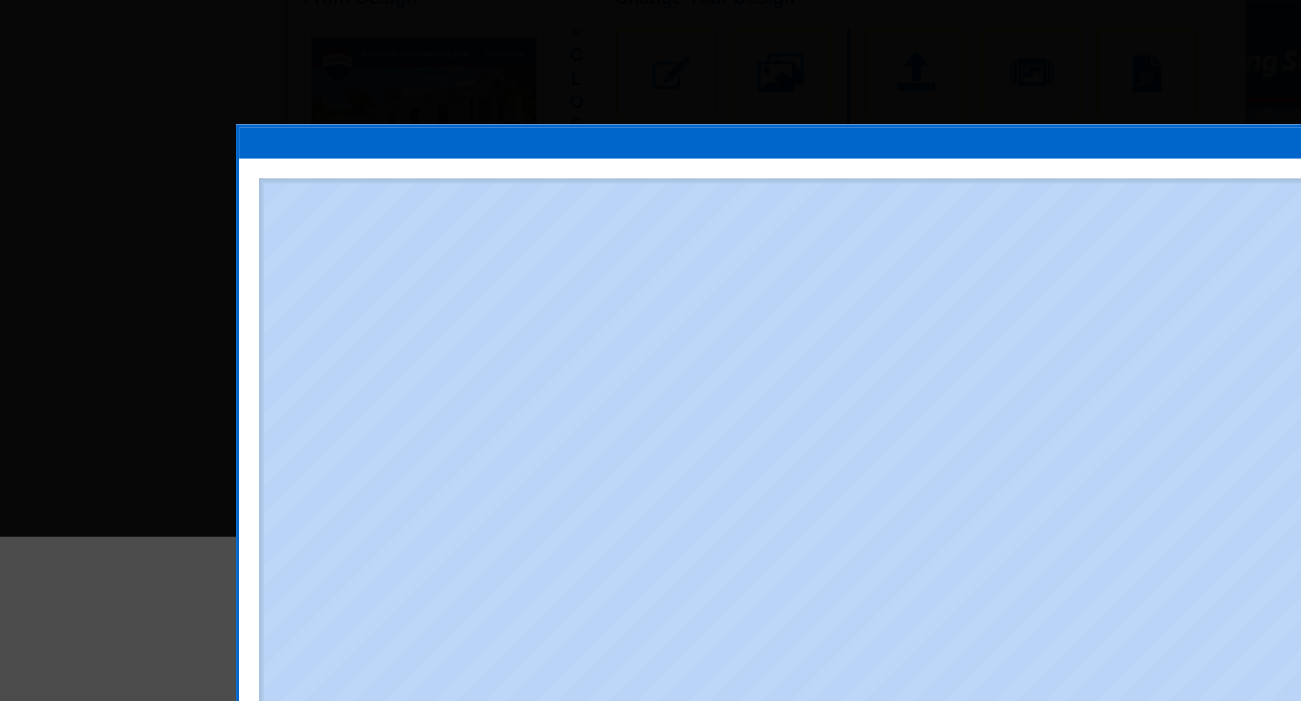 drag, startPoint x: 421, startPoint y: 92, endPoint x: 298, endPoint y: 41, distance: 133.15405 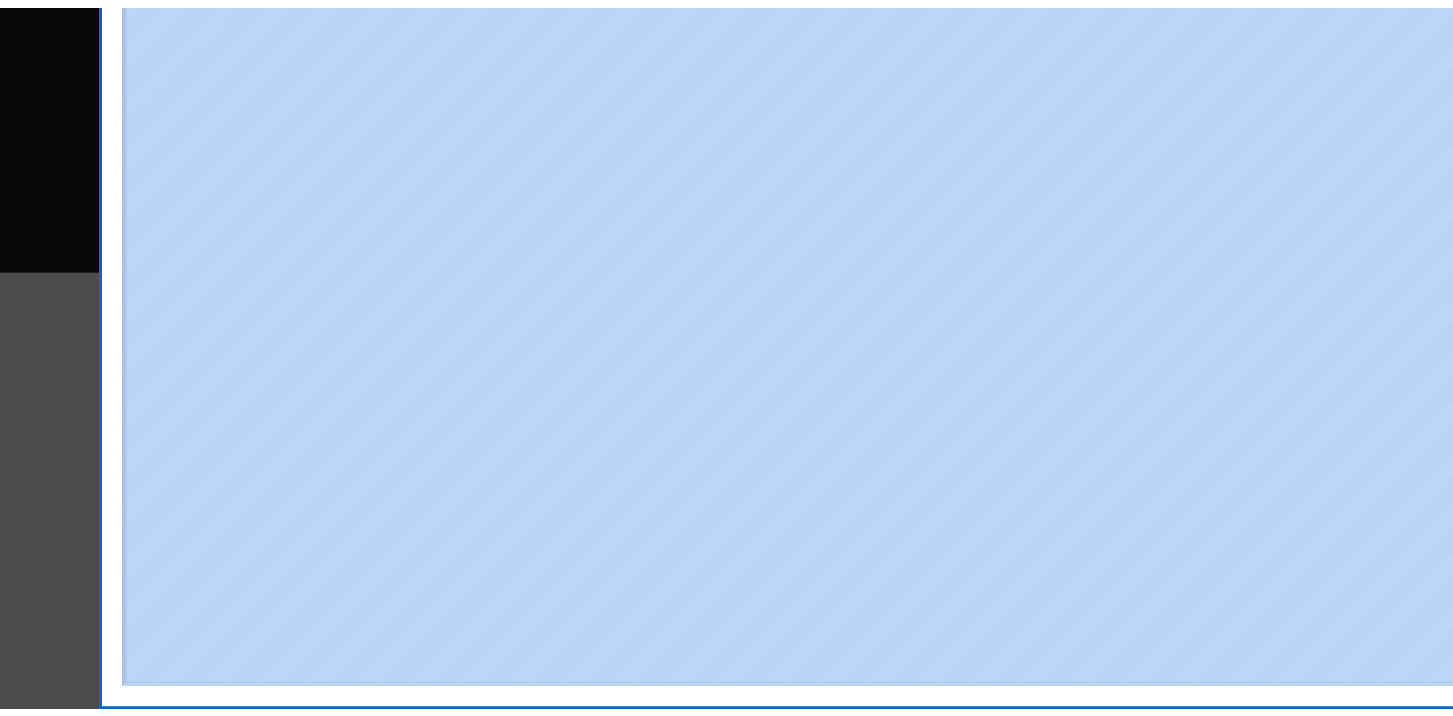 scroll, scrollTop: 471, scrollLeft: 0, axis: vertical 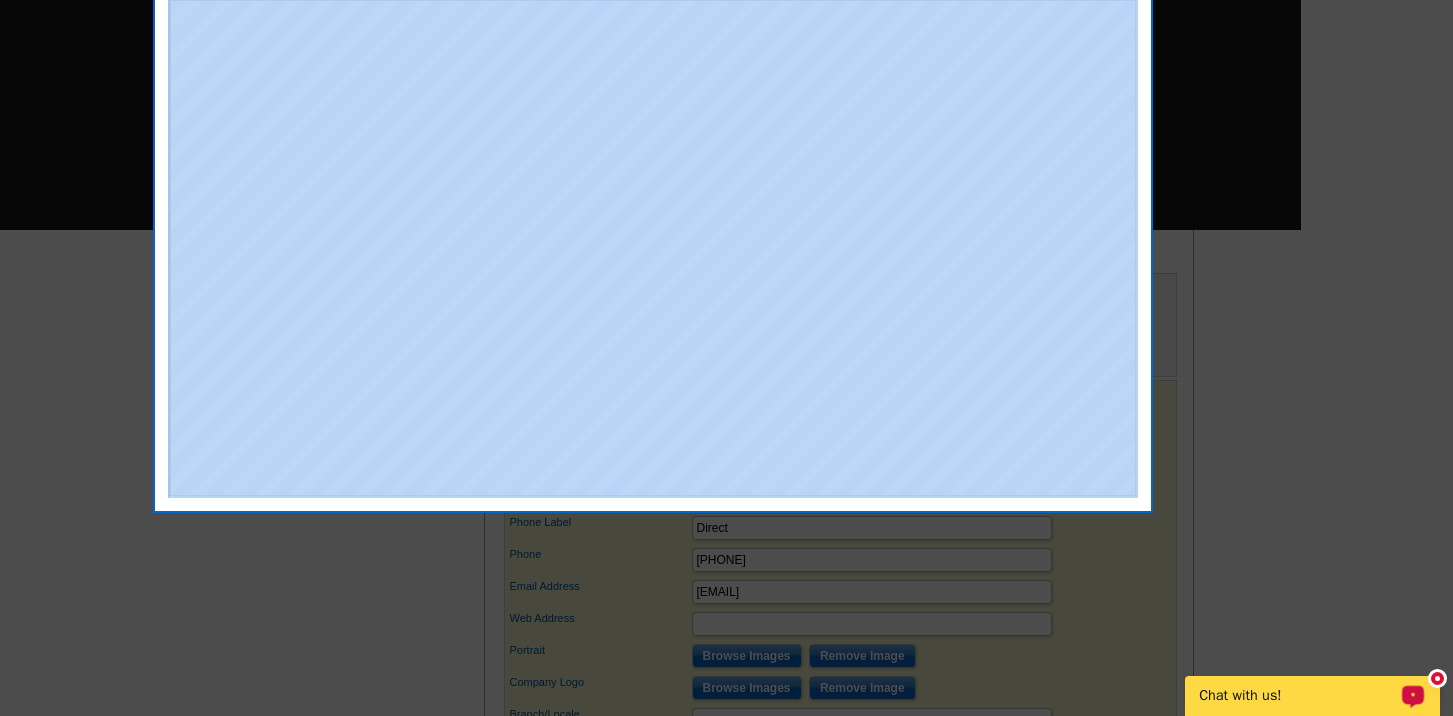 click at bounding box center [726, 122] 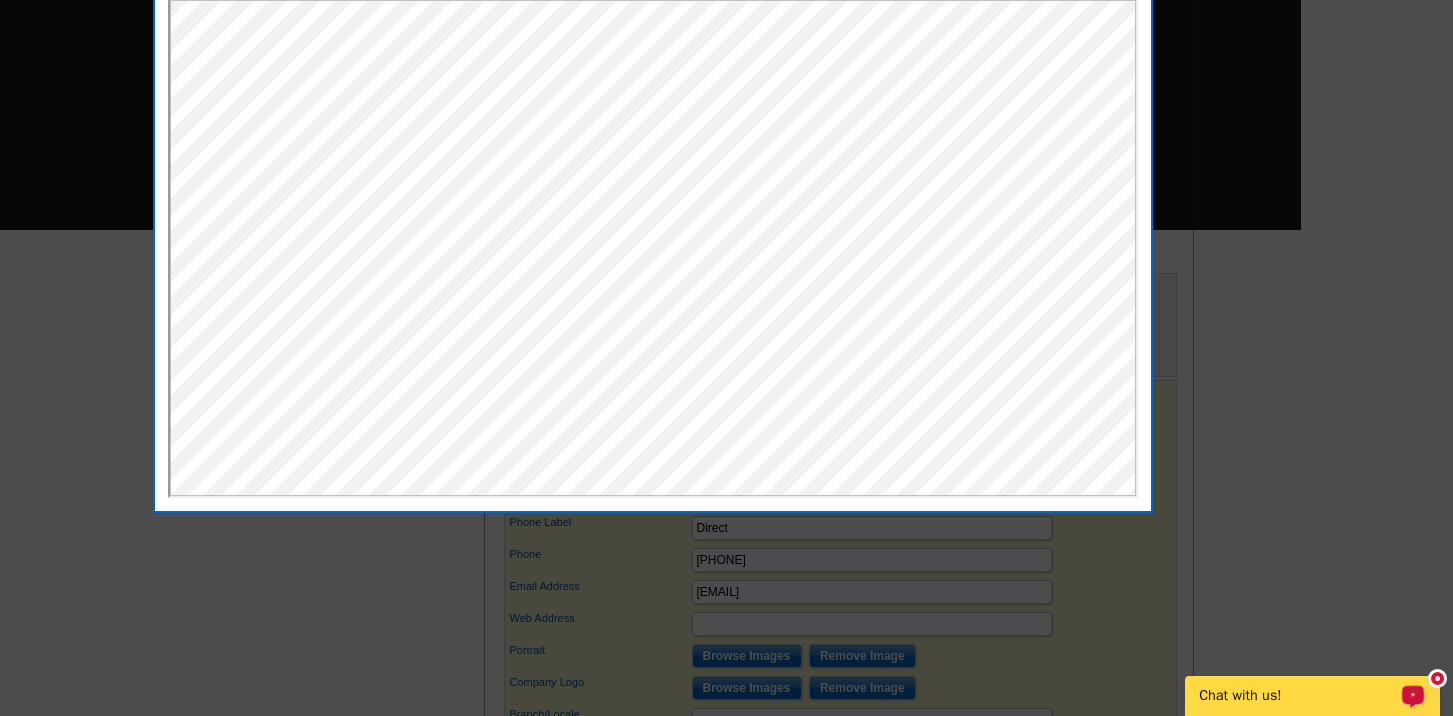 click at bounding box center (726, 122) 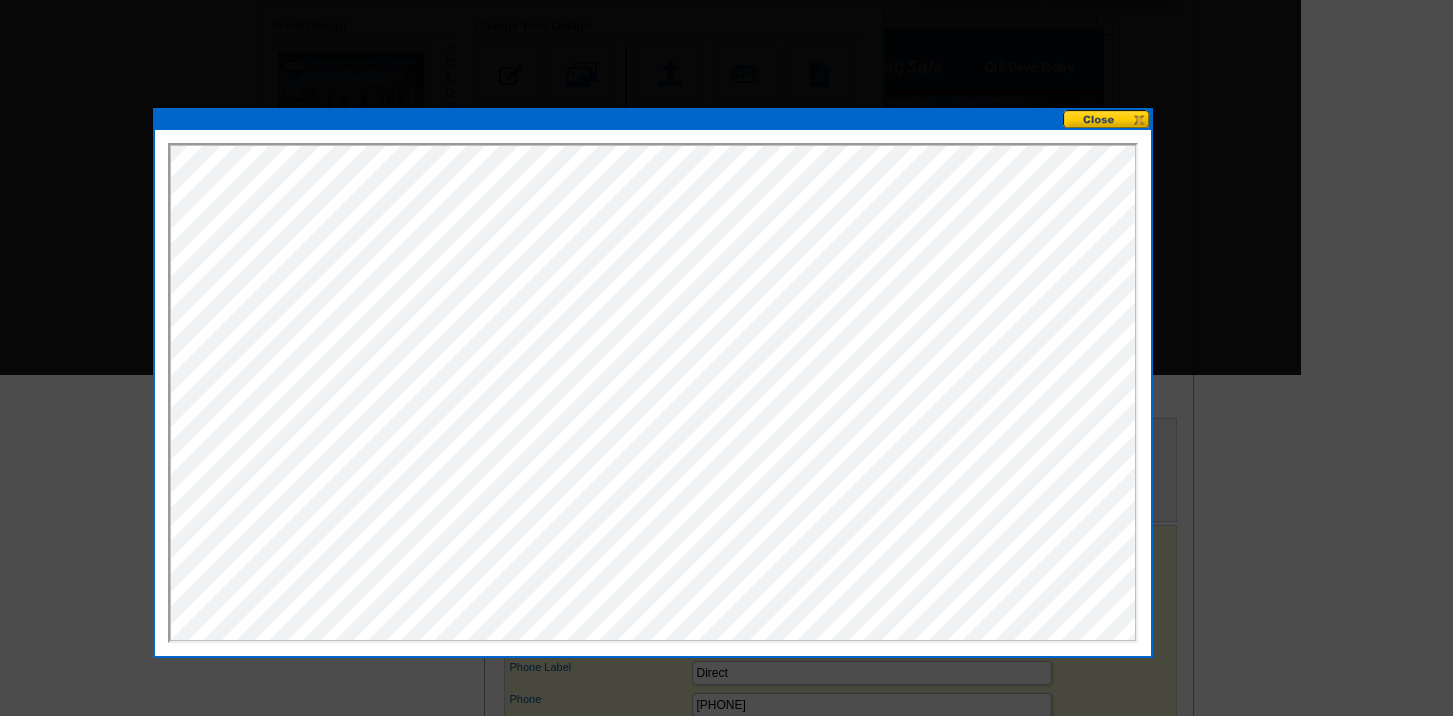 scroll, scrollTop: 326, scrollLeft: 0, axis: vertical 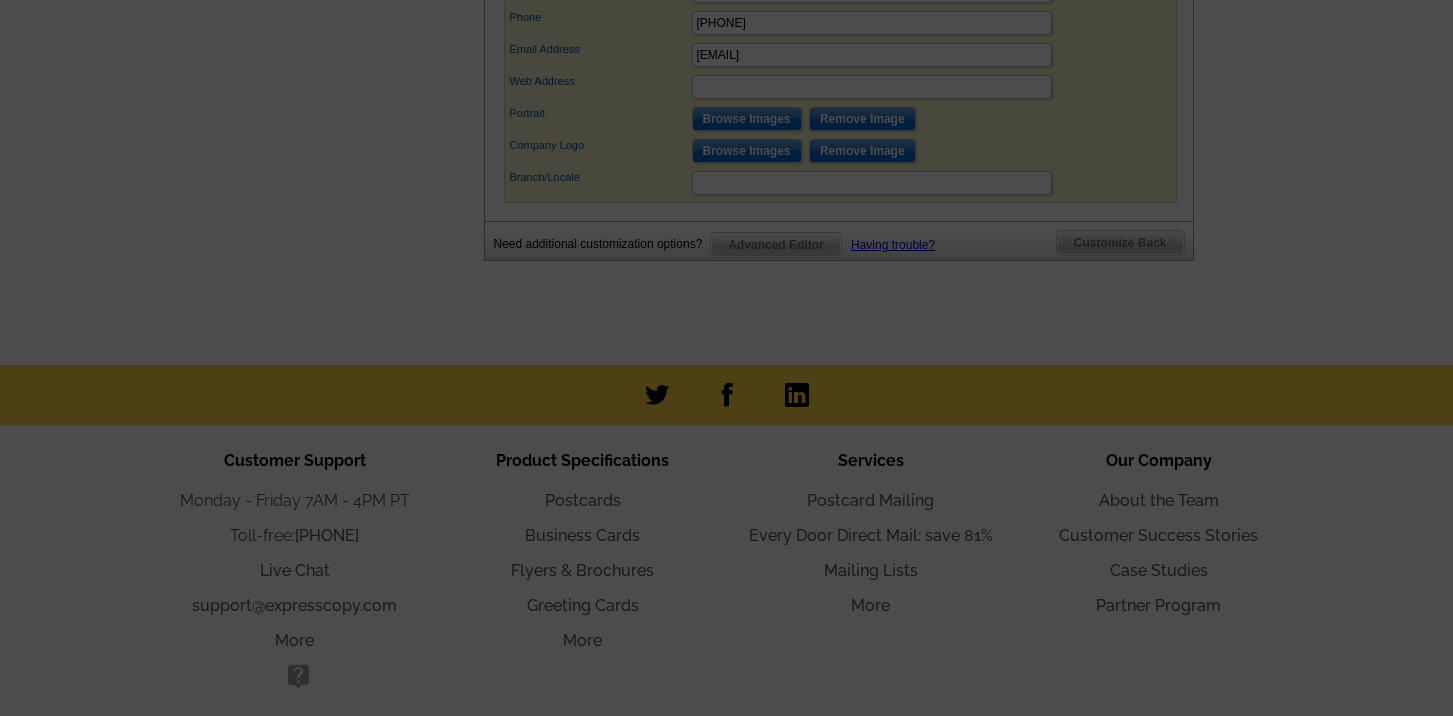 click at bounding box center [726, -146] 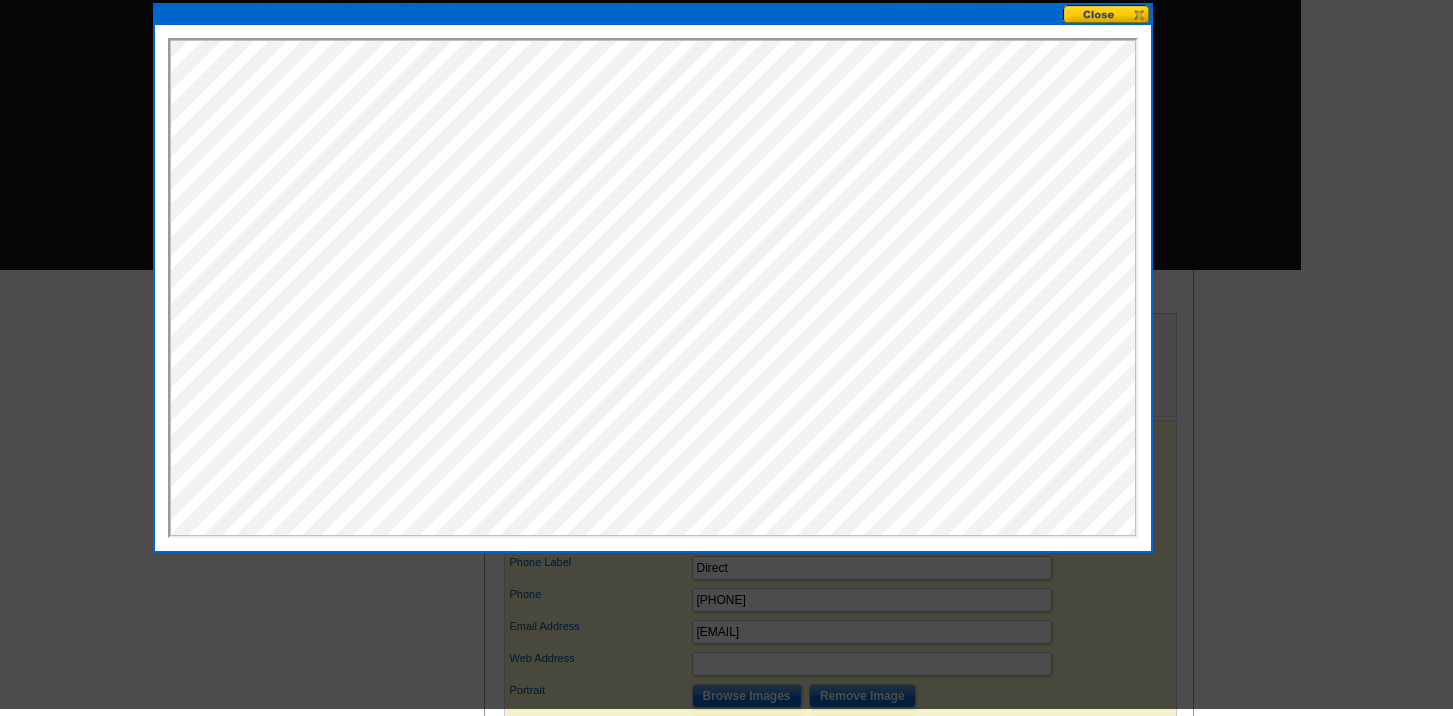 scroll, scrollTop: 437, scrollLeft: 0, axis: vertical 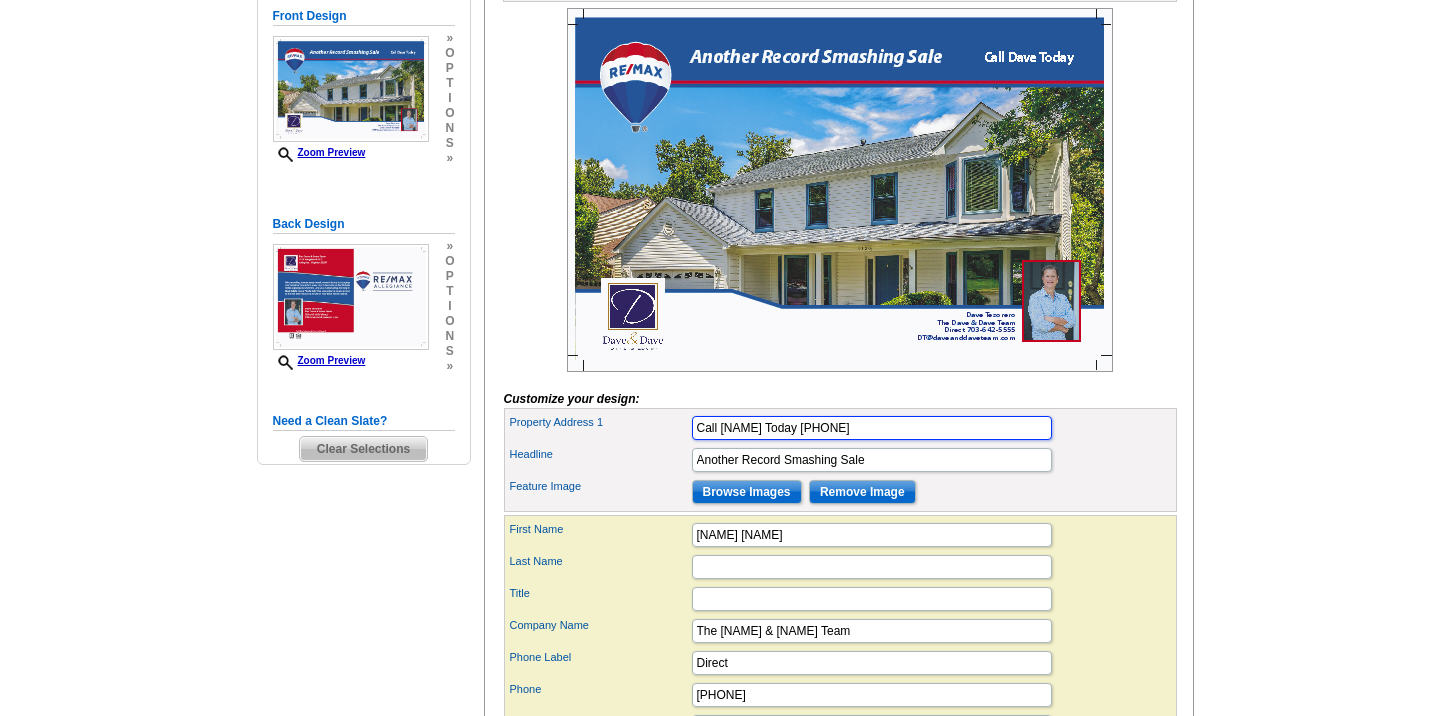 type on "Call [NAME] Today [PHONE]" 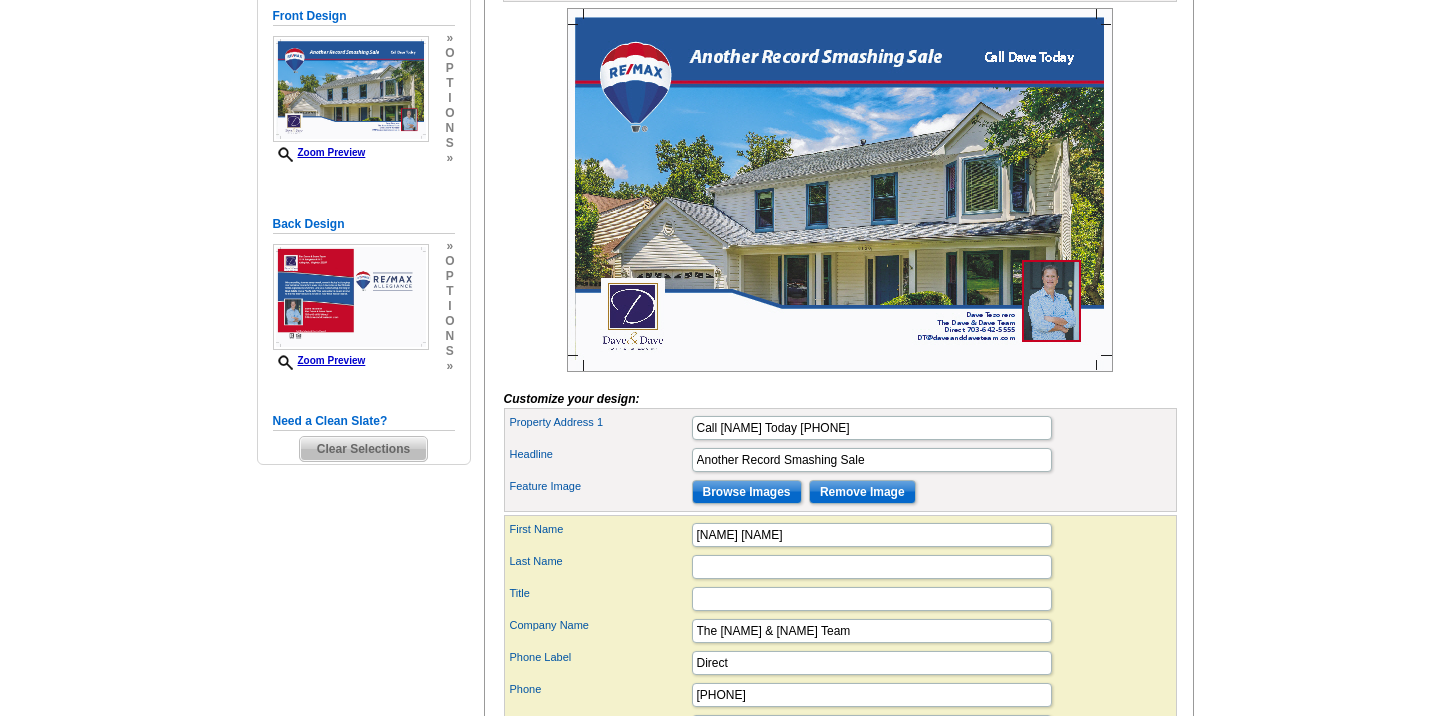 scroll, scrollTop: 0, scrollLeft: 0, axis: both 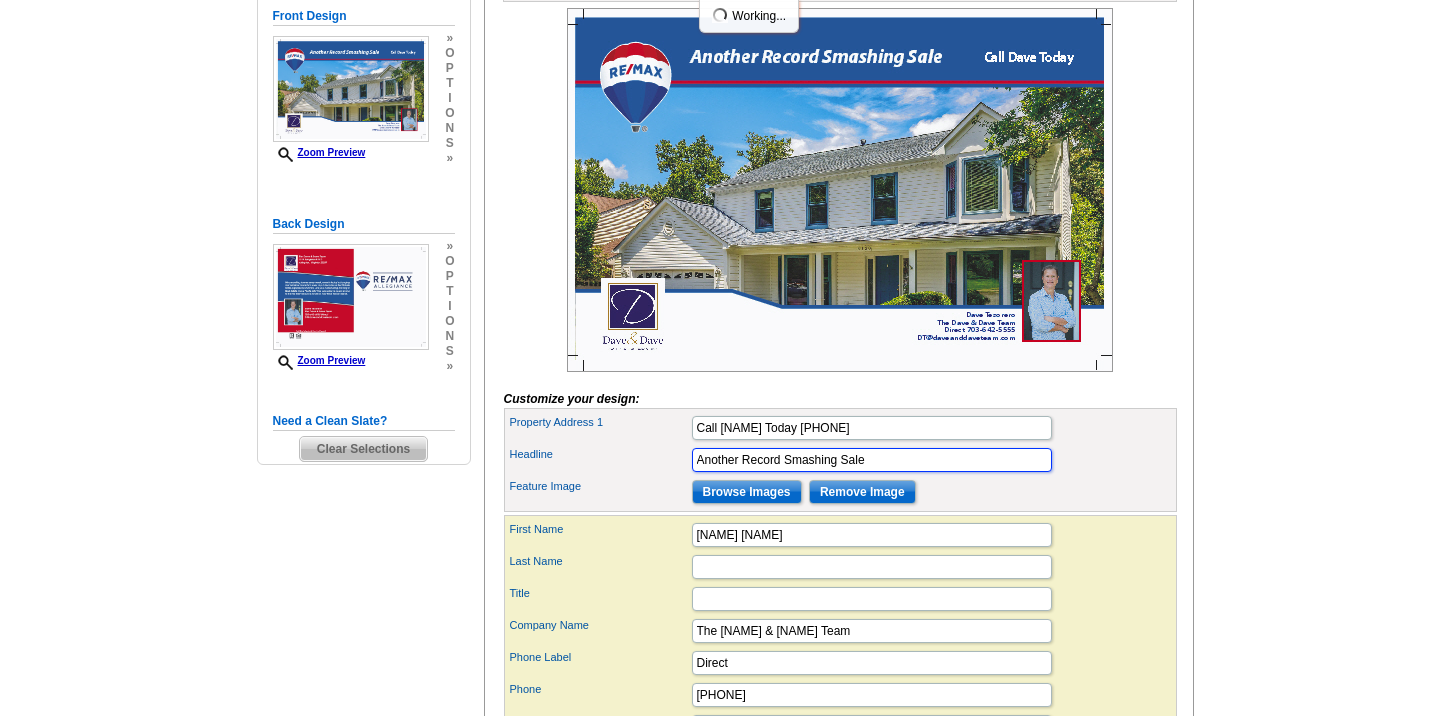 click on "Another Record Smashing Sale" at bounding box center [872, 460] 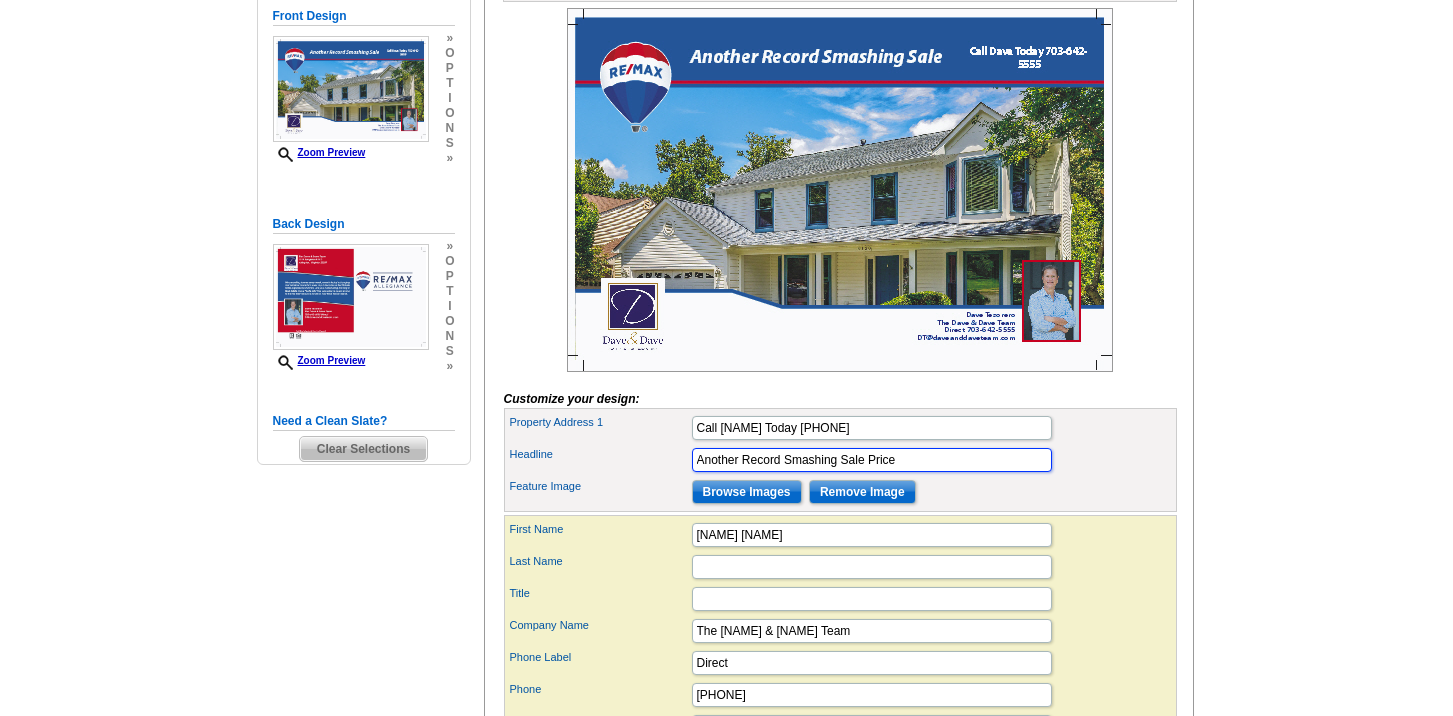 click on "Another Record Smashing Sale Price" at bounding box center [872, 460] 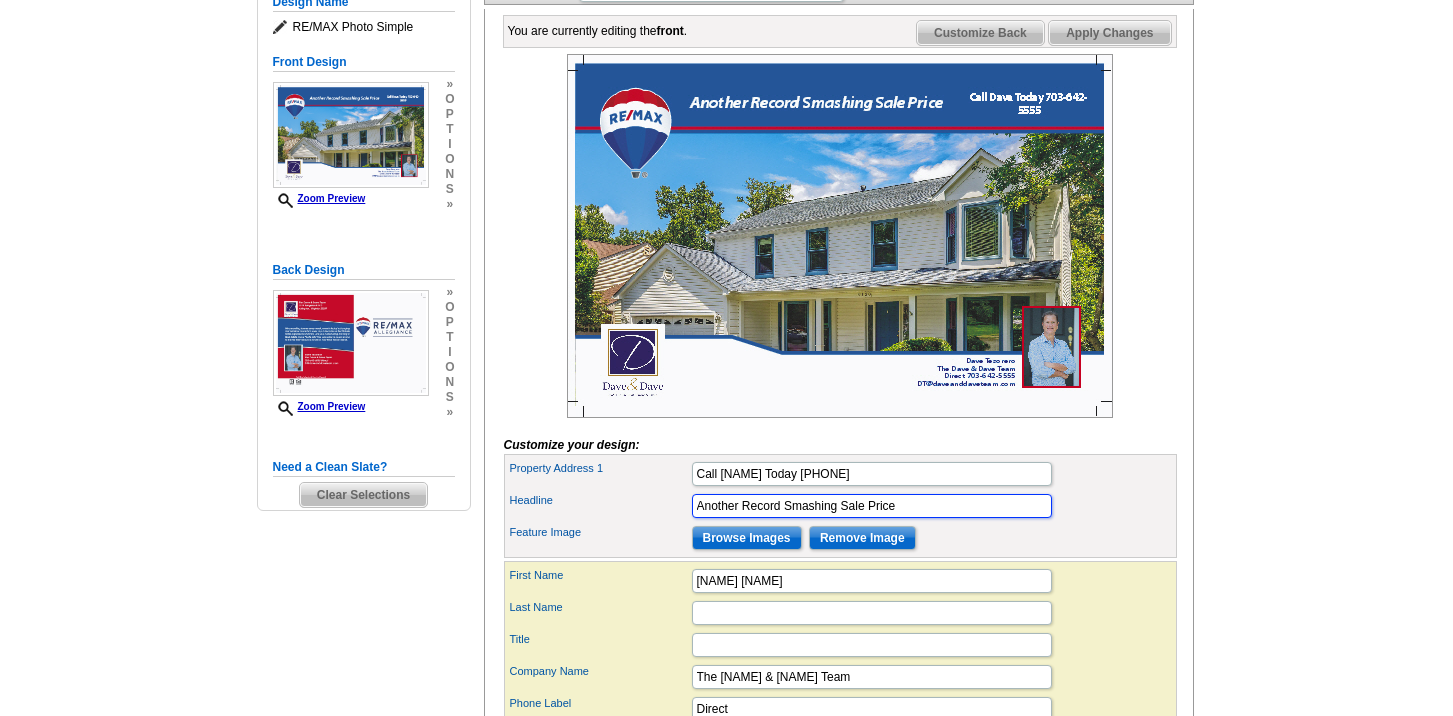 scroll, scrollTop: 292, scrollLeft: 0, axis: vertical 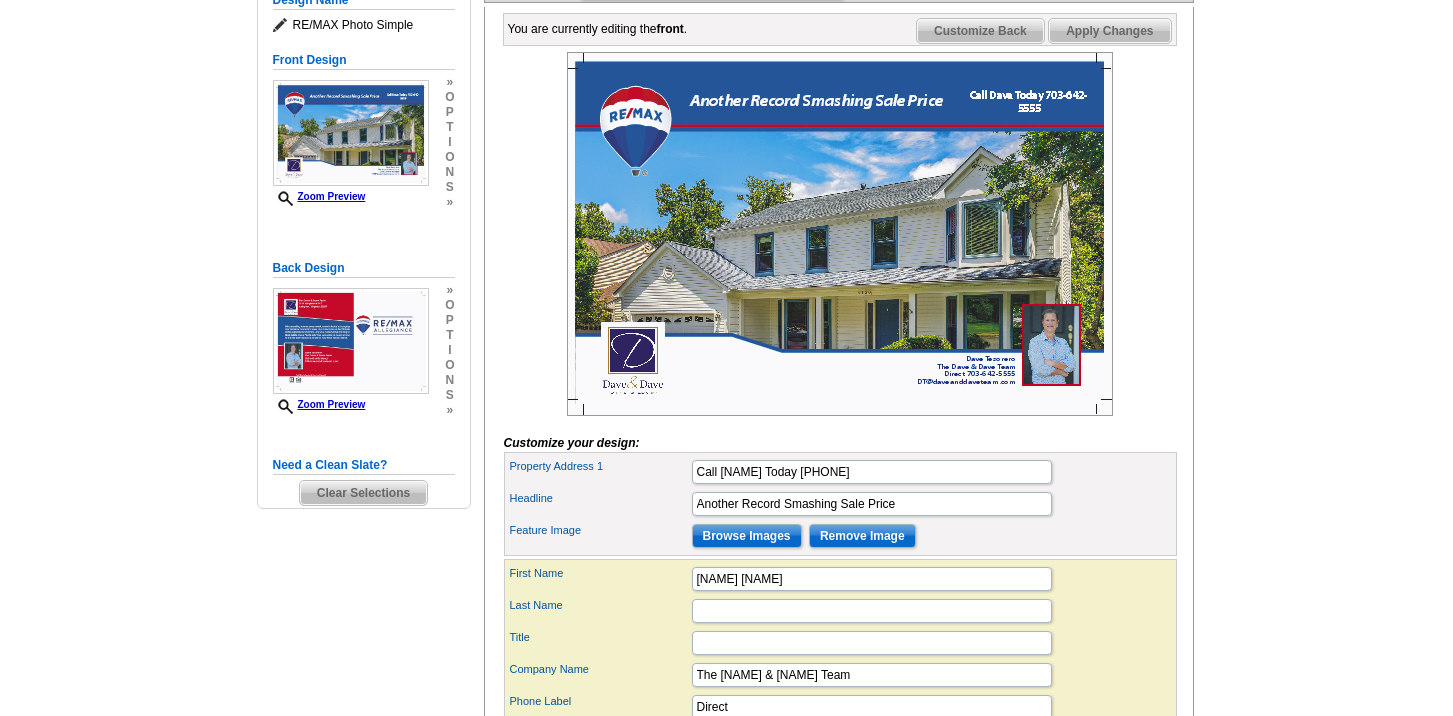 click on "Next   Review Print File" at bounding box center [1096, -16] 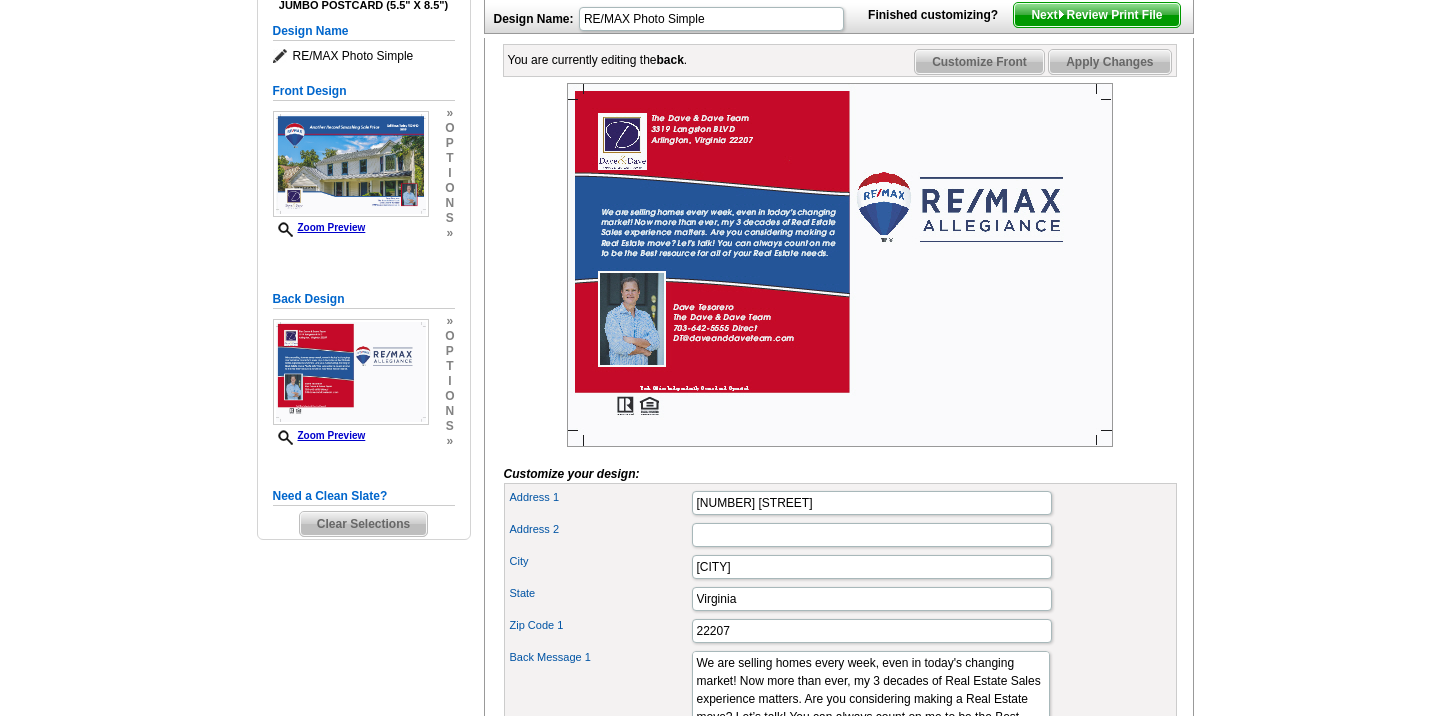scroll, scrollTop: 259, scrollLeft: 0, axis: vertical 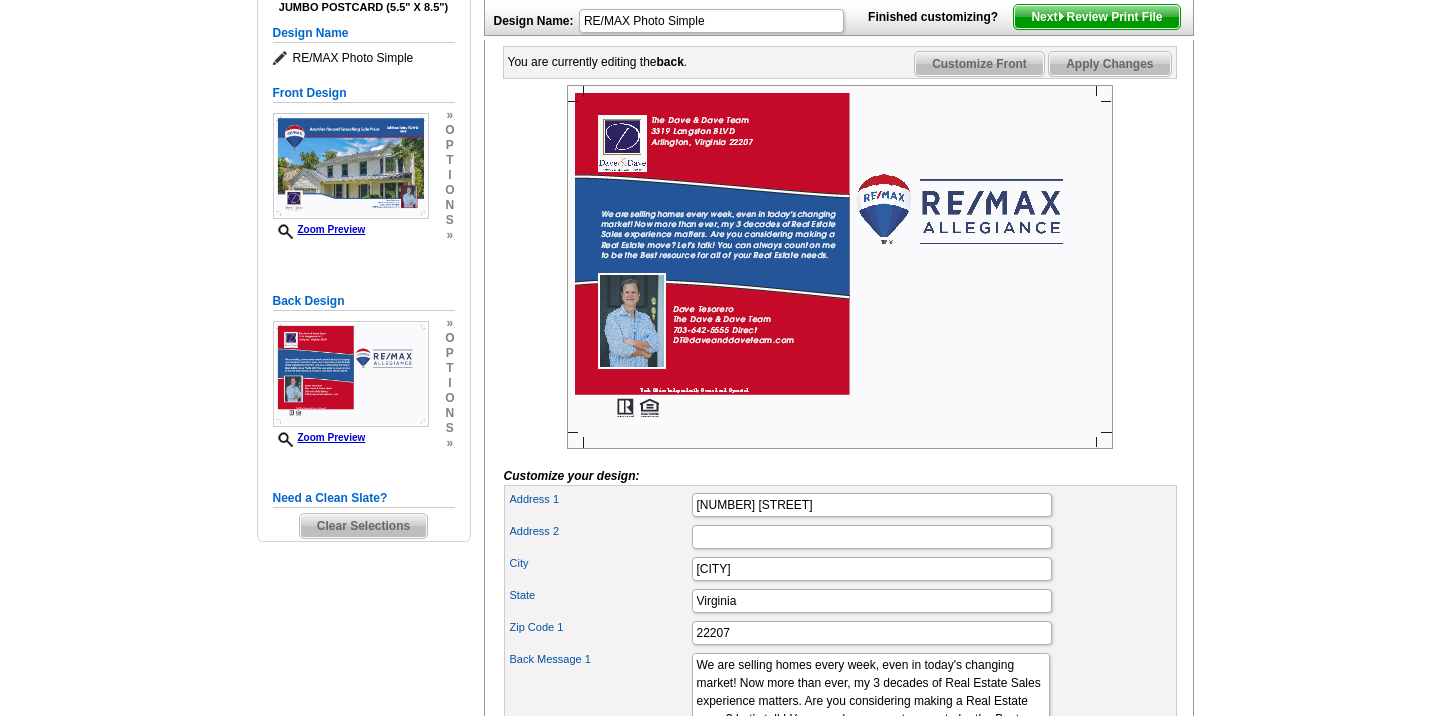 click on "Next   Review Print File" at bounding box center [1096, 17] 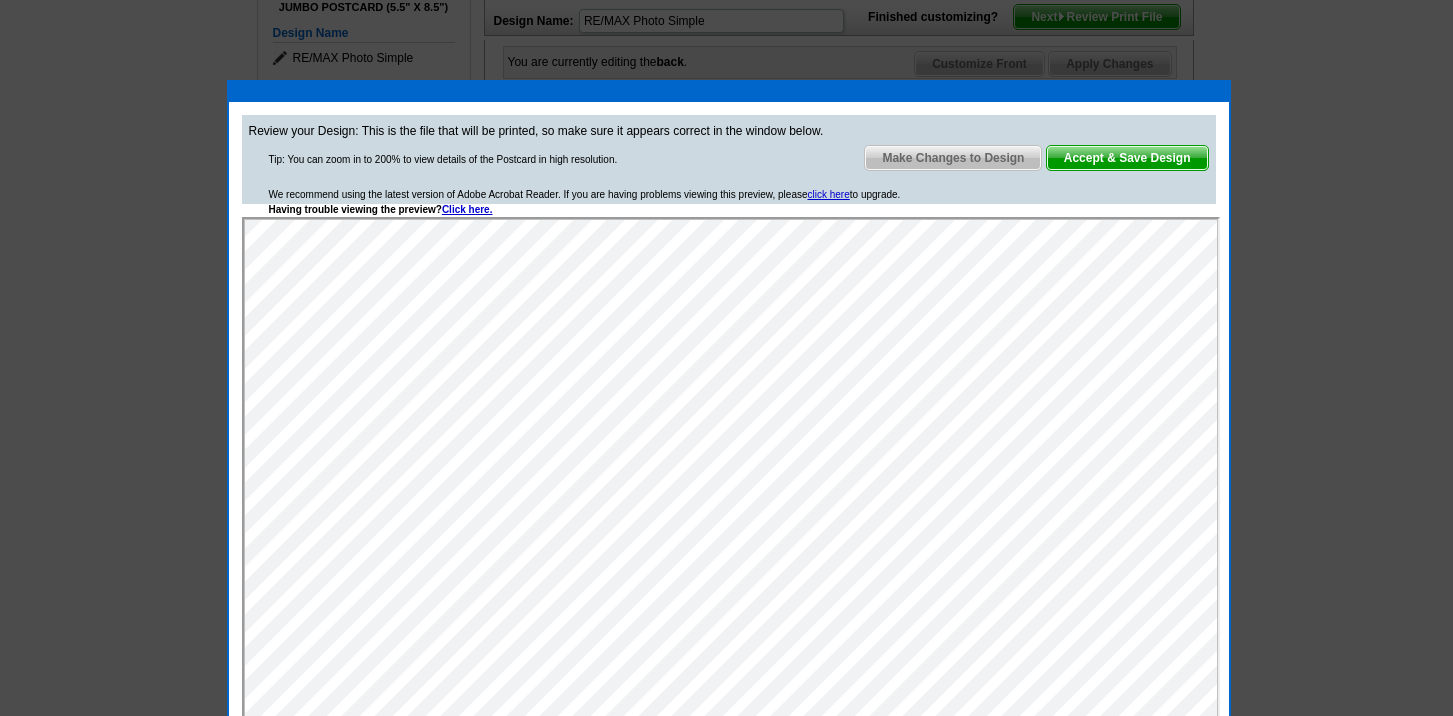 scroll, scrollTop: 0, scrollLeft: 0, axis: both 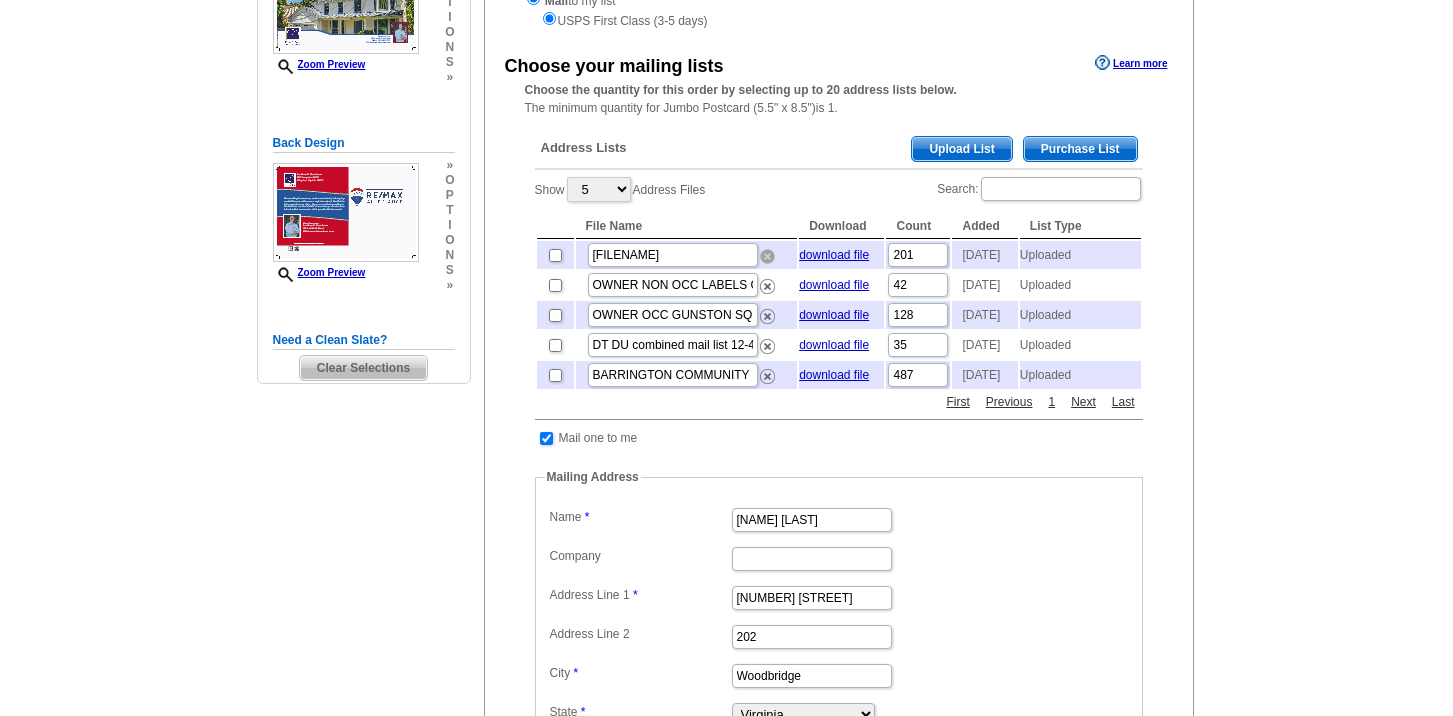 click at bounding box center (767, 256) 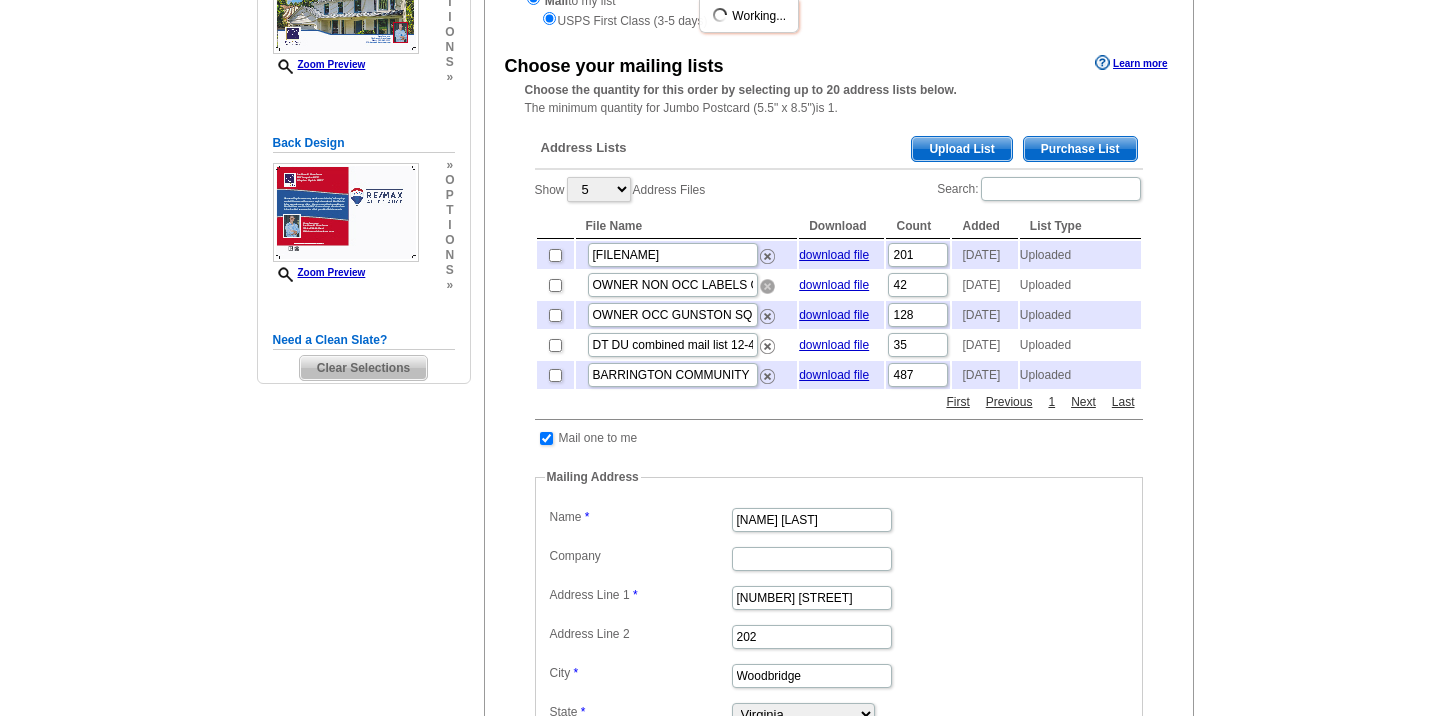 click at bounding box center [767, 286] 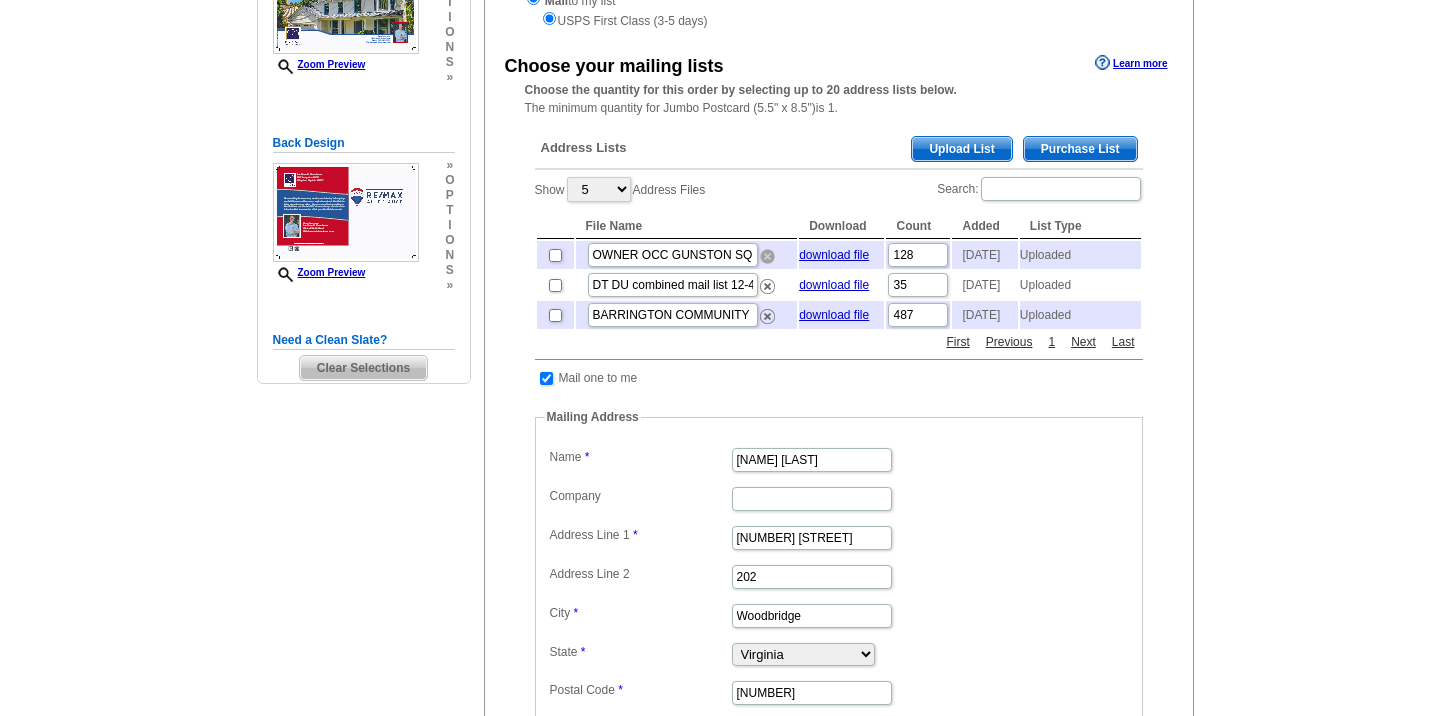 click at bounding box center [767, 256] 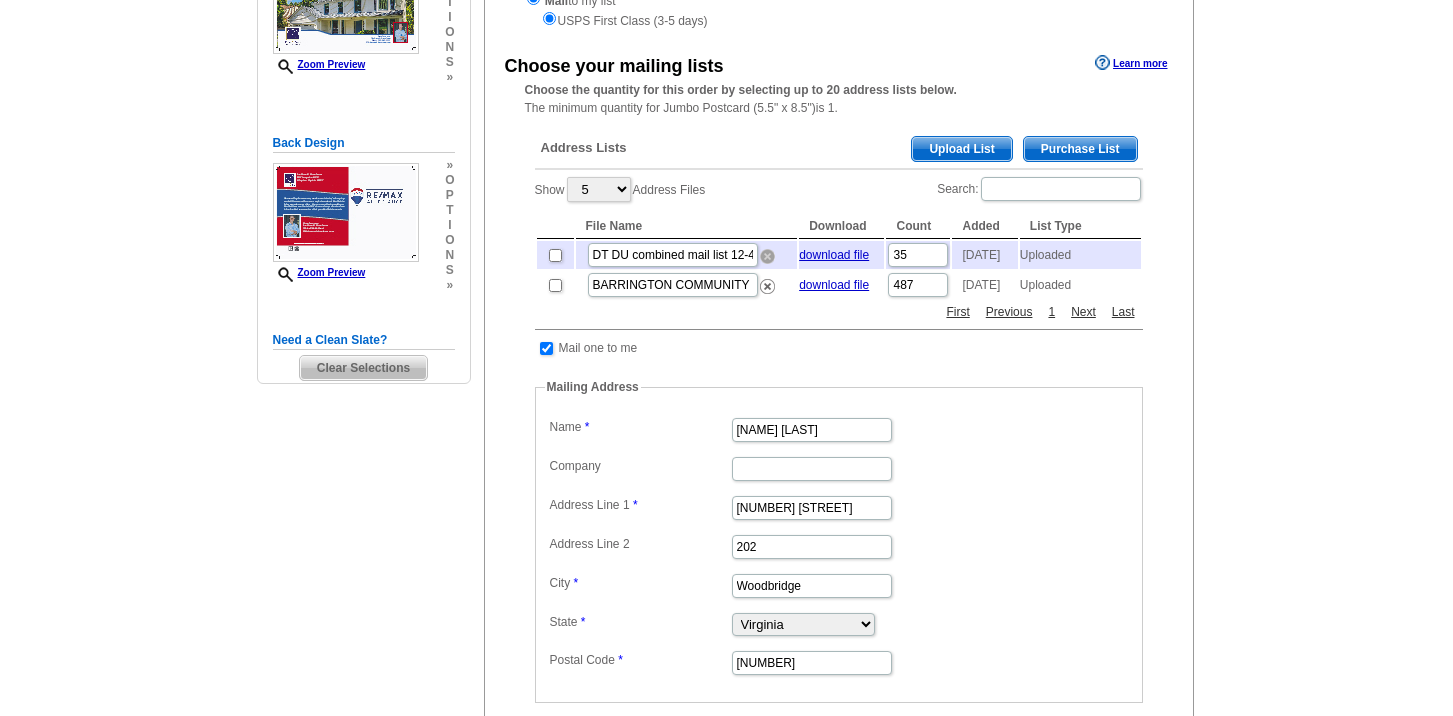 click at bounding box center [767, 256] 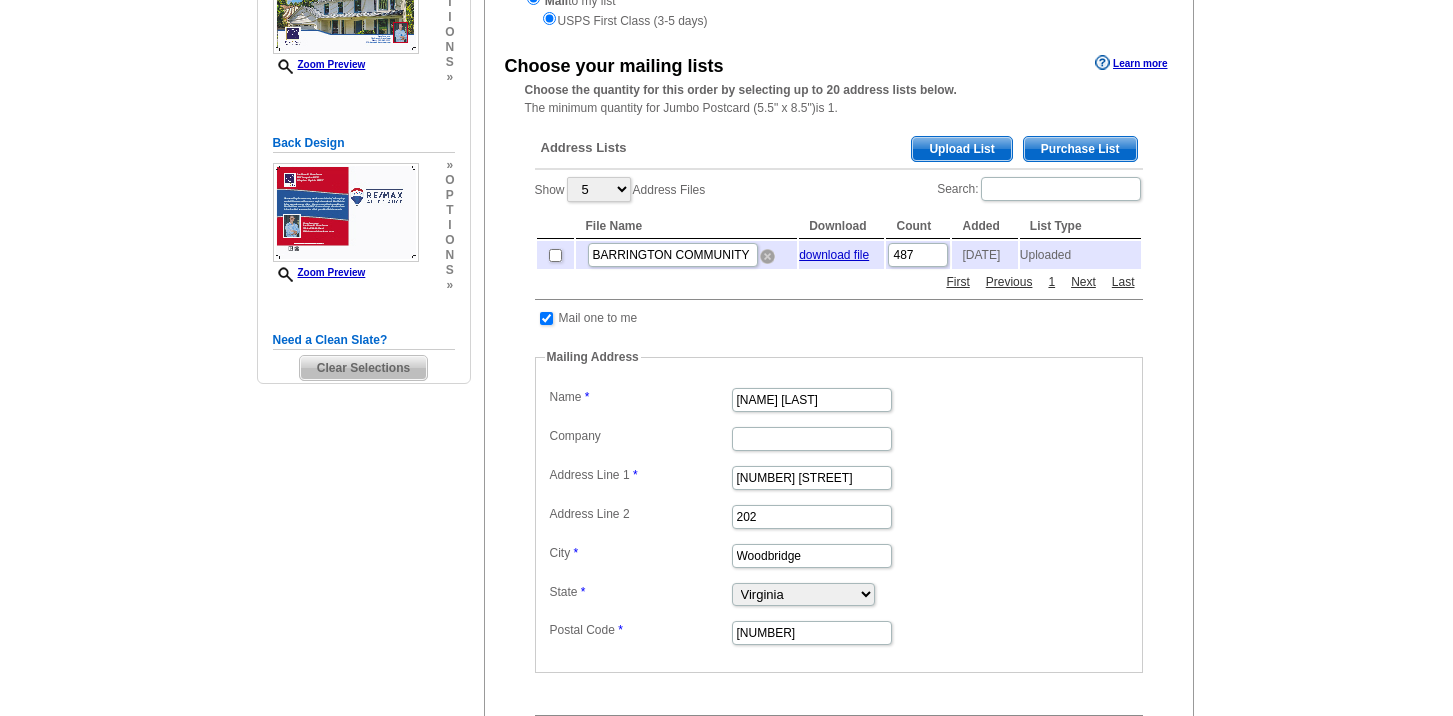 click at bounding box center (767, 256) 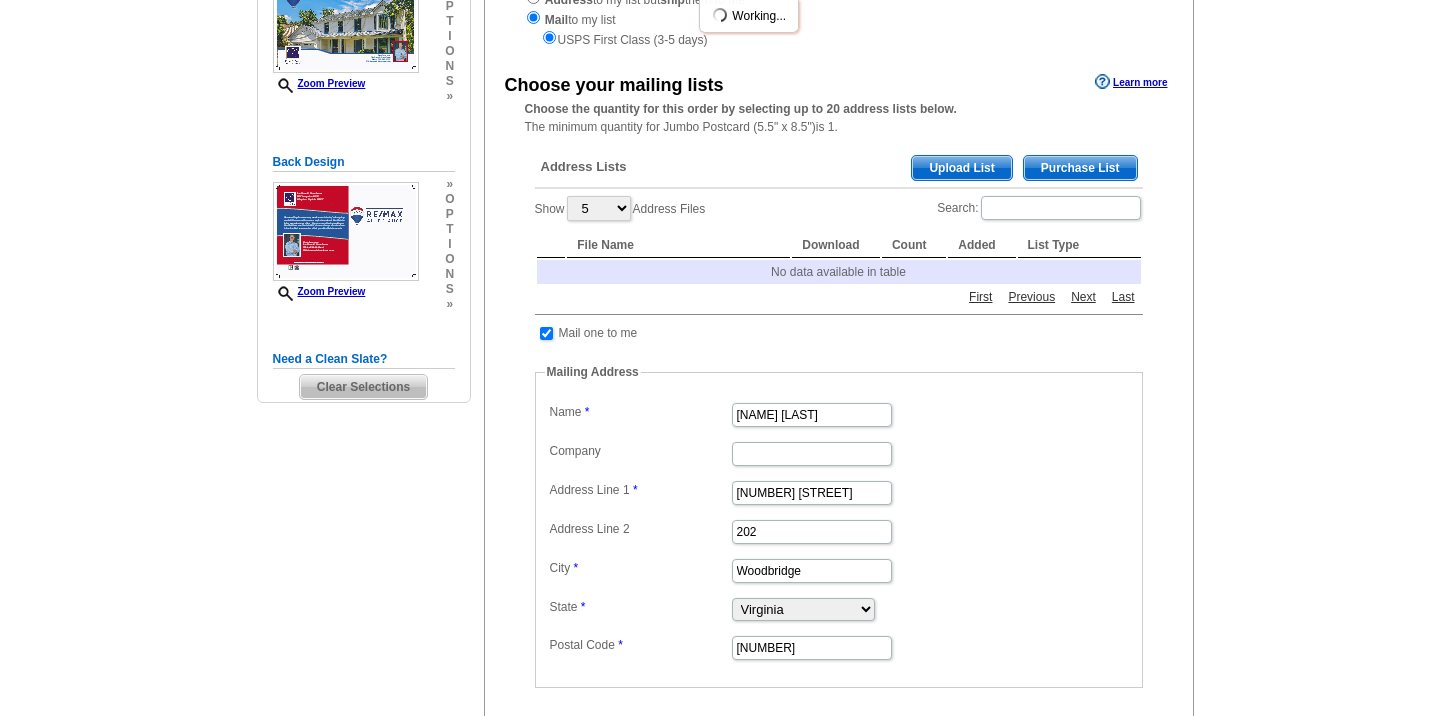 scroll, scrollTop: 320, scrollLeft: 0, axis: vertical 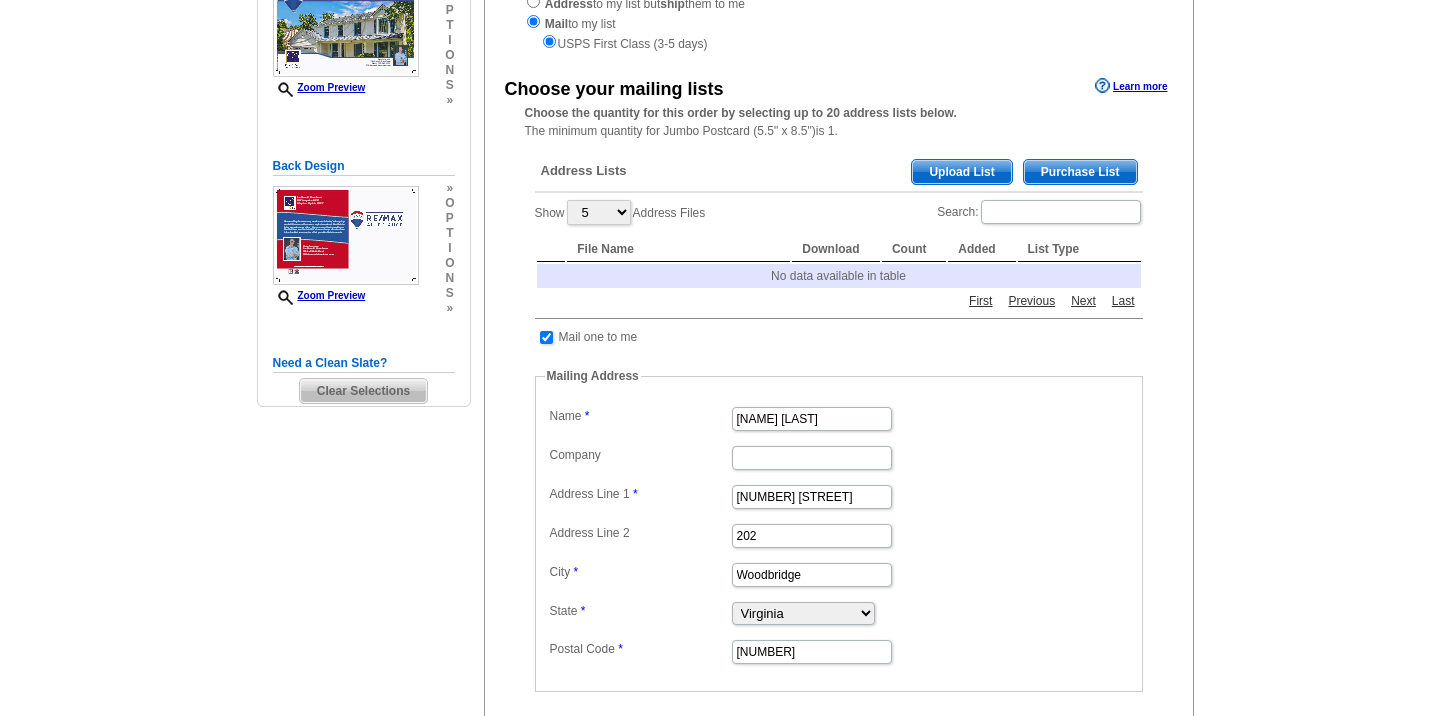 click on "Upload List" at bounding box center (961, 172) 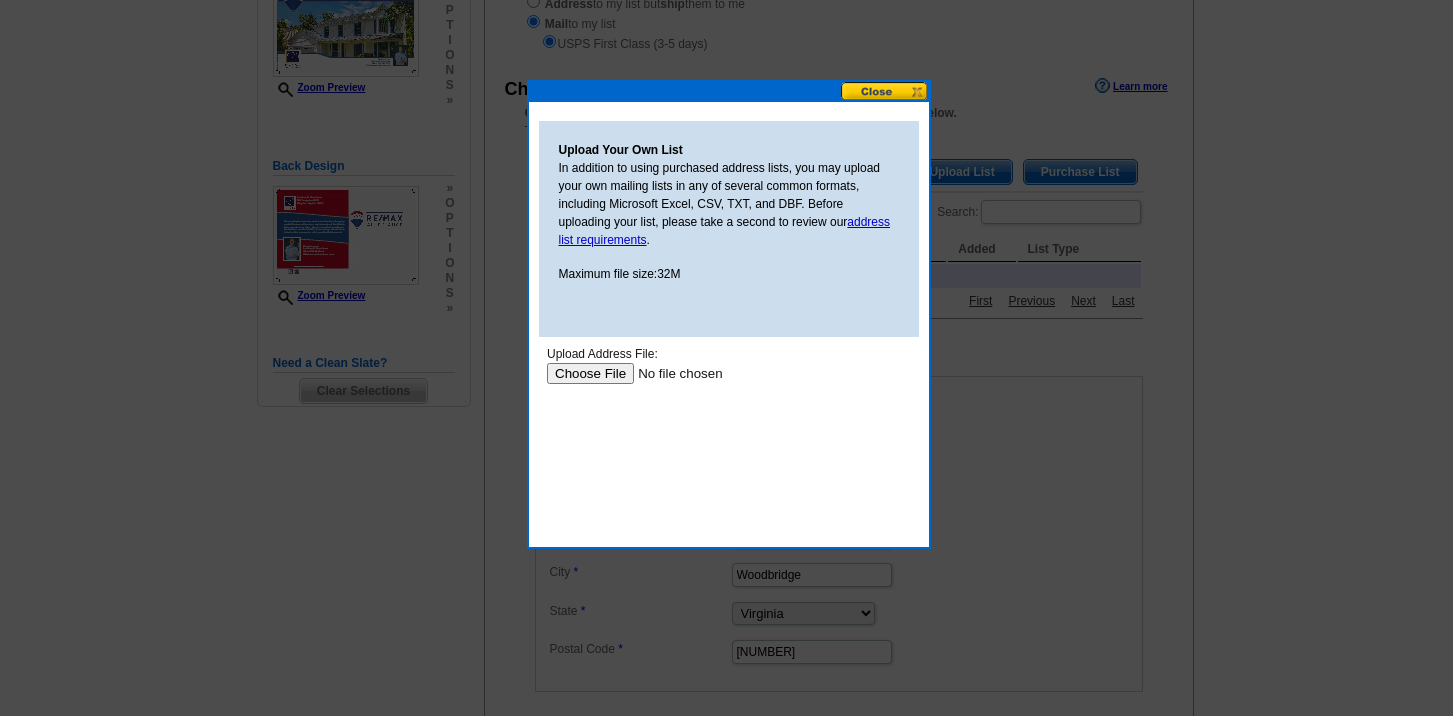 scroll, scrollTop: 0, scrollLeft: 0, axis: both 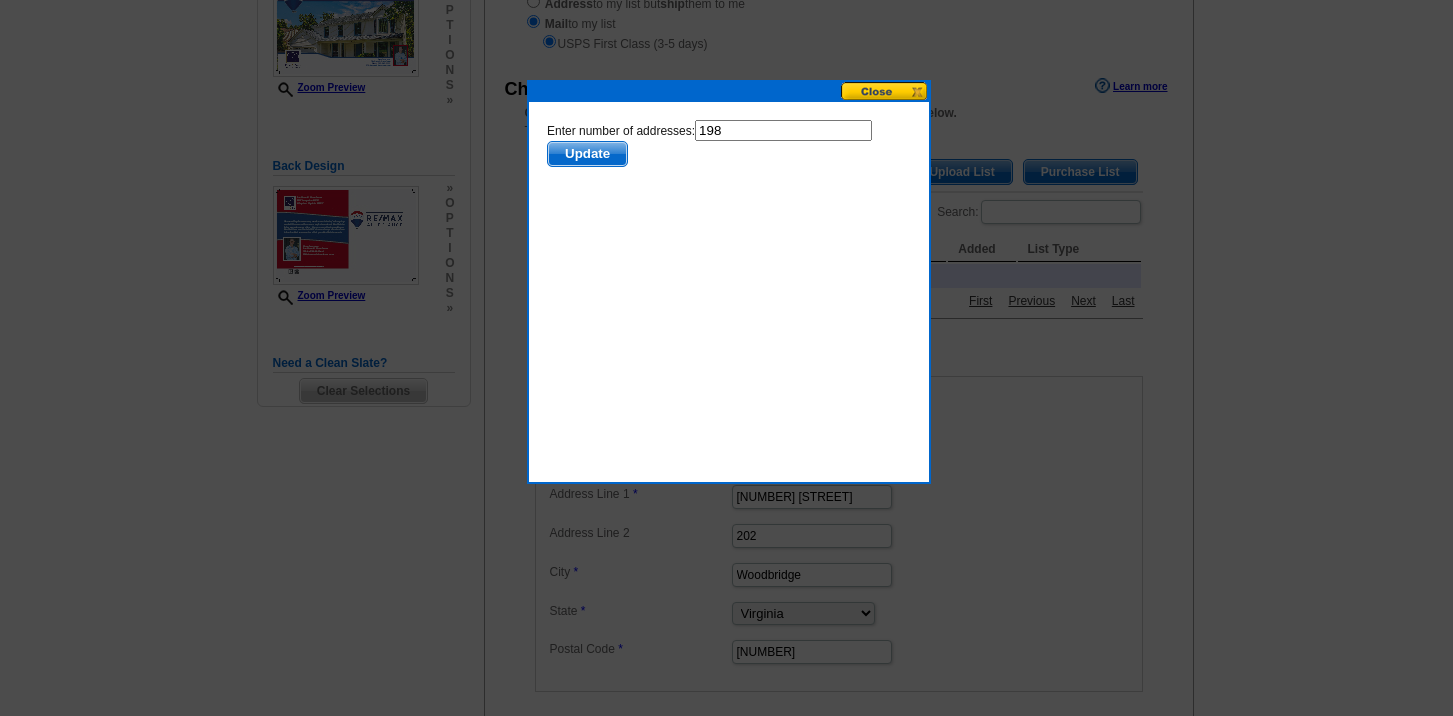 click on "198" at bounding box center [782, 130] 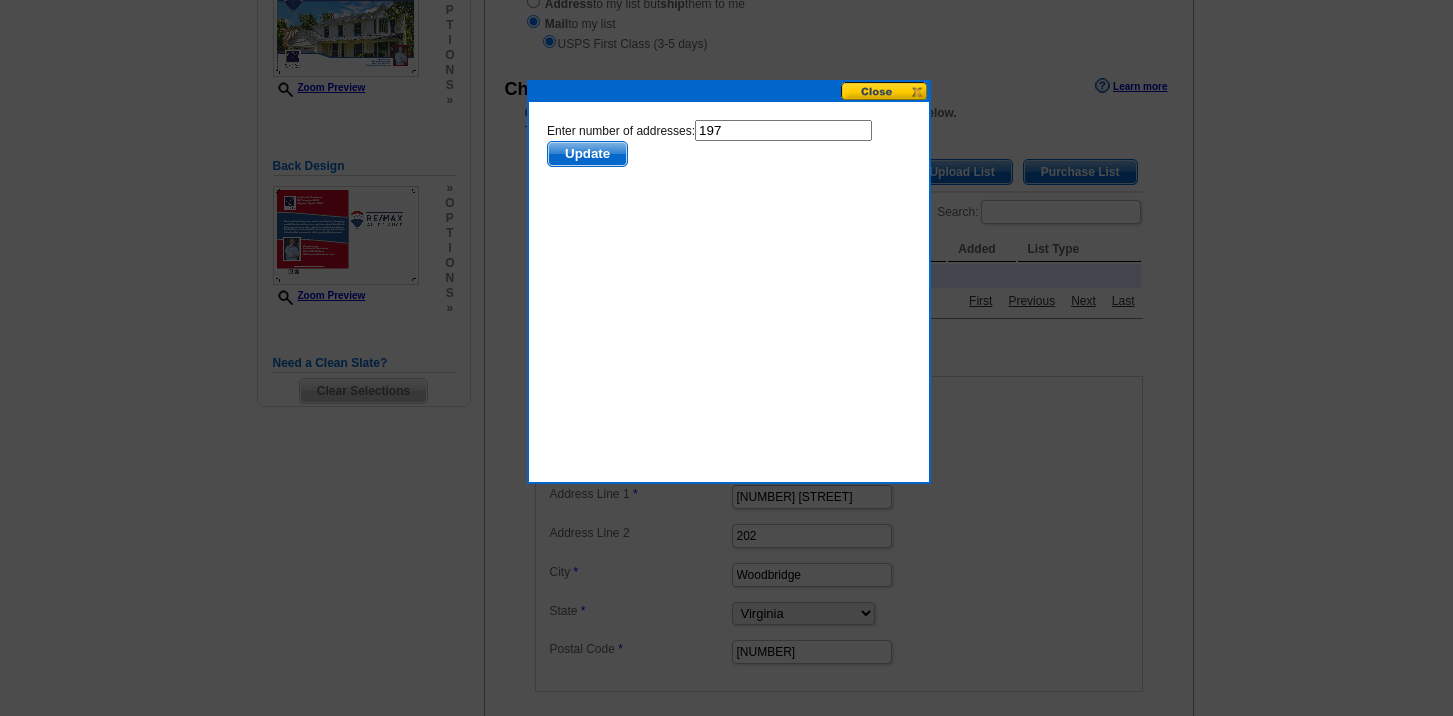 type on "197" 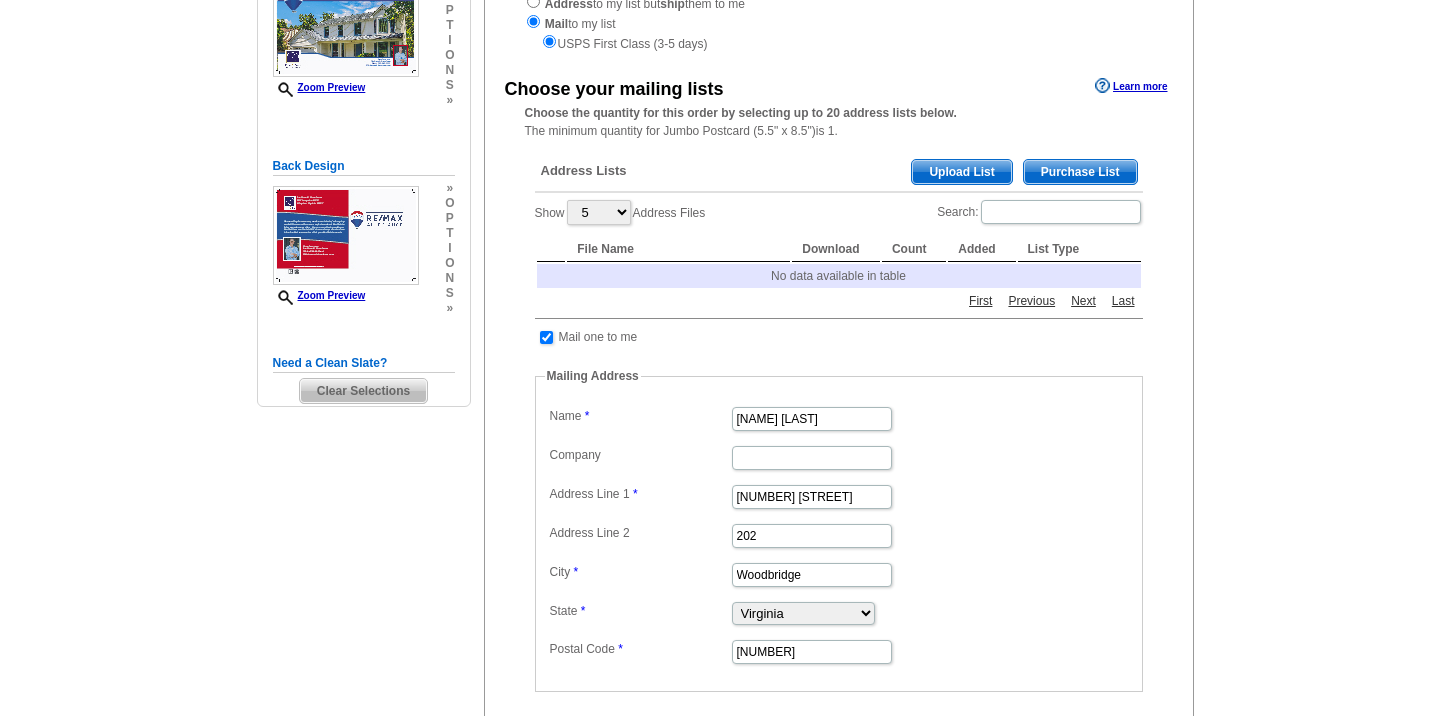 click on "Address Lists
Purchase List
Upload List" at bounding box center [839, 173] 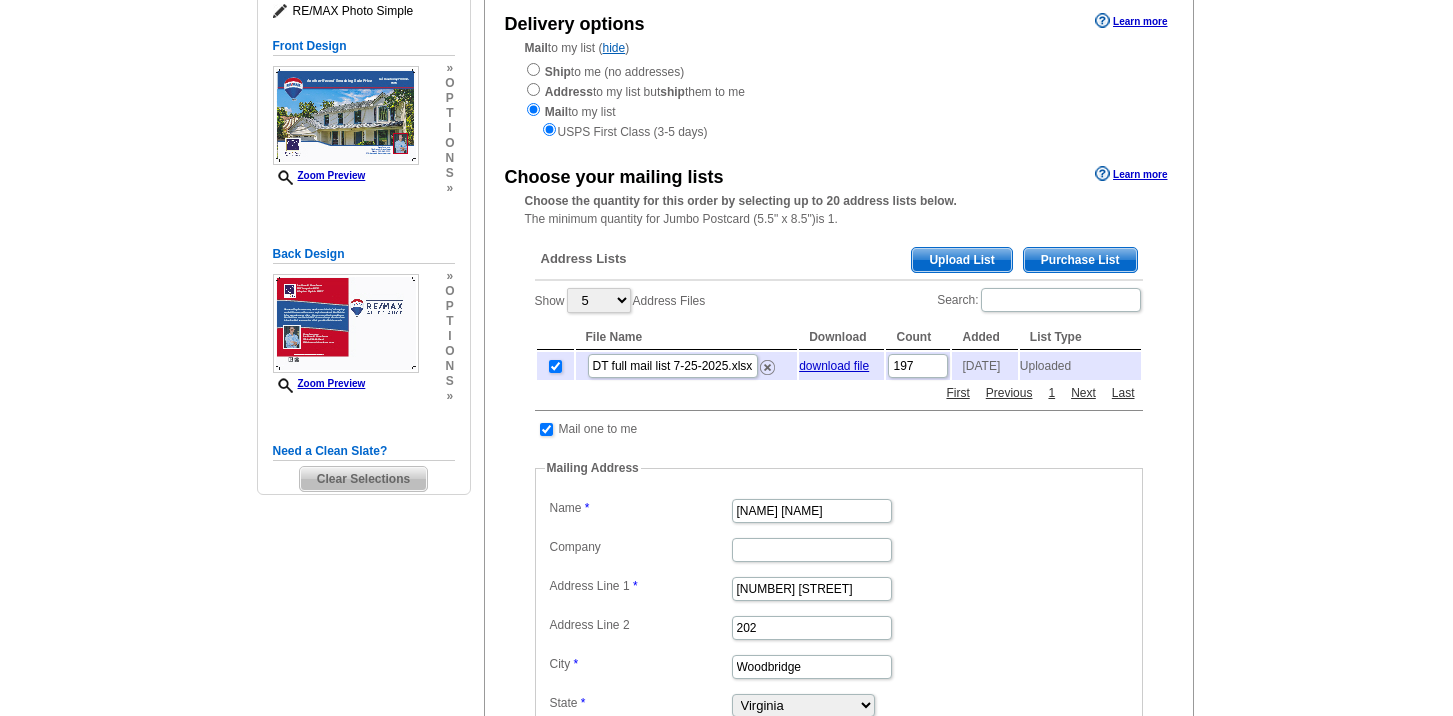 scroll, scrollTop: 243, scrollLeft: 0, axis: vertical 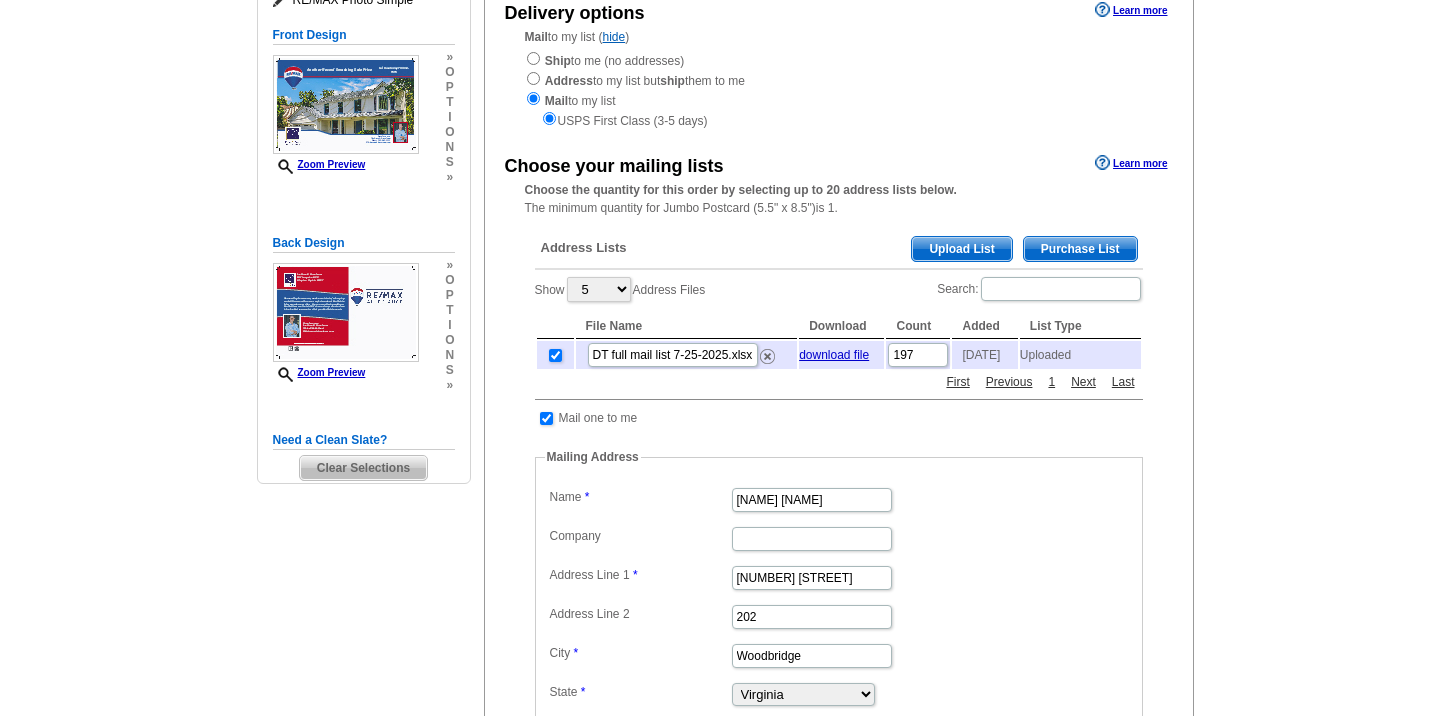 click on "Need Help? call [PHONE],  chat  with support, or have our designers make something custom just for you!
Got it, no need for the selection guide next time.
Show Results
Selected Design
Jumbo Postcard (5.5" x 8.5")
Design Name
RE/MAX Photo Simple
Front Design
Zoom Preview
»
o
p
t
i
o
n
s
»
o" at bounding box center [726, 546] 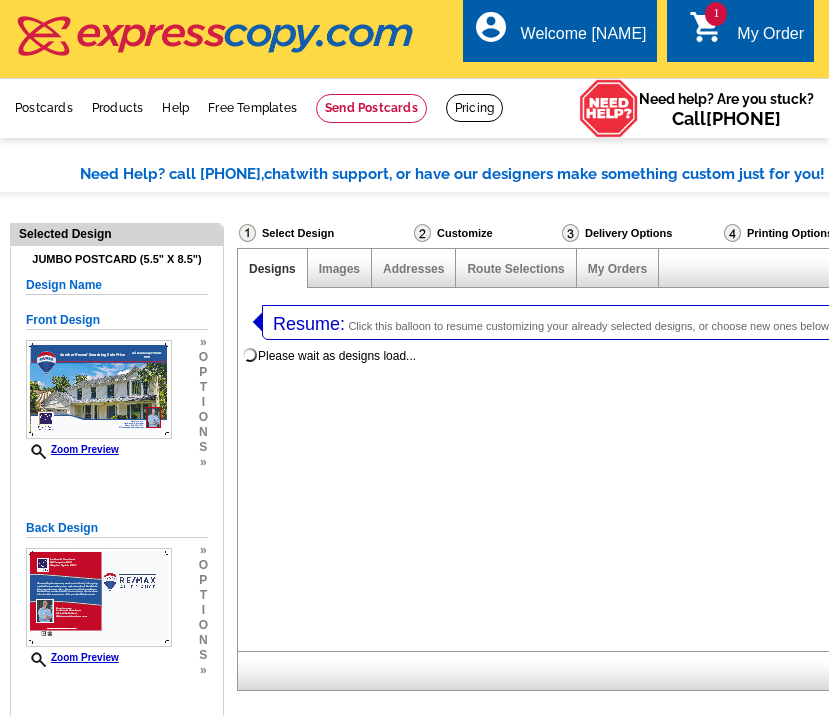 select on "1" 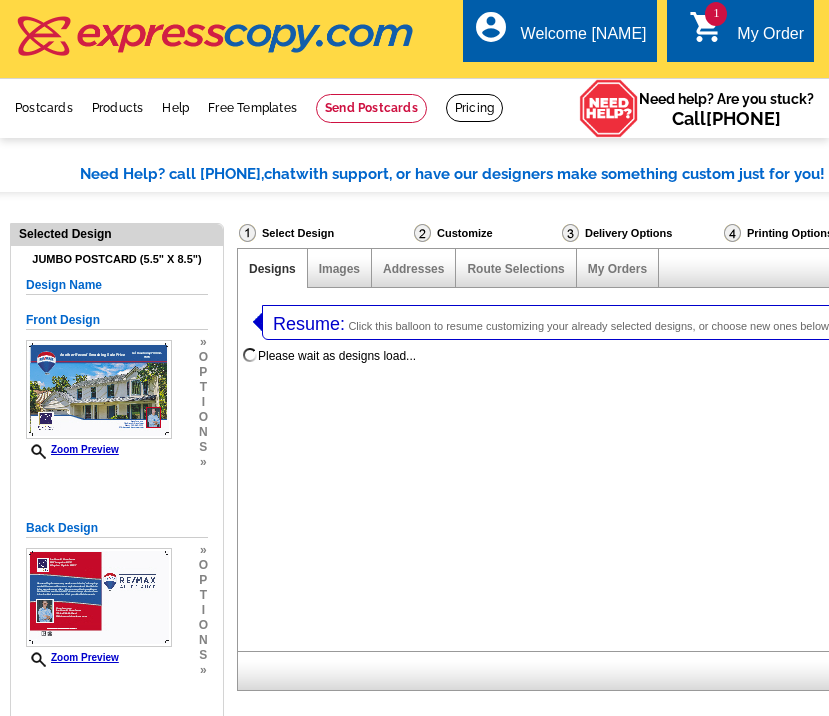 select on "2" 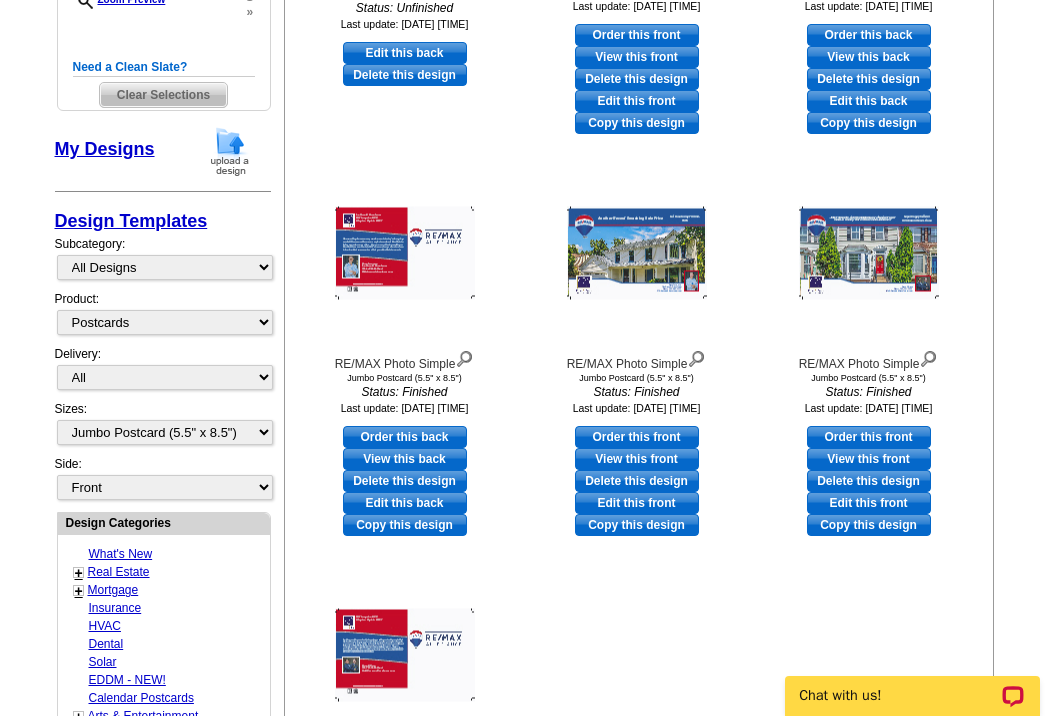 scroll, scrollTop: 694, scrollLeft: 0, axis: vertical 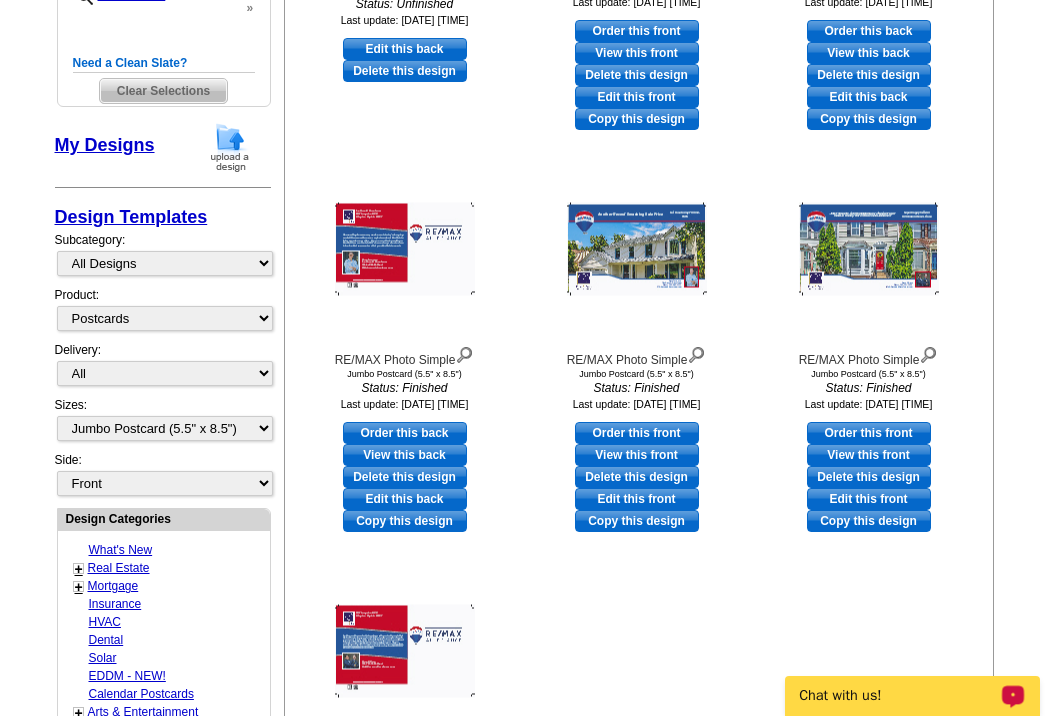 click on "Chat with us!" at bounding box center (899, 696) 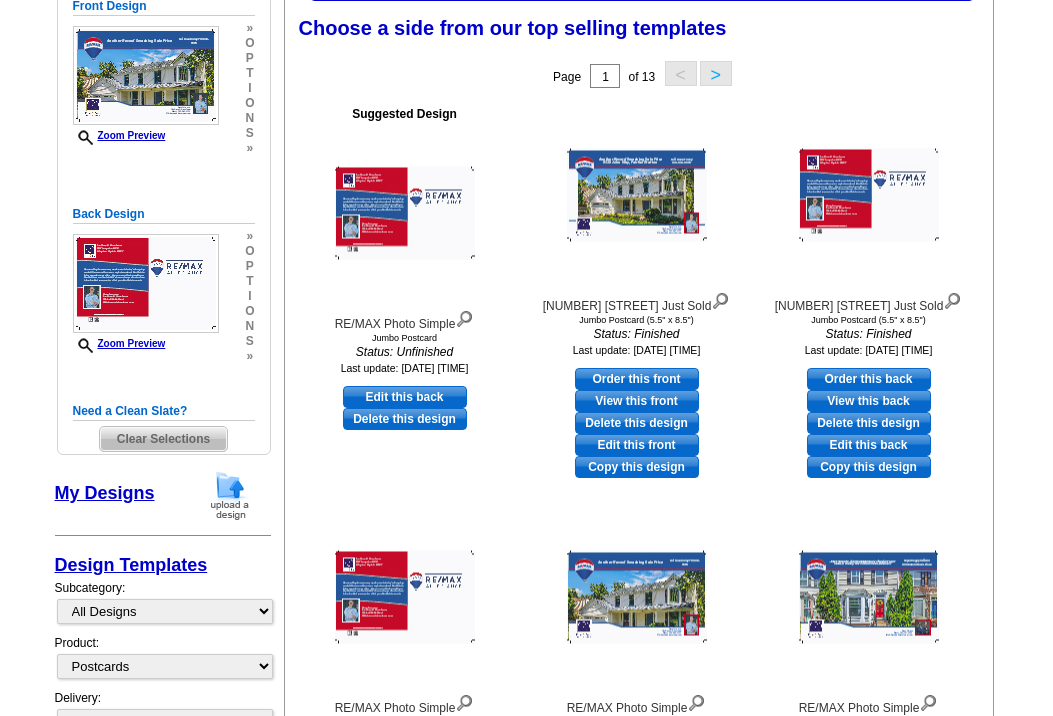 scroll, scrollTop: 346, scrollLeft: 0, axis: vertical 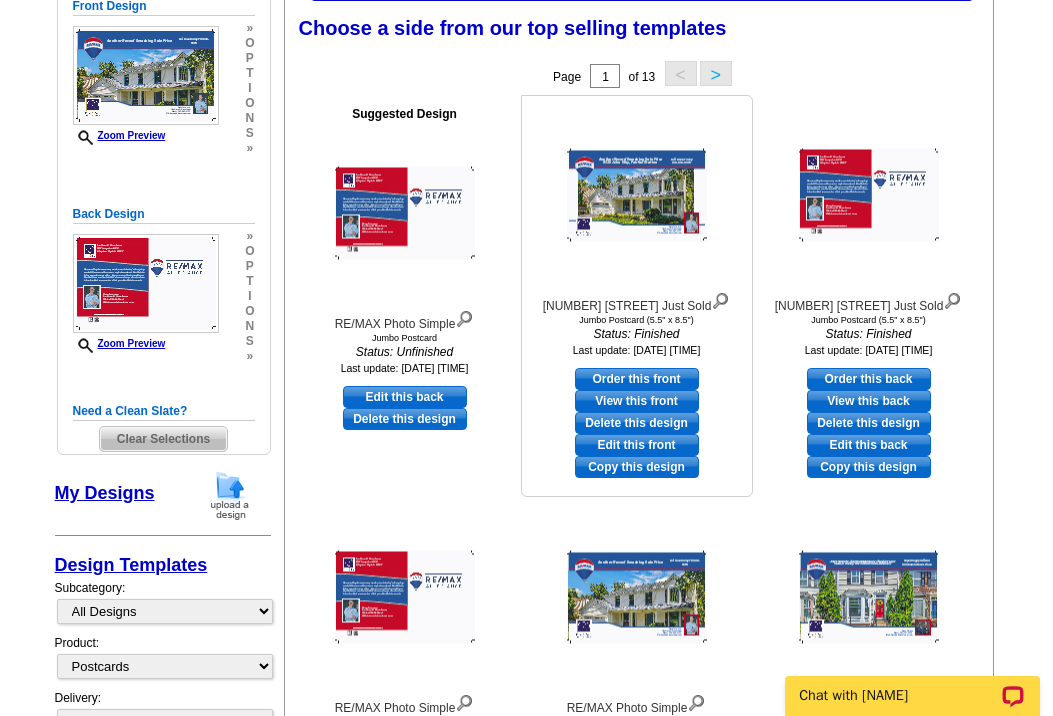 click on "View this front" at bounding box center (637, 401) 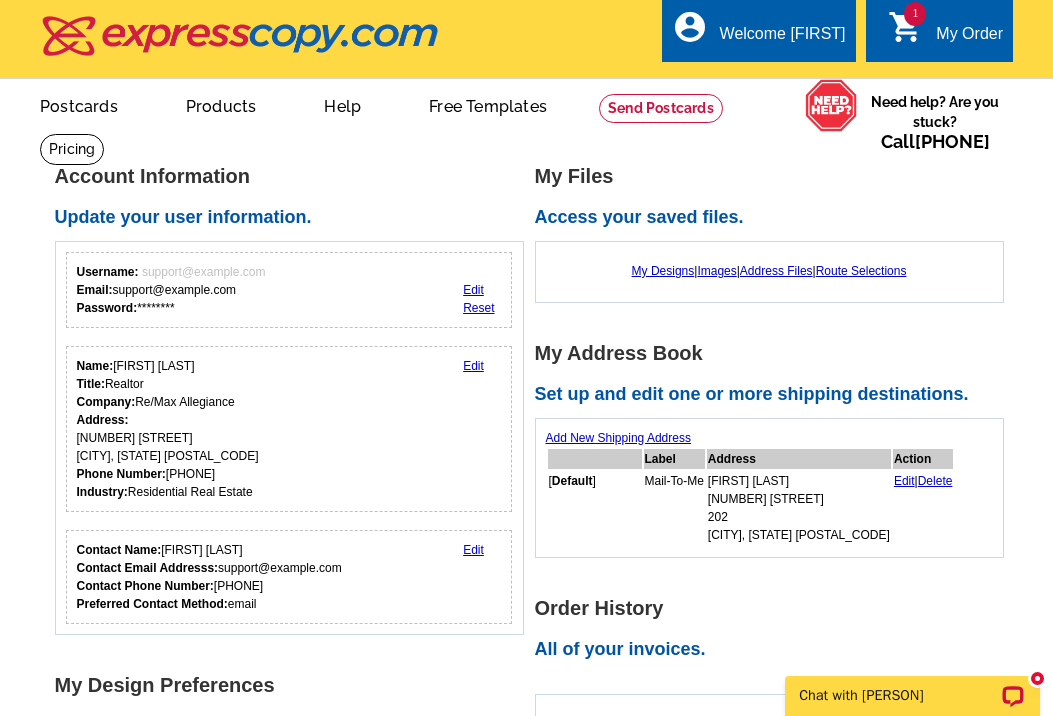 scroll, scrollTop: 0, scrollLeft: 0, axis: both 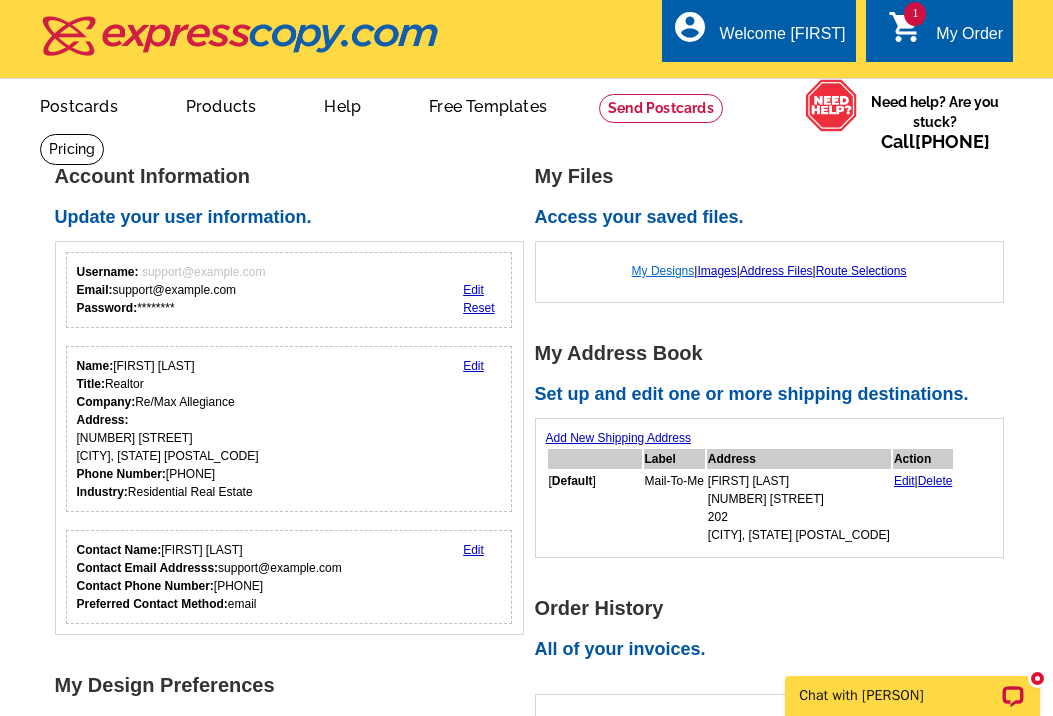 click on "My Designs" at bounding box center (663, 271) 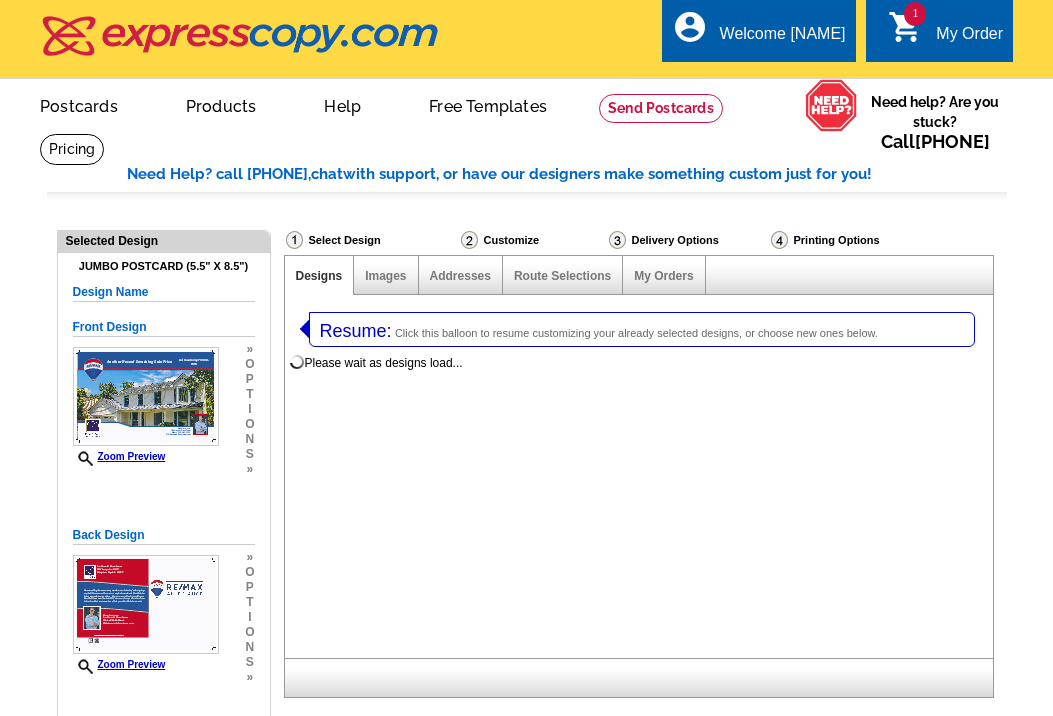 select on "1" 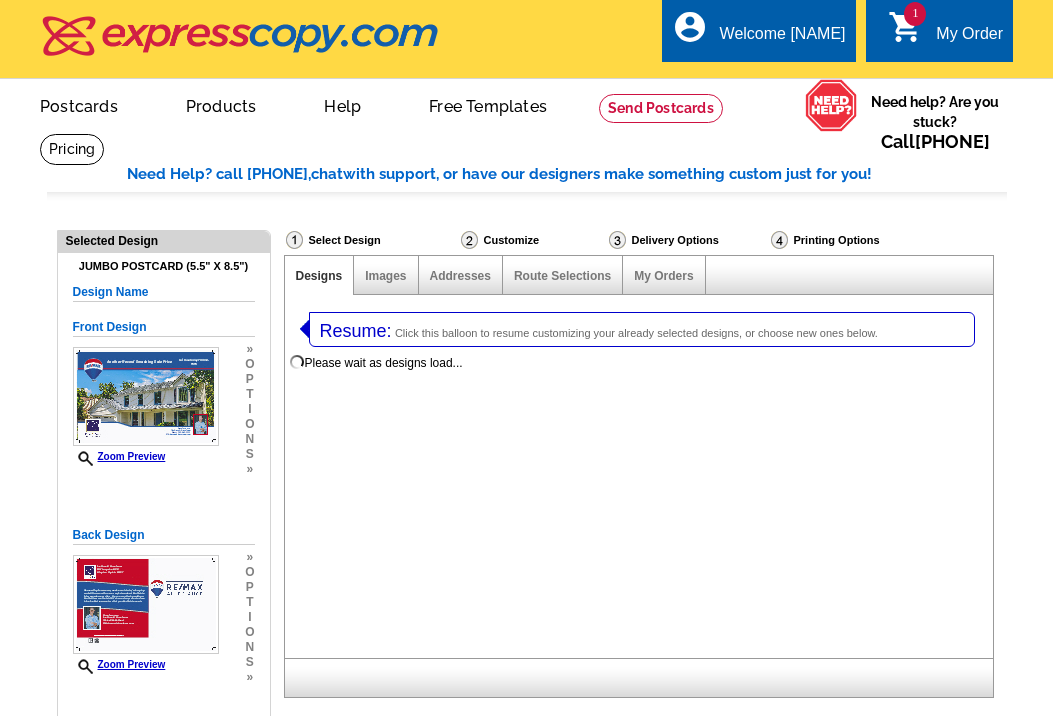 select on "2" 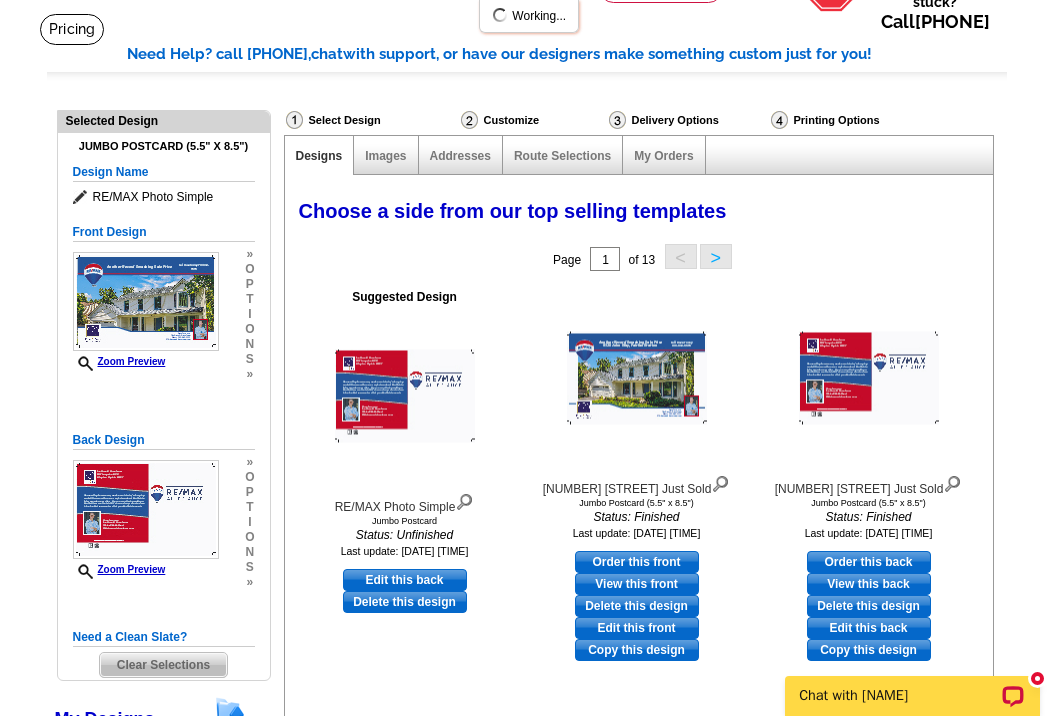 scroll, scrollTop: 185, scrollLeft: 0, axis: vertical 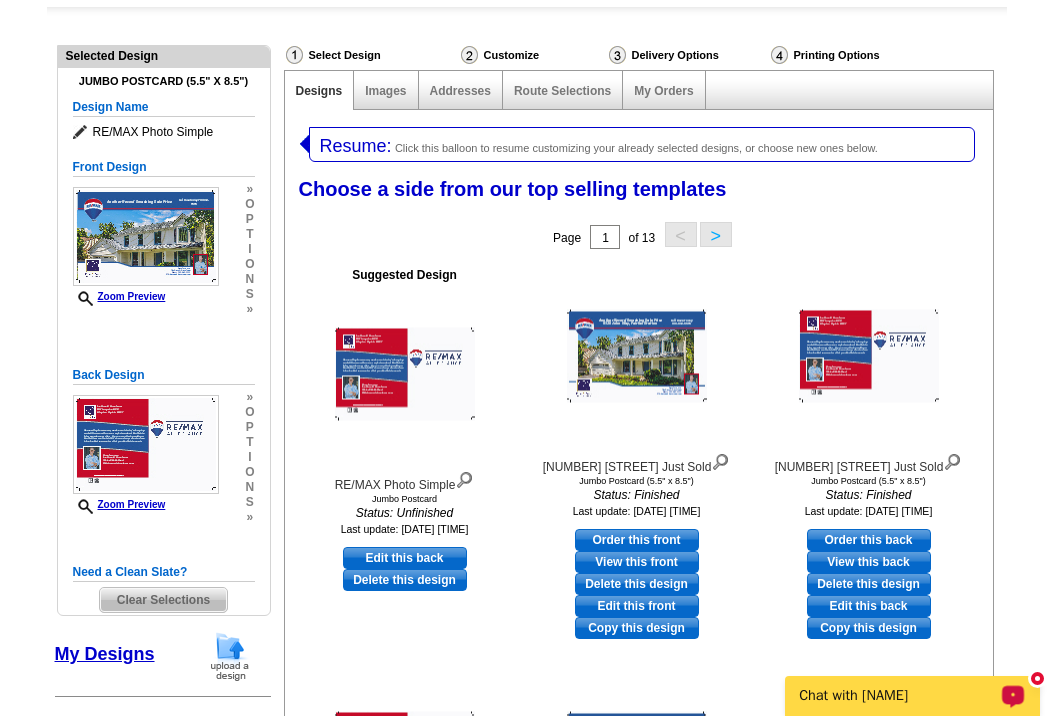 click on "Chat with [PERSON]" at bounding box center [899, 696] 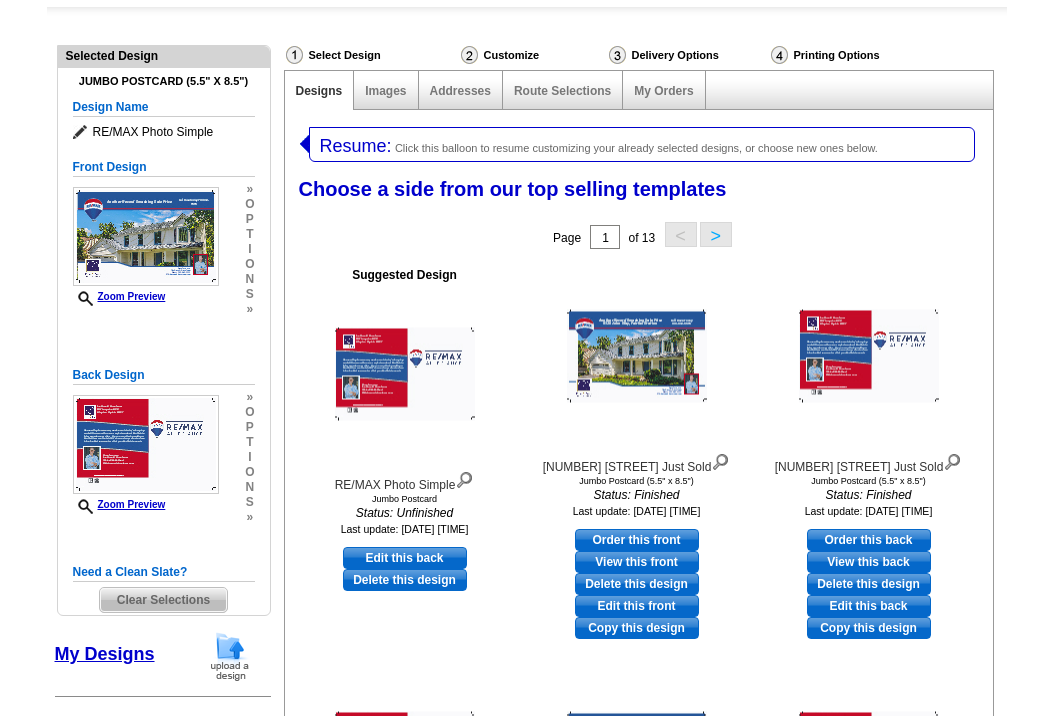 click on "Choose a side from our top selling templates
Select one of the templates below for the front of your print order.
Next Step: Choosing a Back" at bounding box center [643, 193] 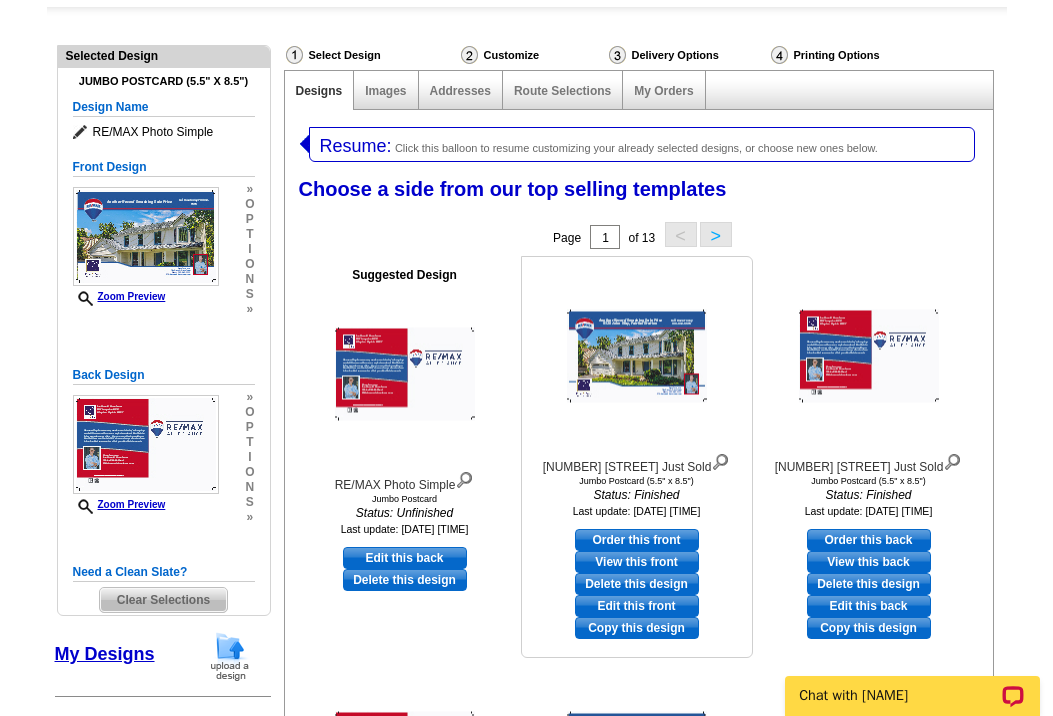 click on "Order this front" at bounding box center (637, 540) 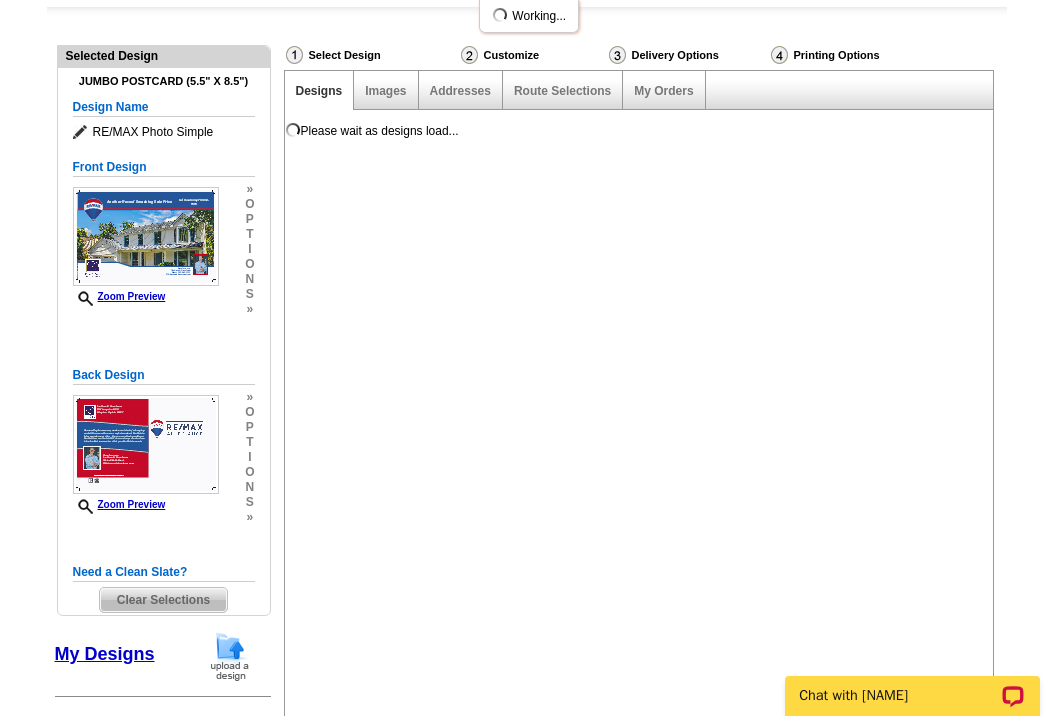 scroll, scrollTop: 0, scrollLeft: 0, axis: both 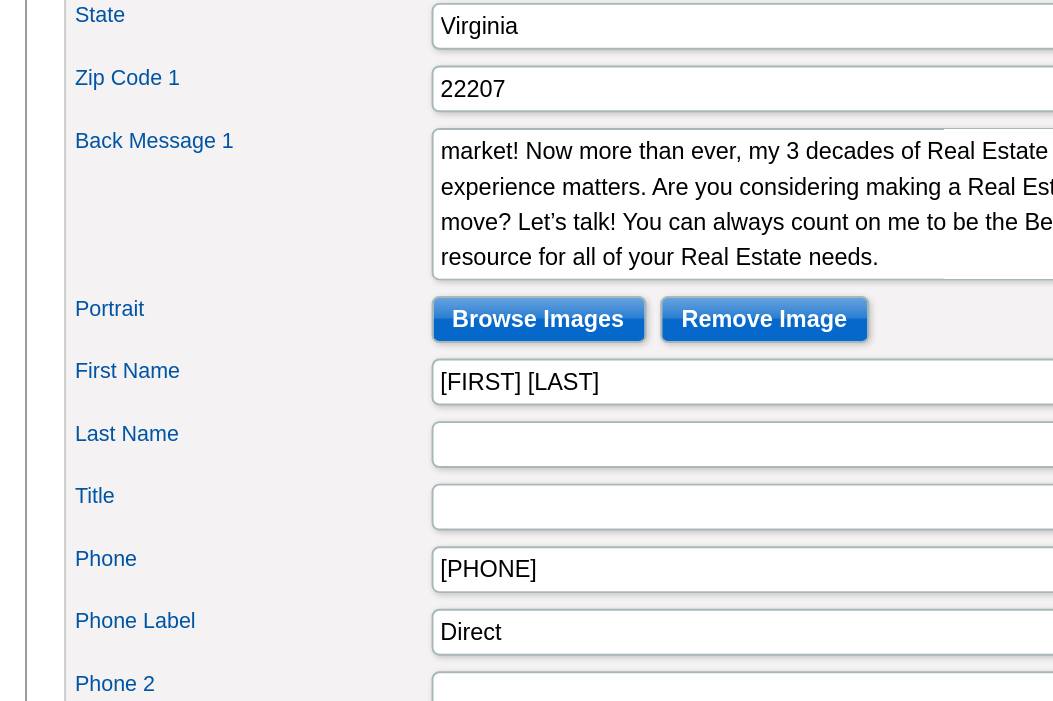 click on "Back Message 1
We are selling homes every week, even in today's changing market! Now more than ever, my 3 decades of Real Estate Sales experience matters. Are you considering making a Real Estate move? Let’s talk! You can always count on me to be the Best resource for all of your Real Estate needs." at bounding box center [640, 219] 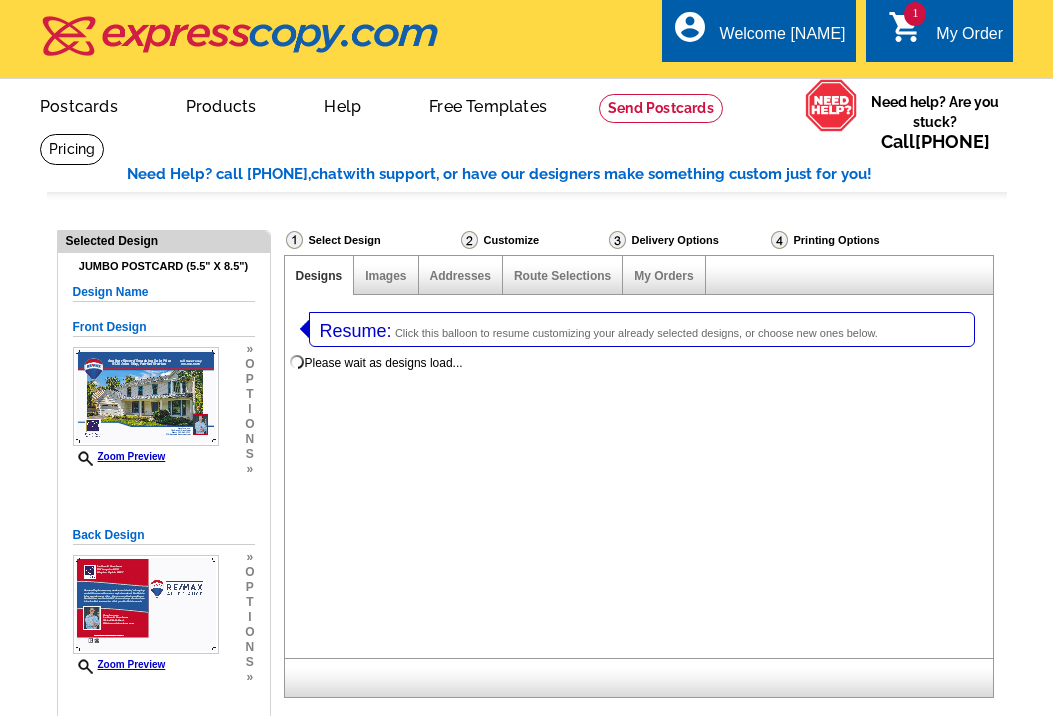 select on "1" 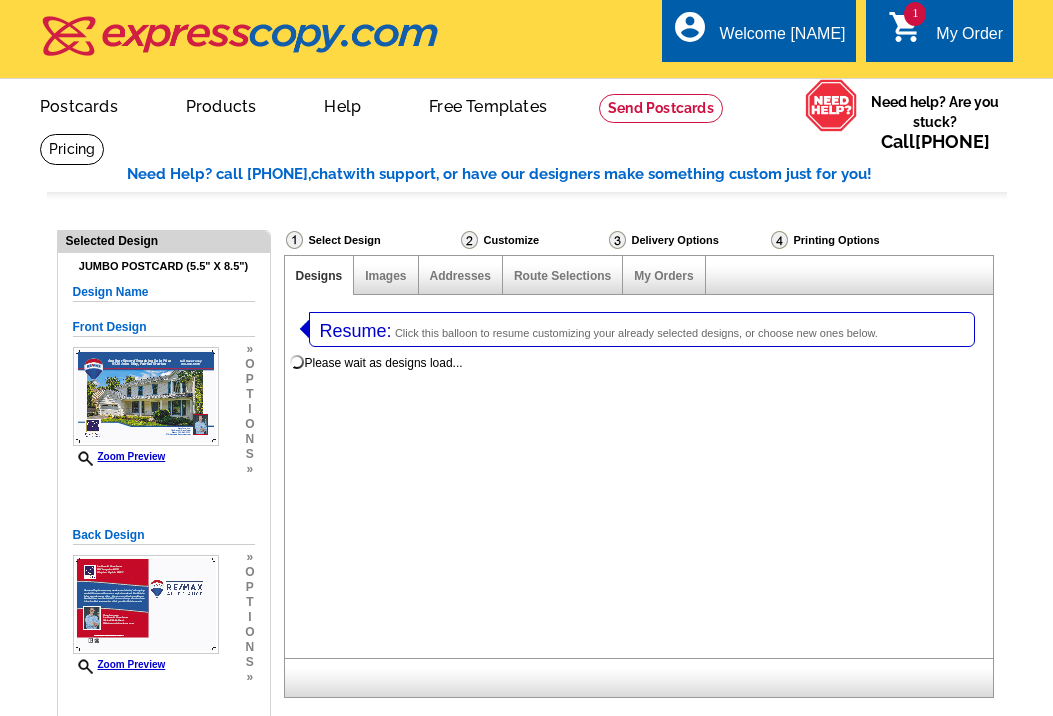 select on "2" 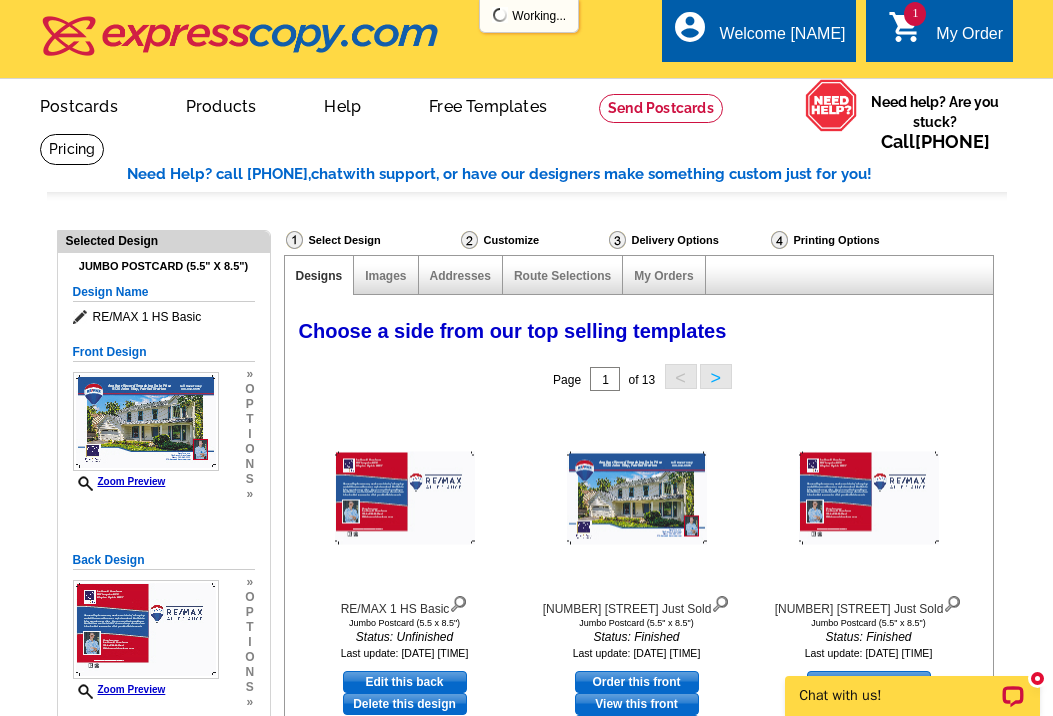 scroll, scrollTop: 0, scrollLeft: 0, axis: both 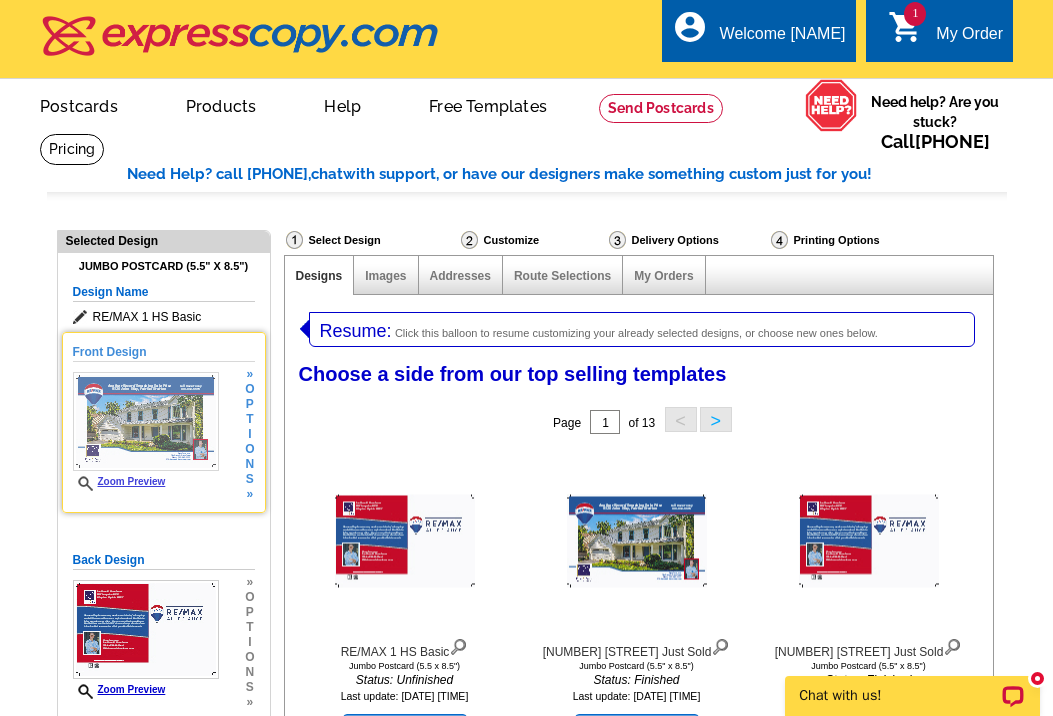 click on "i" at bounding box center (249, 434) 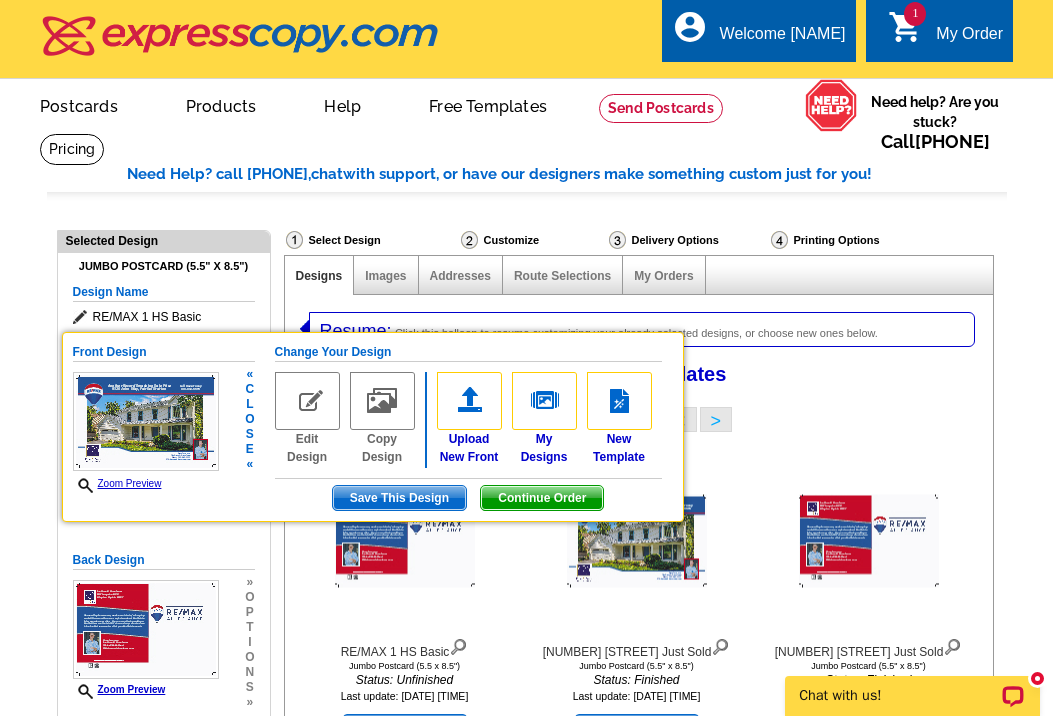 click on "Save This Design" at bounding box center [399, 498] 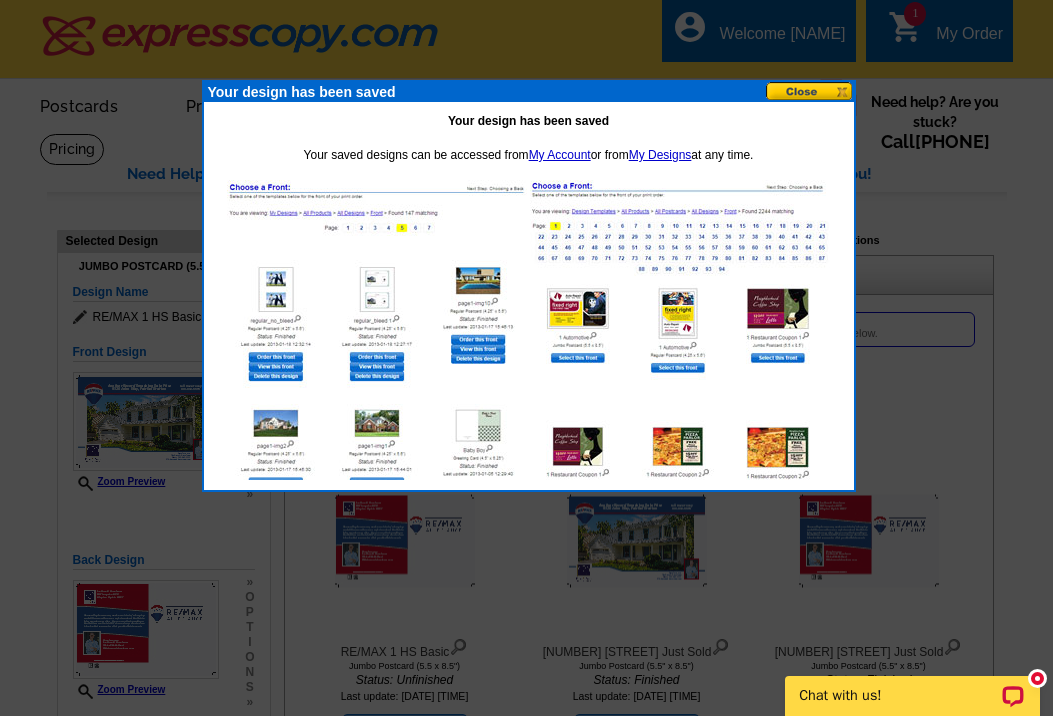 click at bounding box center [810, 91] 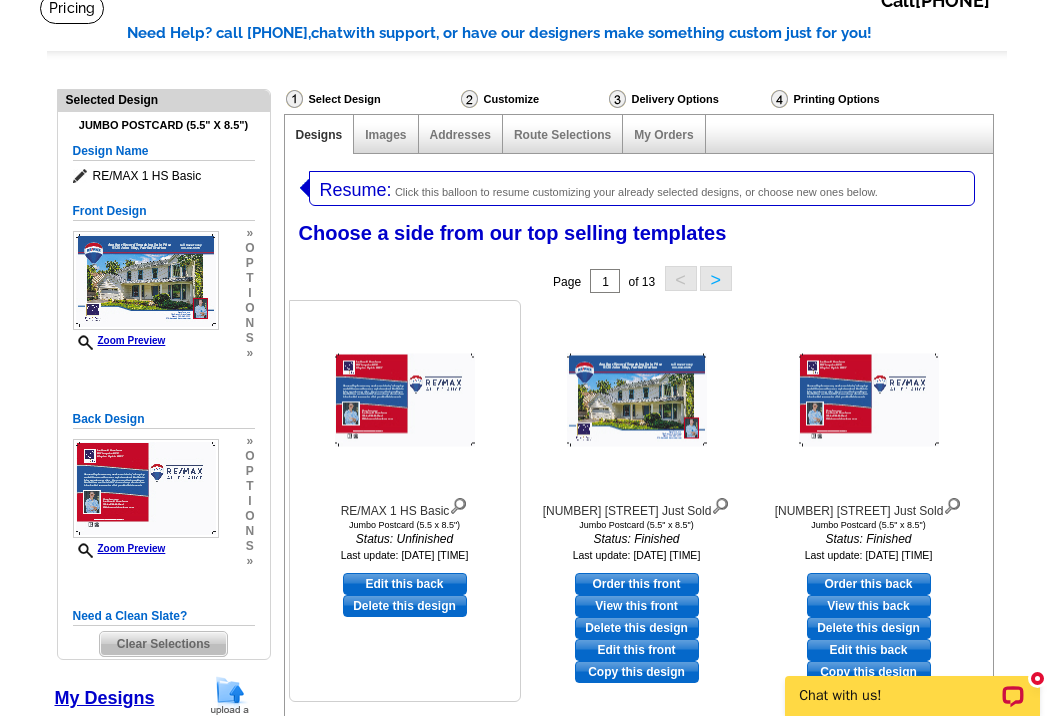 scroll, scrollTop: 167, scrollLeft: 0, axis: vertical 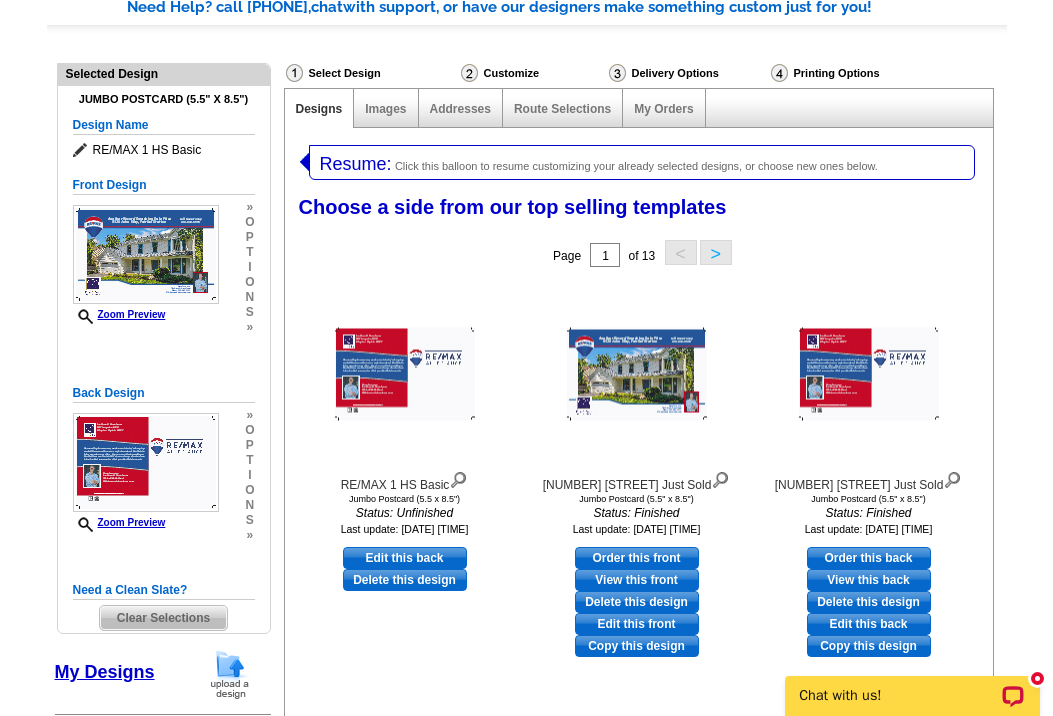 click at bounding box center (146, 254) 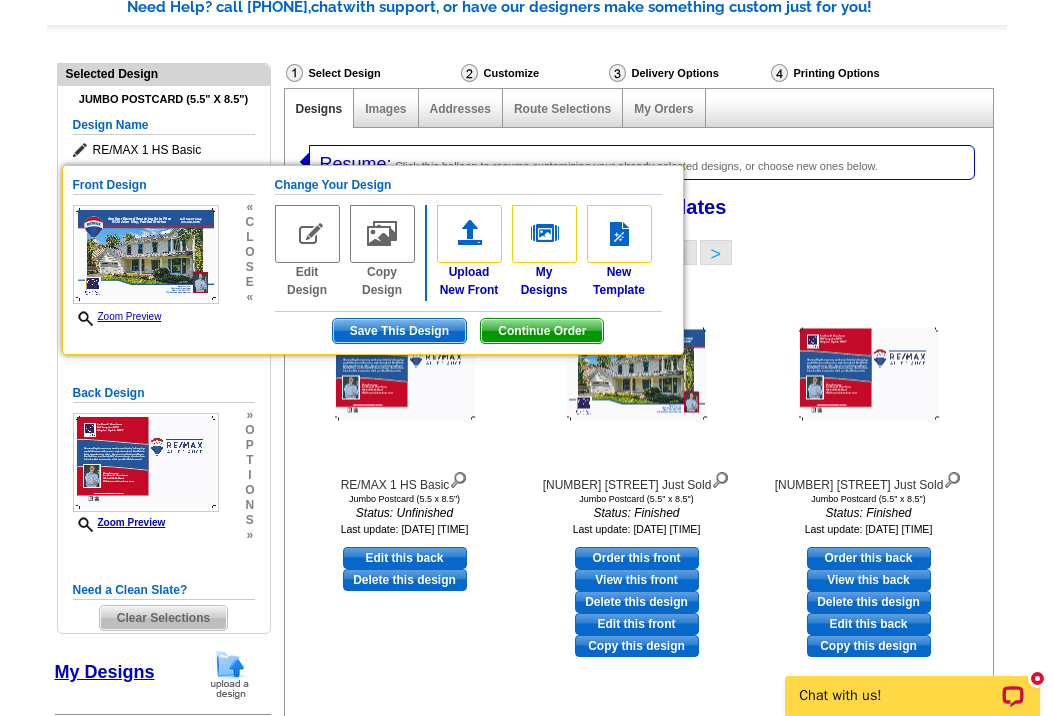 click on "Continue Order" at bounding box center [542, 331] 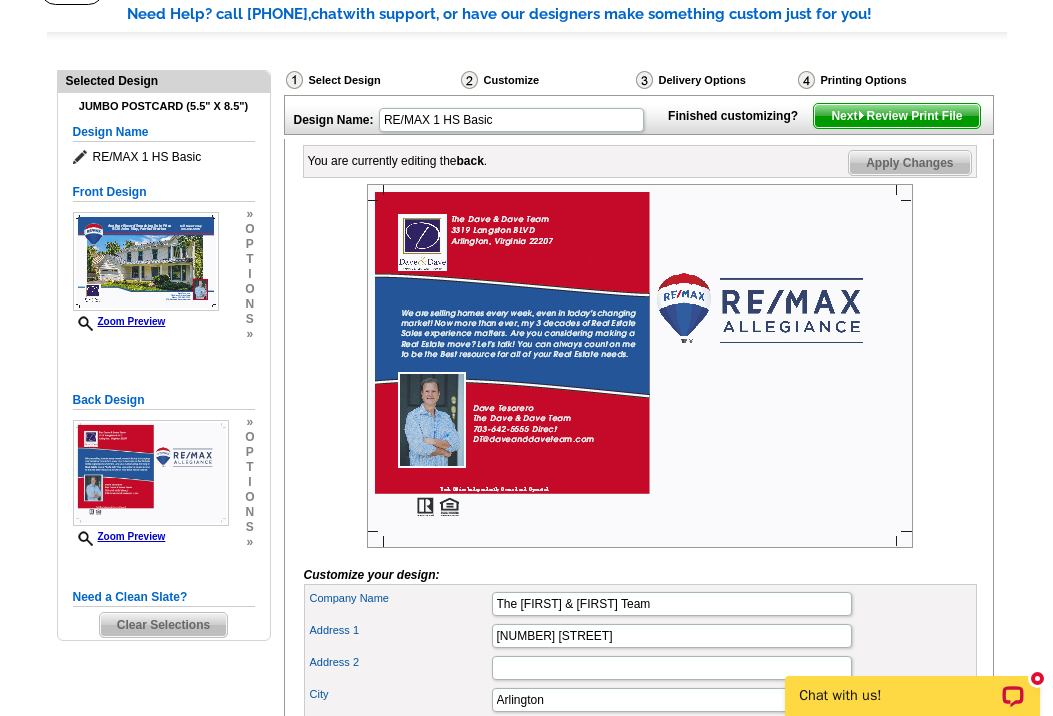scroll, scrollTop: 165, scrollLeft: 0, axis: vertical 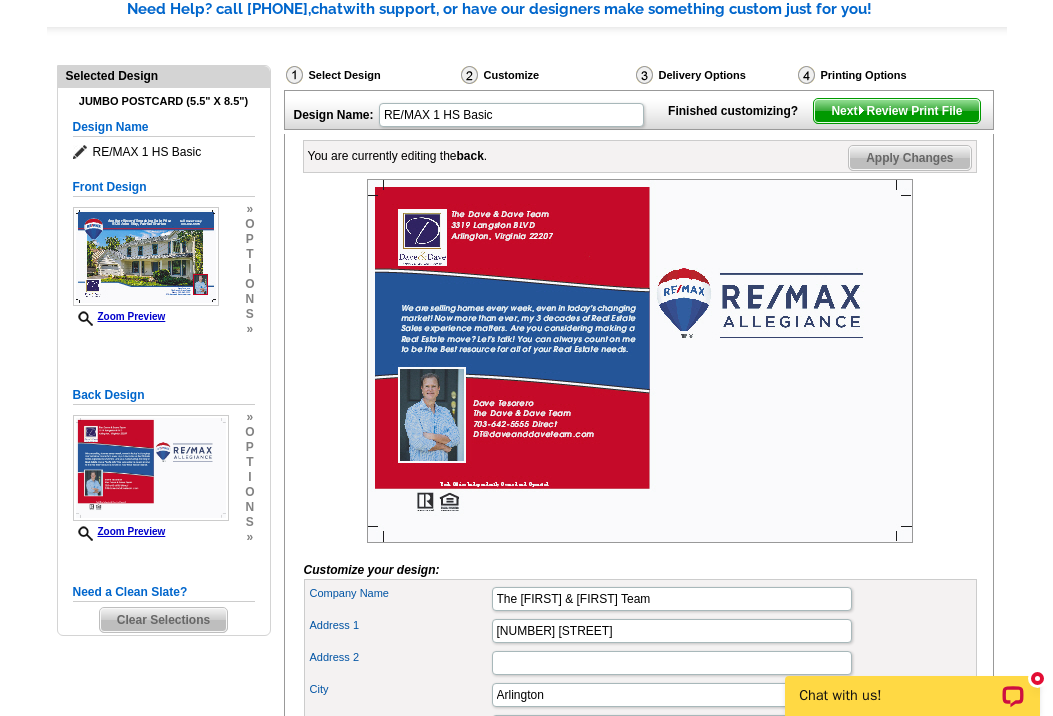 click on "Next   Review Print File" at bounding box center (896, 111) 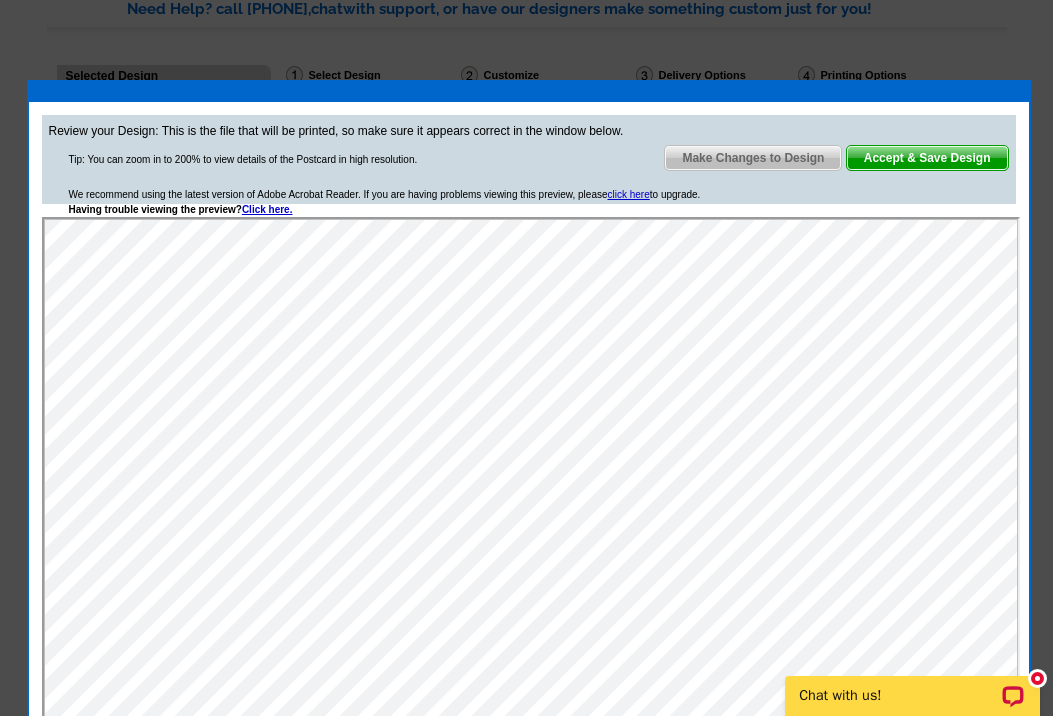 scroll, scrollTop: 0, scrollLeft: 0, axis: both 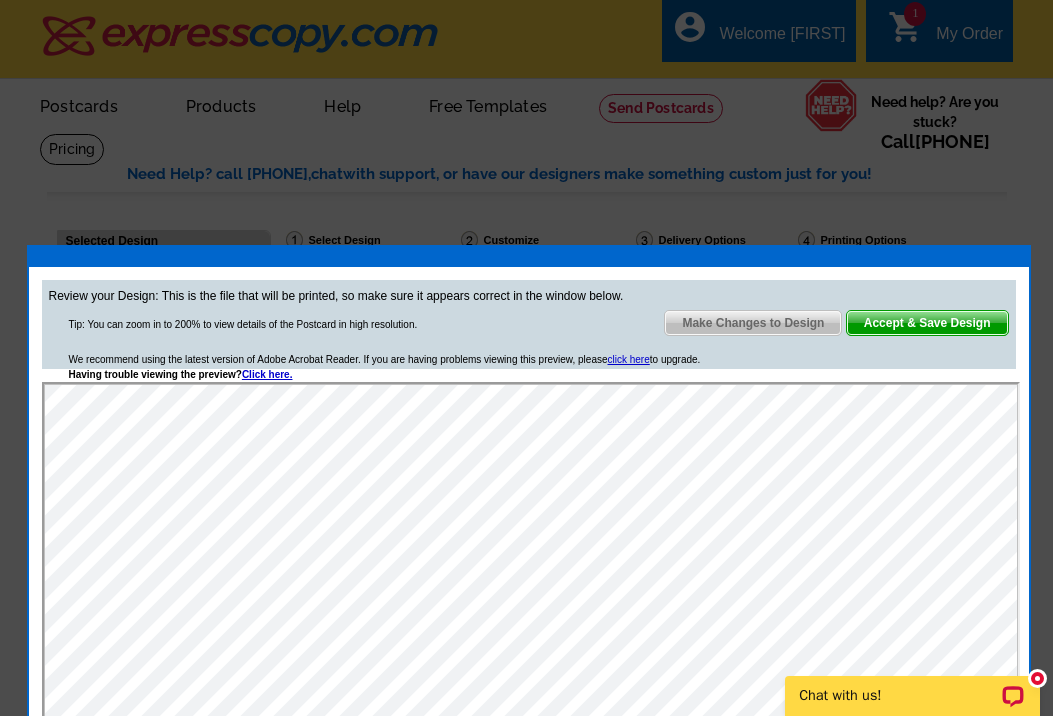 click on "Accept & Save Design" at bounding box center [927, 323] 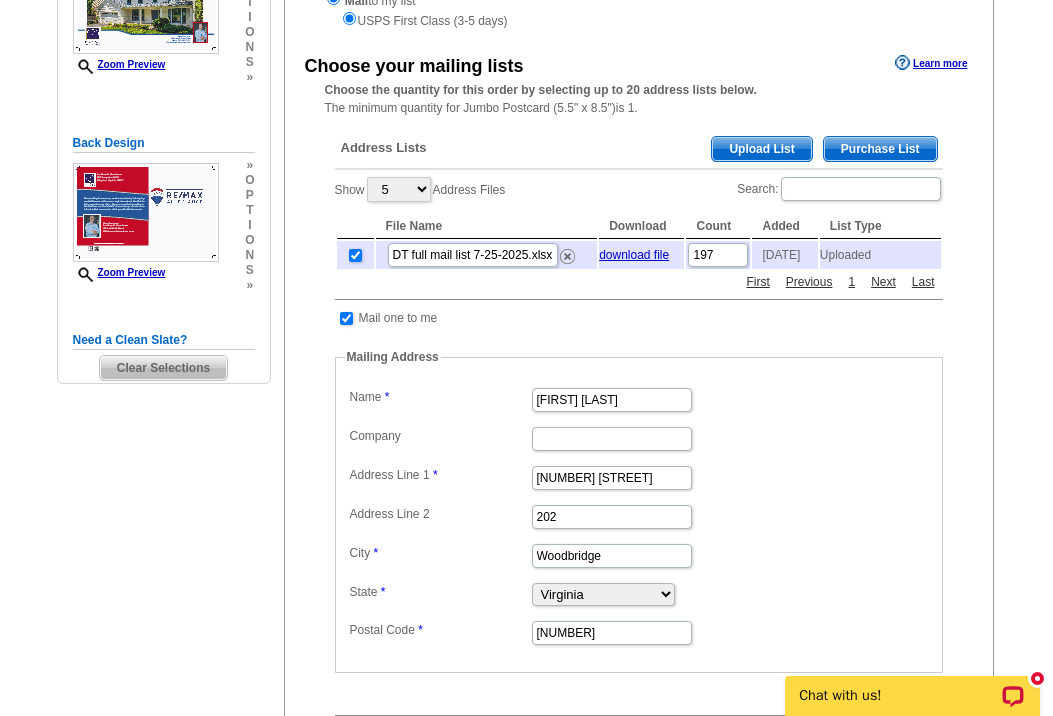 scroll, scrollTop: 305, scrollLeft: 0, axis: vertical 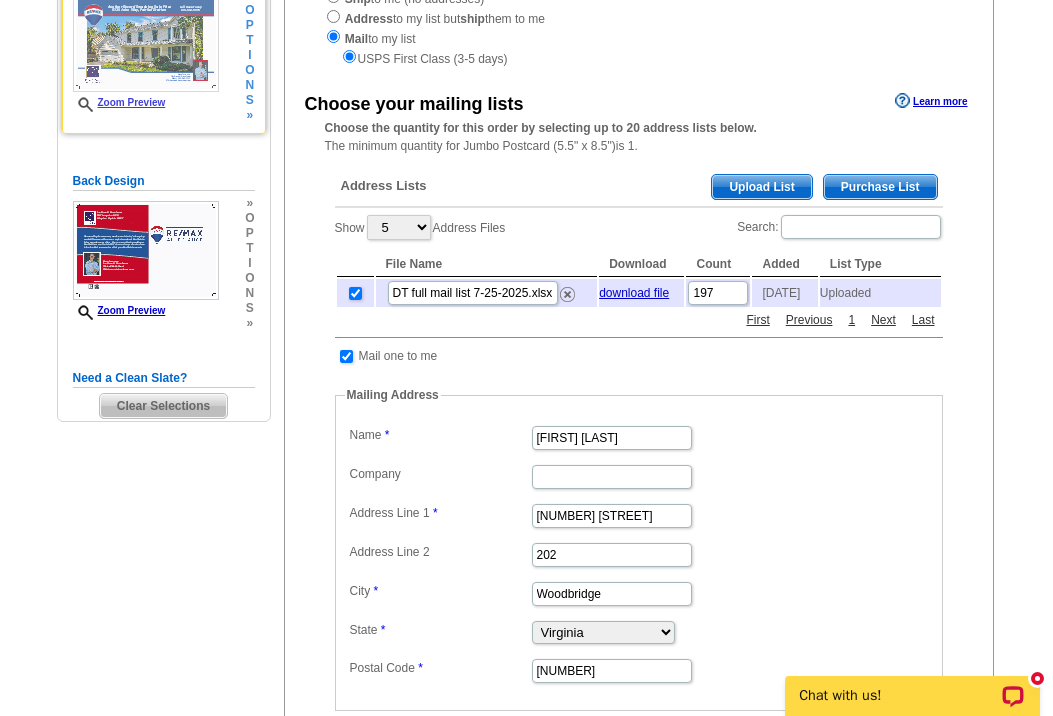 click at bounding box center [146, 42] 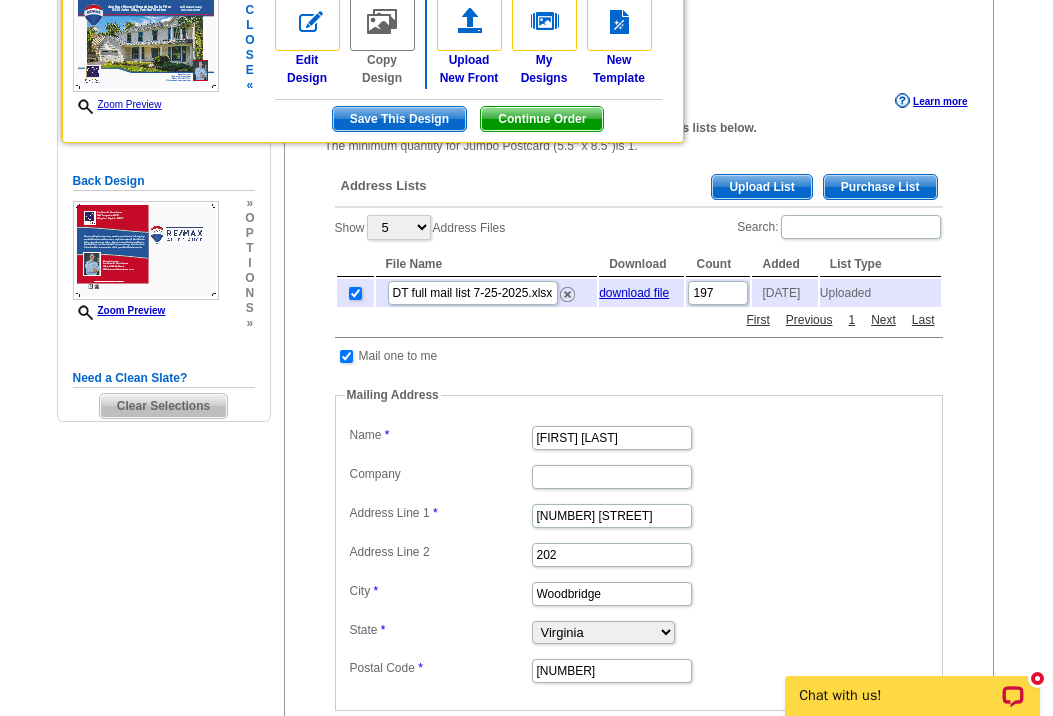 click at bounding box center [146, 42] 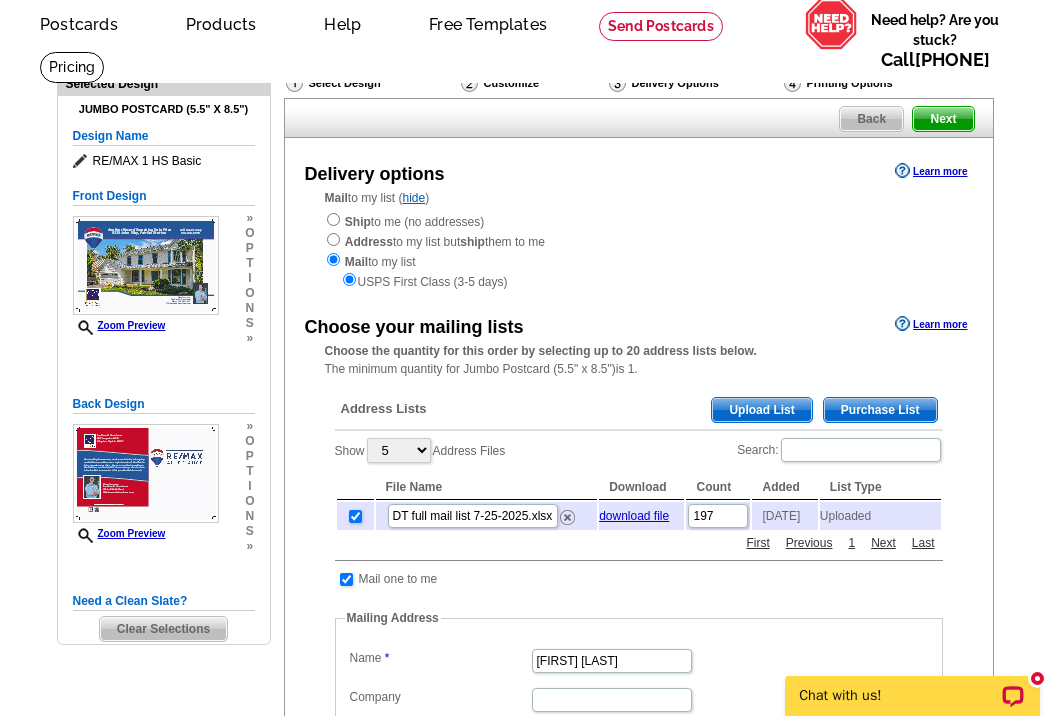 scroll, scrollTop: 190, scrollLeft: 0, axis: vertical 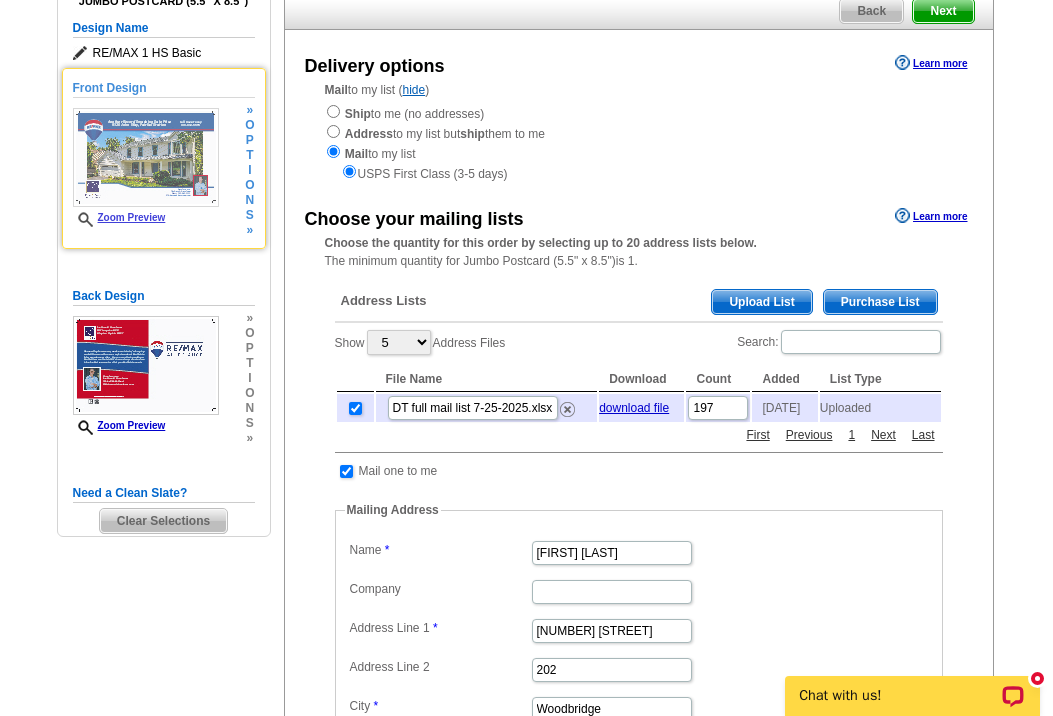 click on "Zoom Preview" at bounding box center [119, 217] 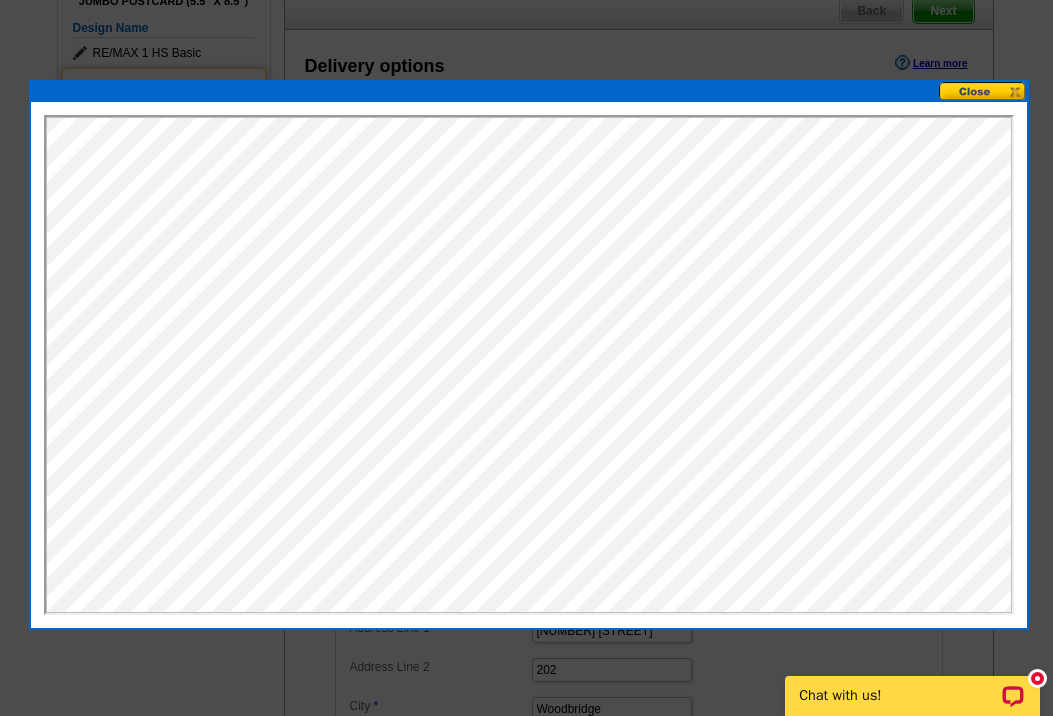 scroll, scrollTop: 0, scrollLeft: 0, axis: both 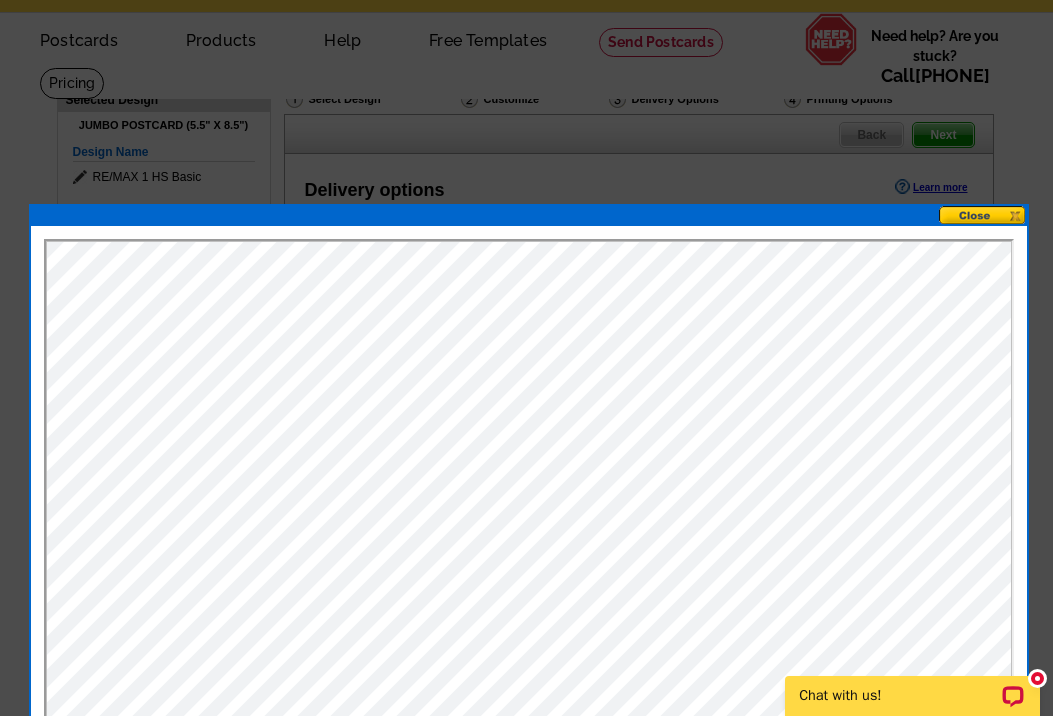 click at bounding box center (983, 215) 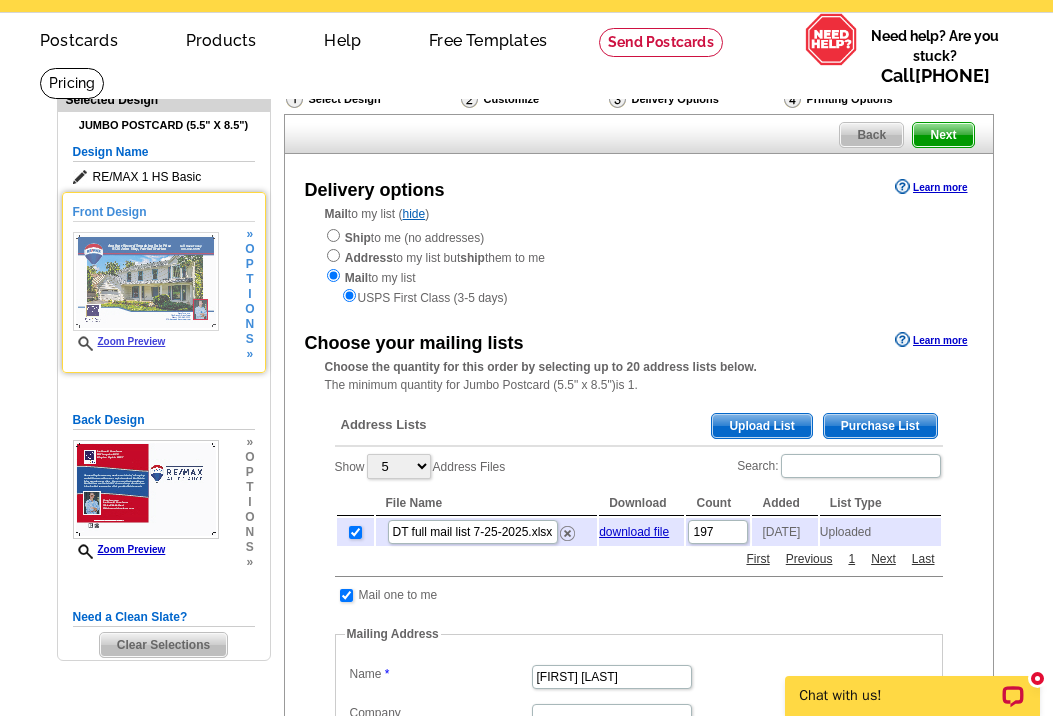 click at bounding box center [146, 281] 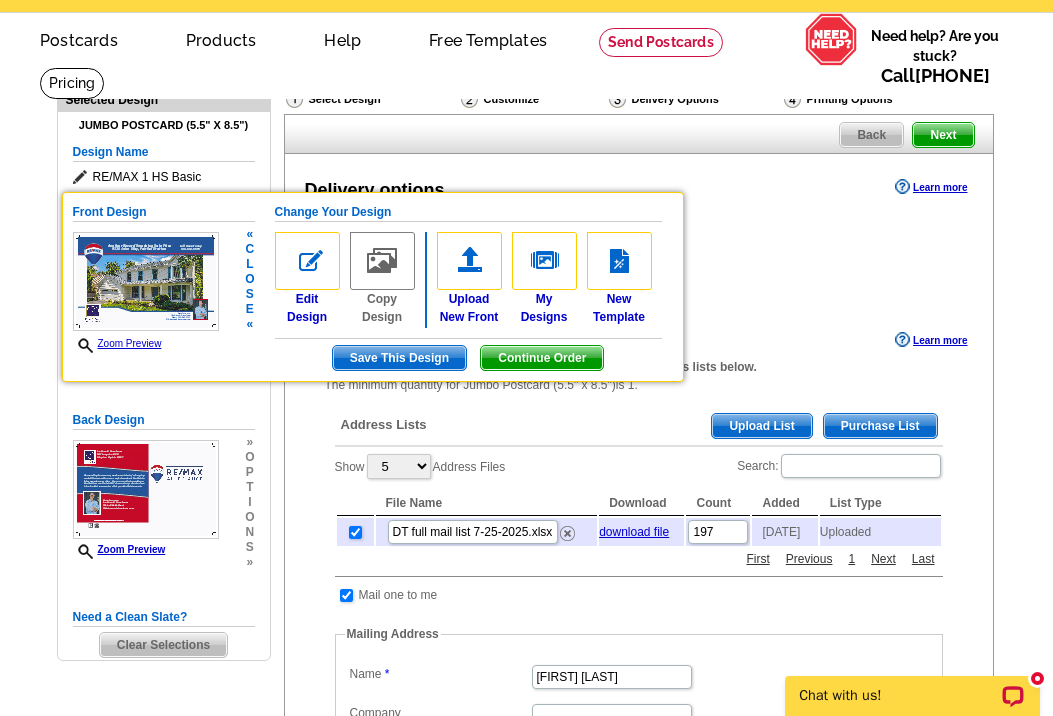 click on "Continue Order" at bounding box center (542, 358) 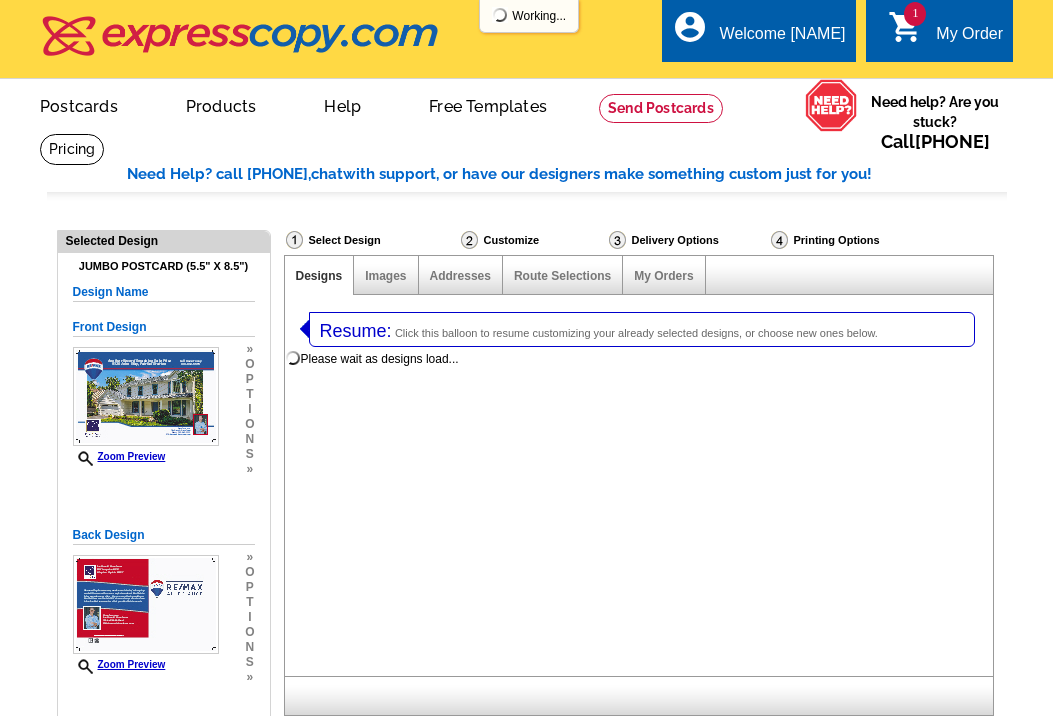 select on "1" 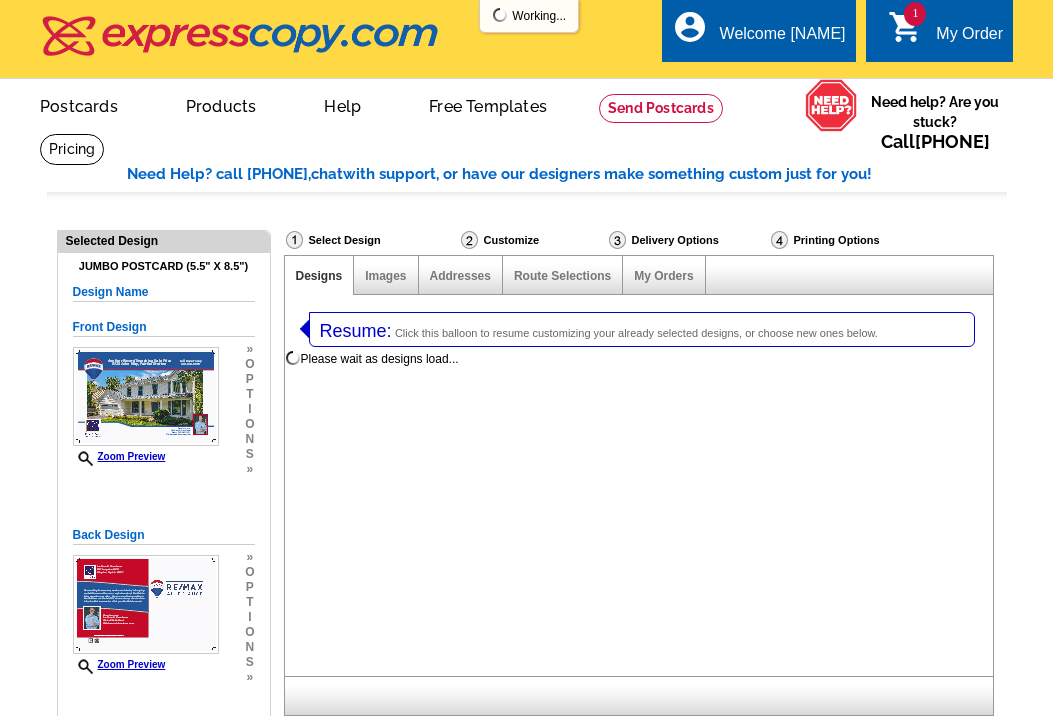 select on "2" 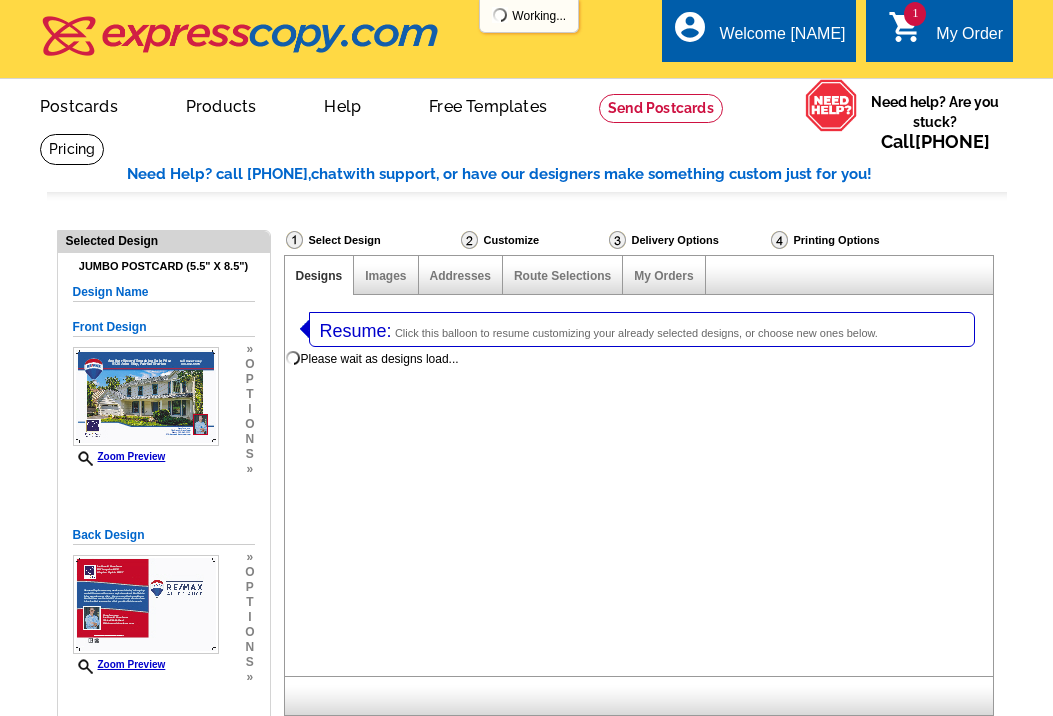 select on "back" 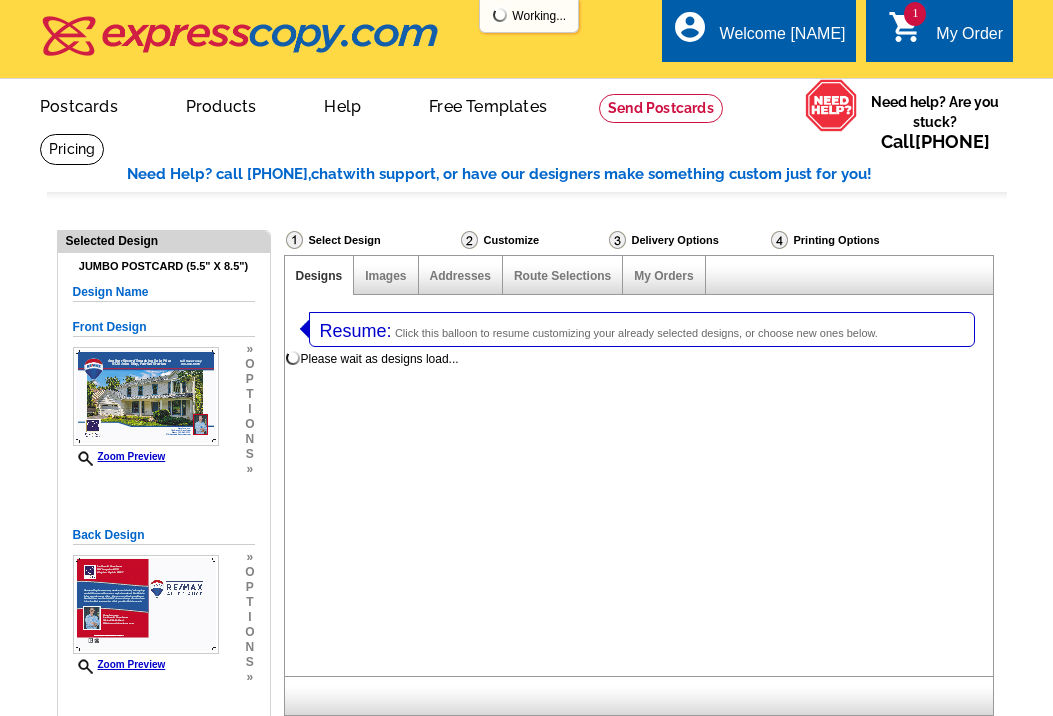 scroll, scrollTop: 0, scrollLeft: 0, axis: both 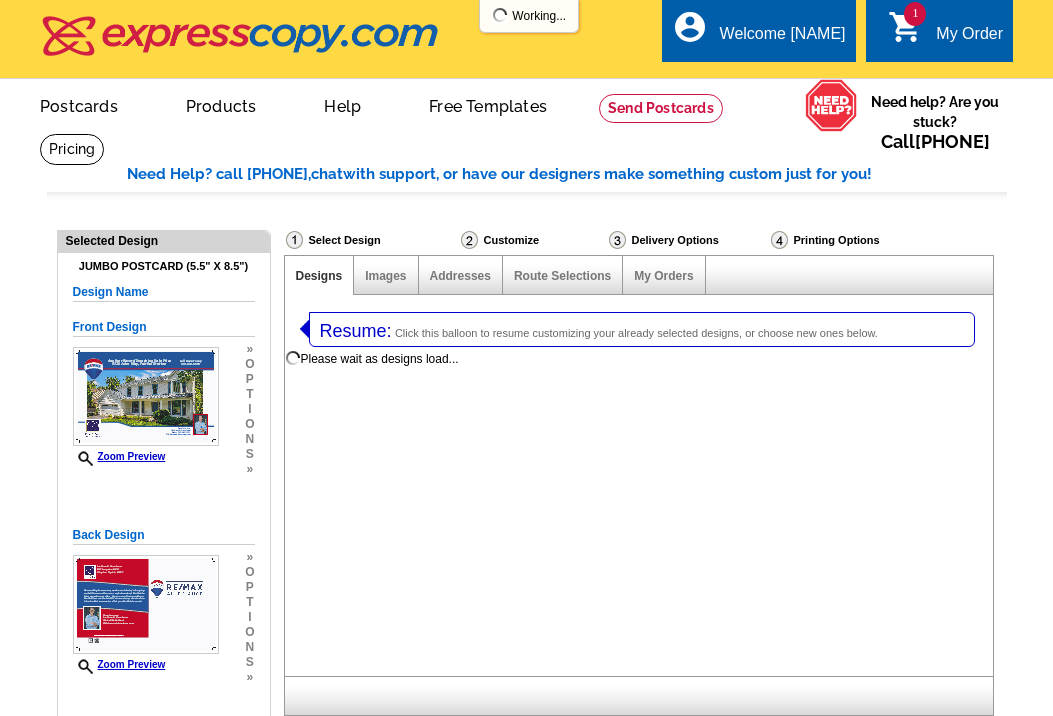 select on "785" 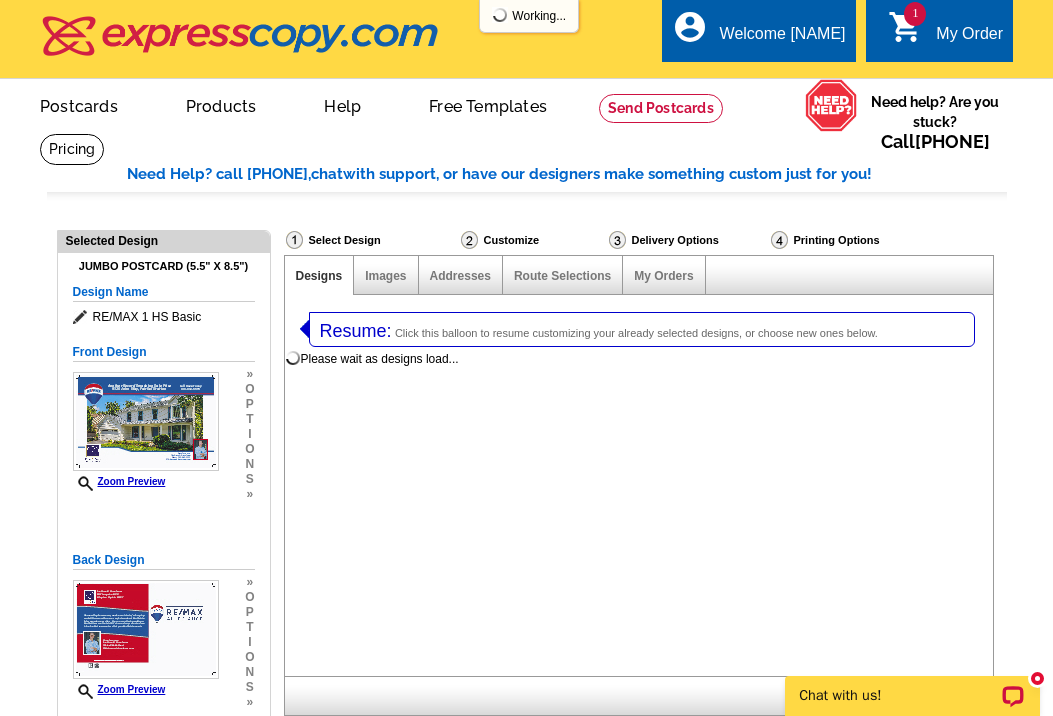 scroll, scrollTop: 0, scrollLeft: 0, axis: both 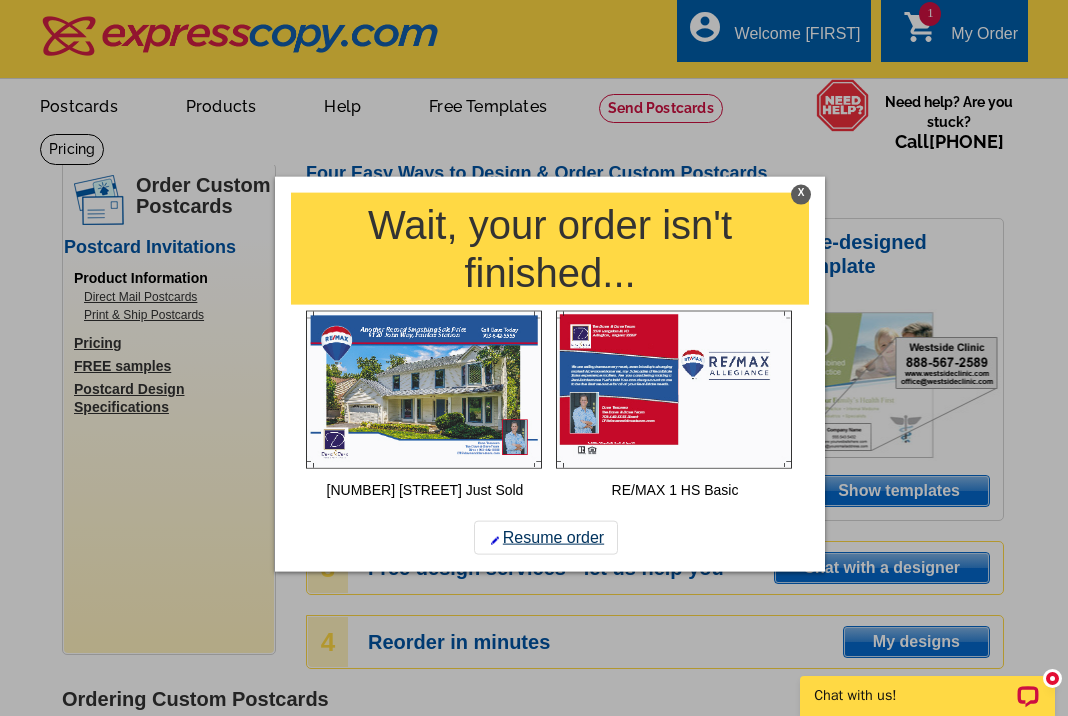 click on "Resume order" at bounding box center [546, 537] 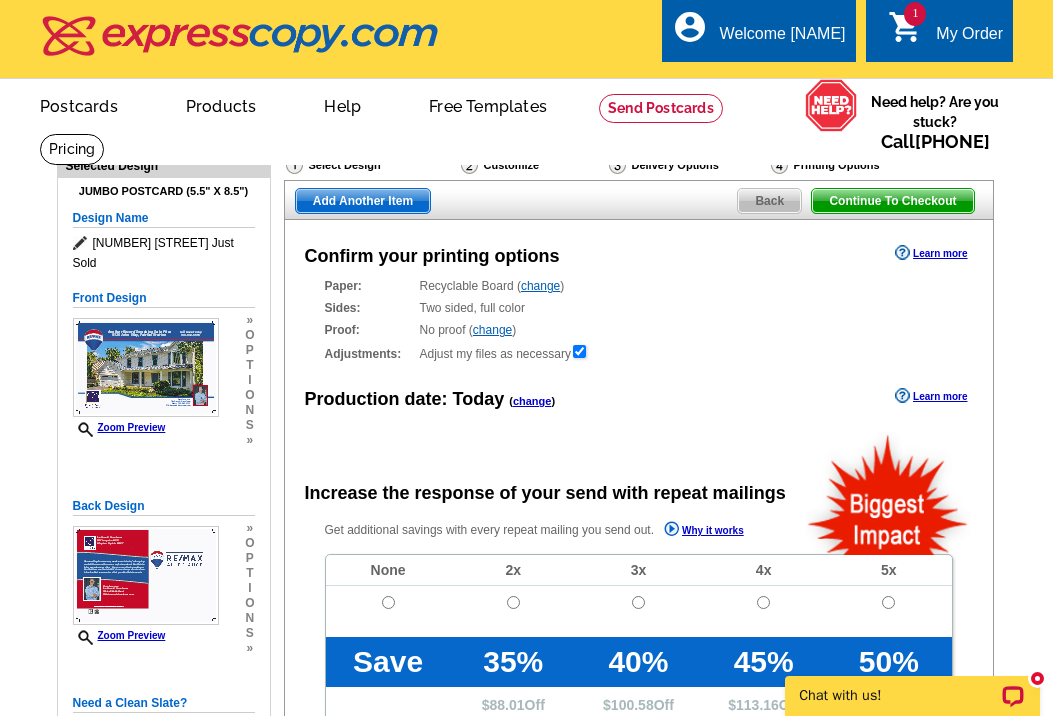 scroll, scrollTop: 0, scrollLeft: 0, axis: both 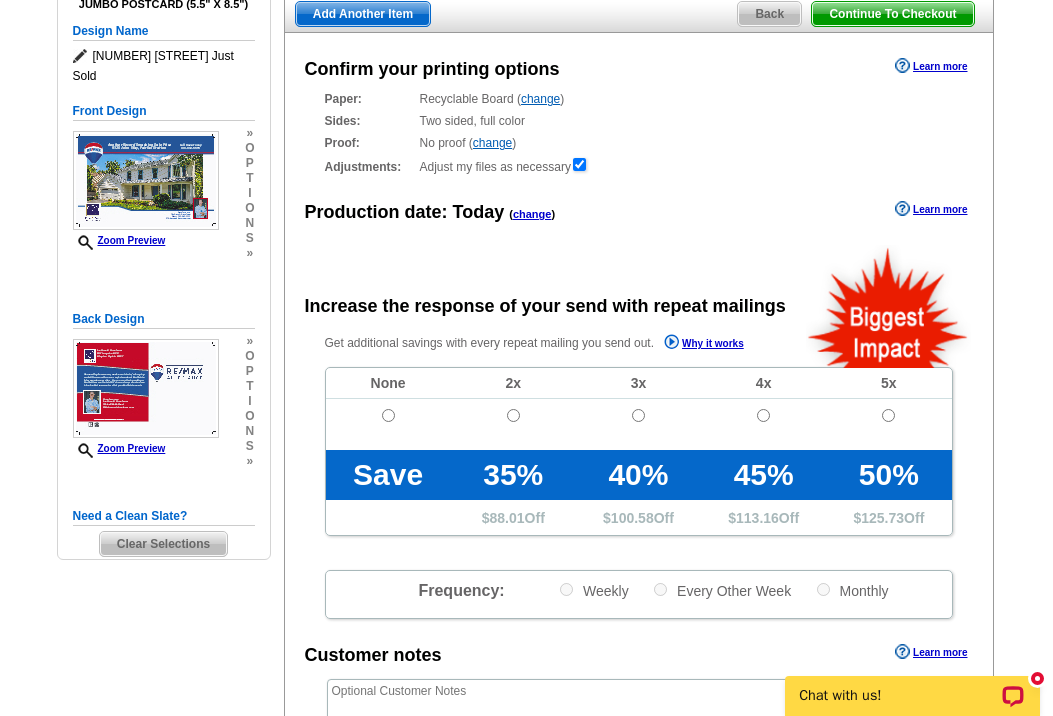 click at bounding box center [388, 415] 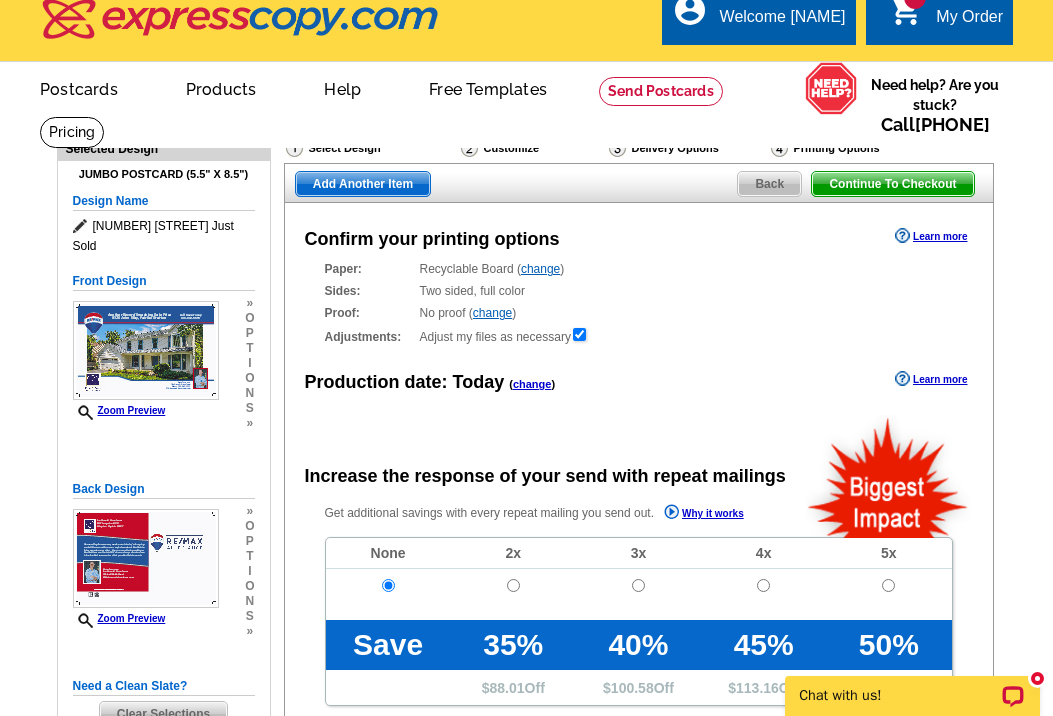 scroll, scrollTop: 10, scrollLeft: 0, axis: vertical 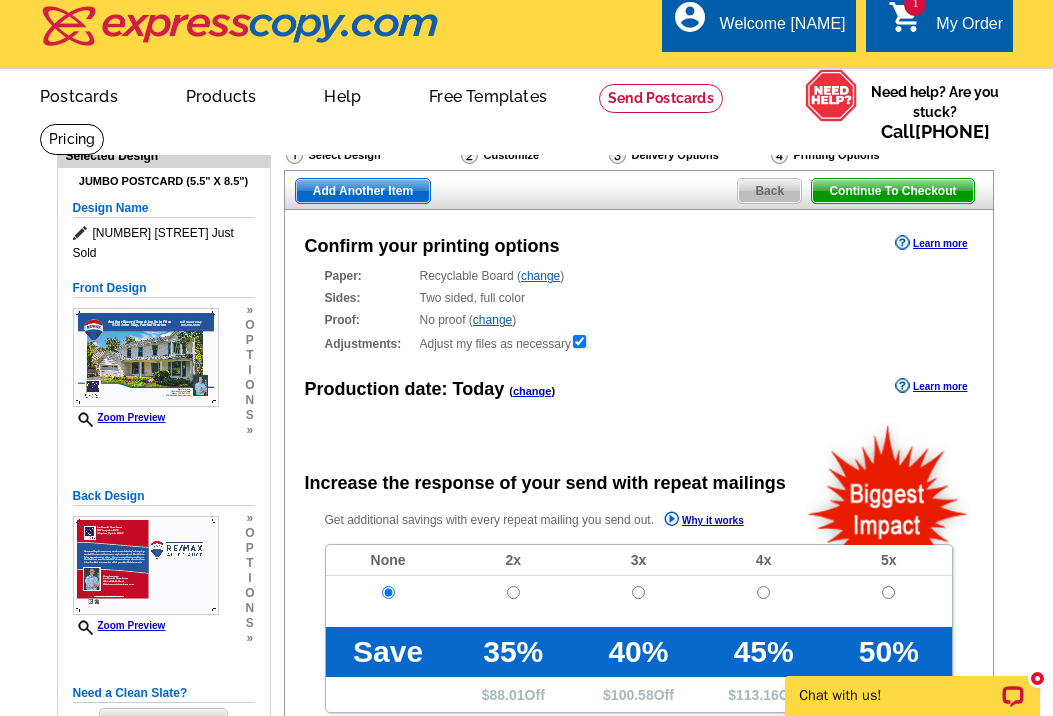 click on "Confirm your printing options
Learn more
Paper:   Recyclable Board                                    ( change )
Select a different stock option
Recyclable Board
Magnetic Stock
Sides:" at bounding box center (639, 638) 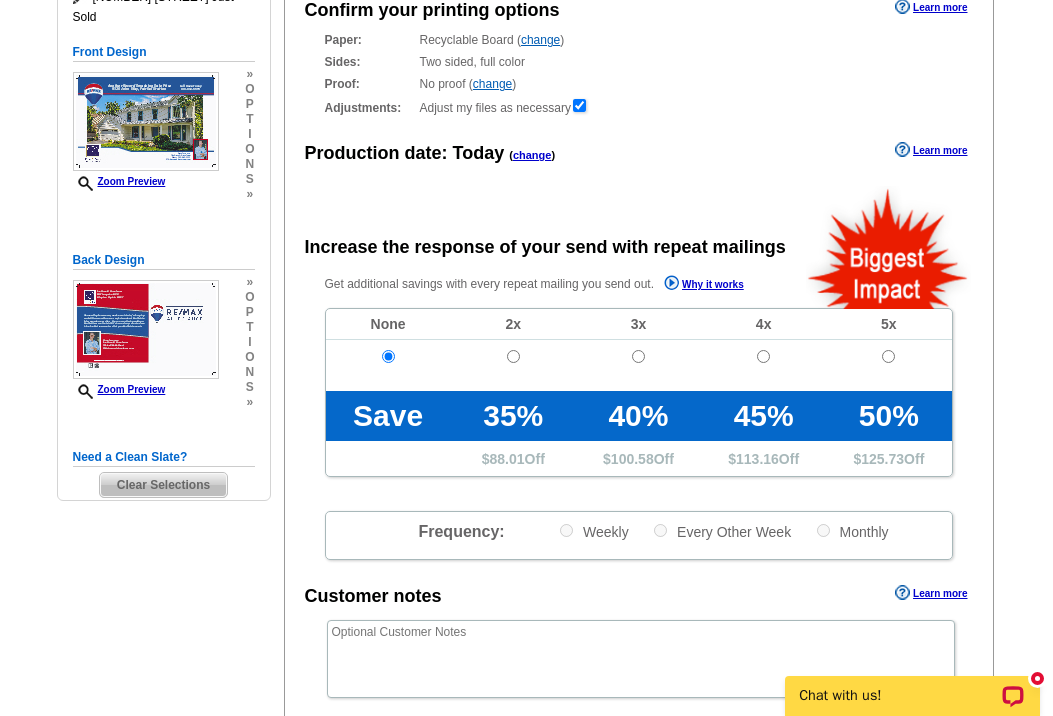 scroll, scrollTop: 247, scrollLeft: 0, axis: vertical 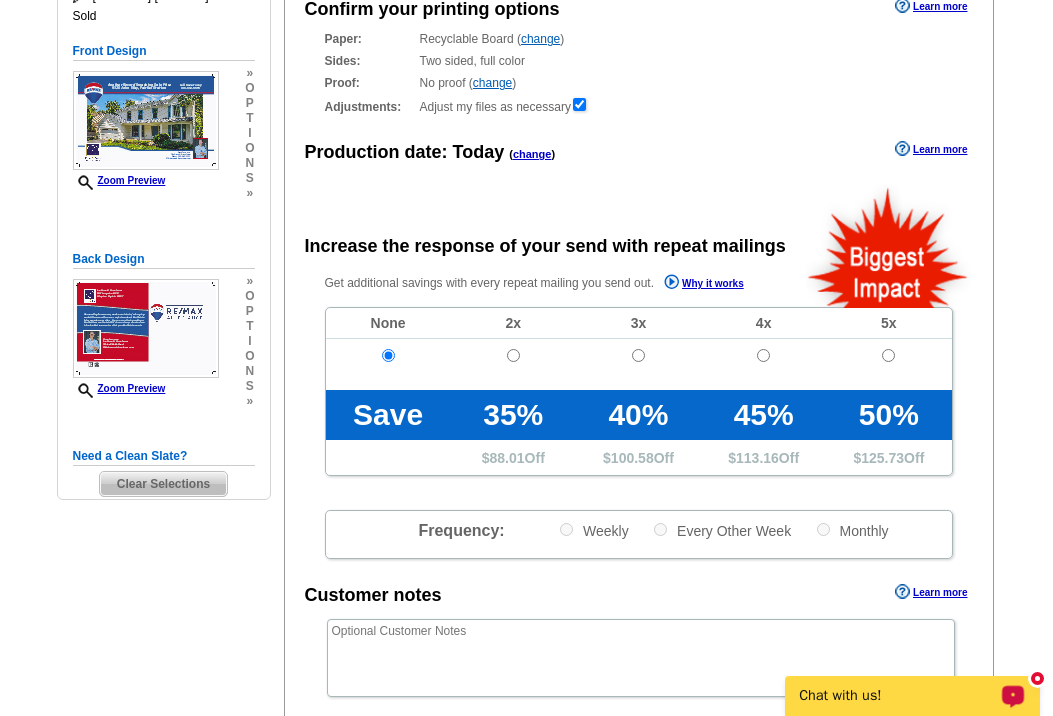 click on "Chat with us!" at bounding box center [899, 696] 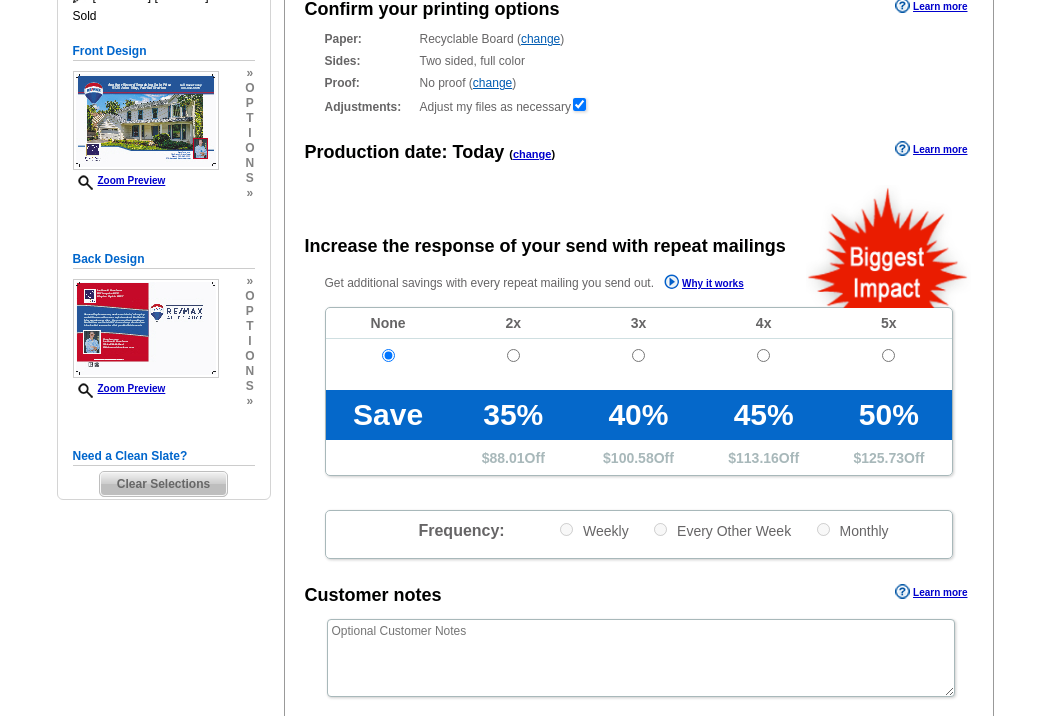 click on "Confirm your printing options
Learn more
Paper:   Recyclable Board                                    ( change )
Select a different stock option
Recyclable Board
Magnetic Stock
Sides:" at bounding box center [639, 401] 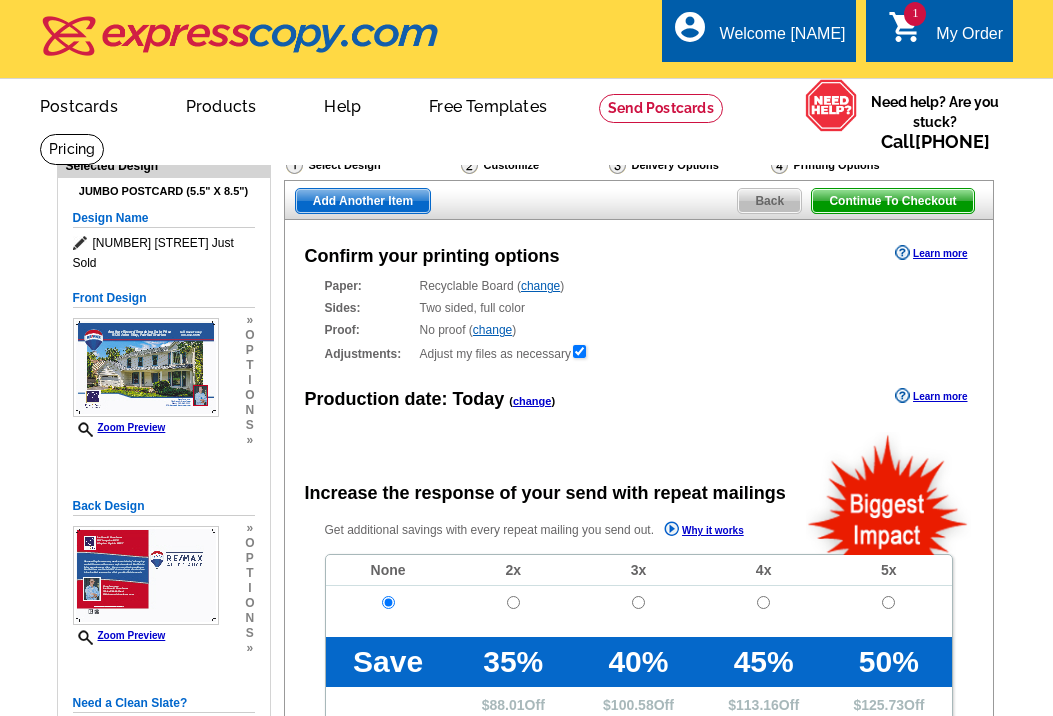 scroll, scrollTop: 0, scrollLeft: 0, axis: both 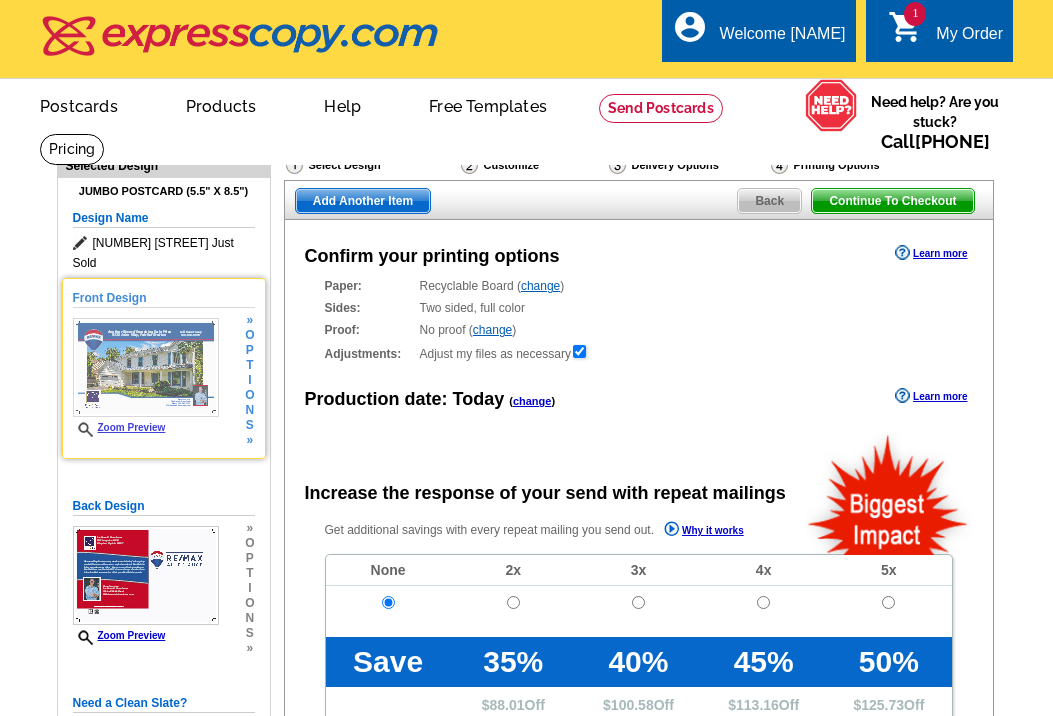 click at bounding box center [146, 367] 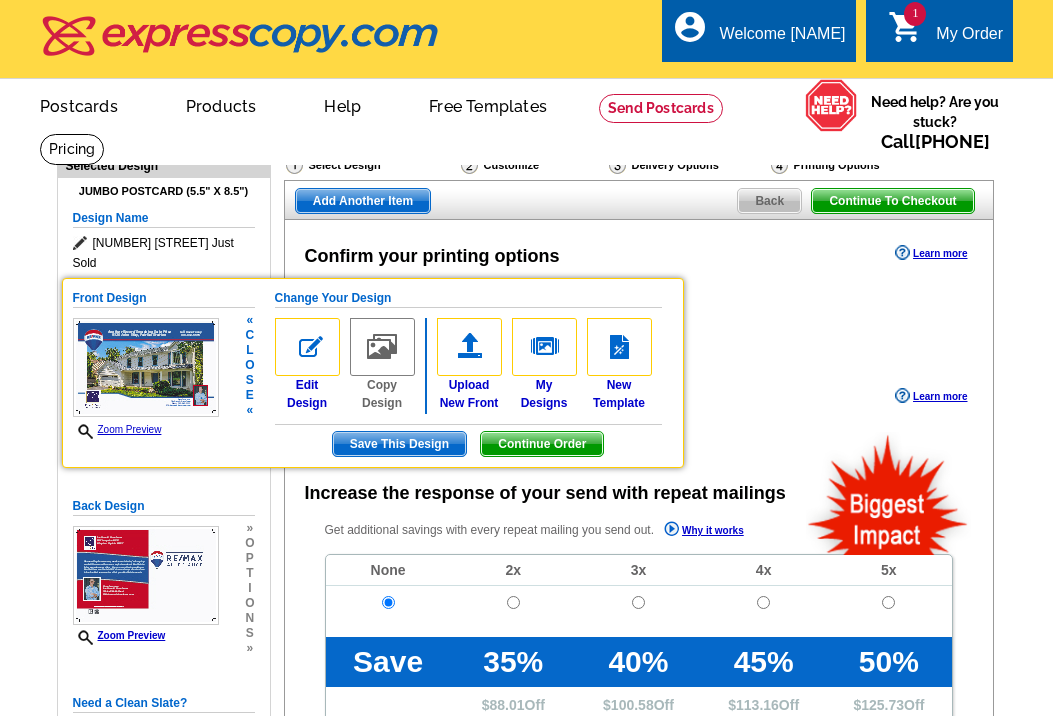 click at bounding box center (146, 367) 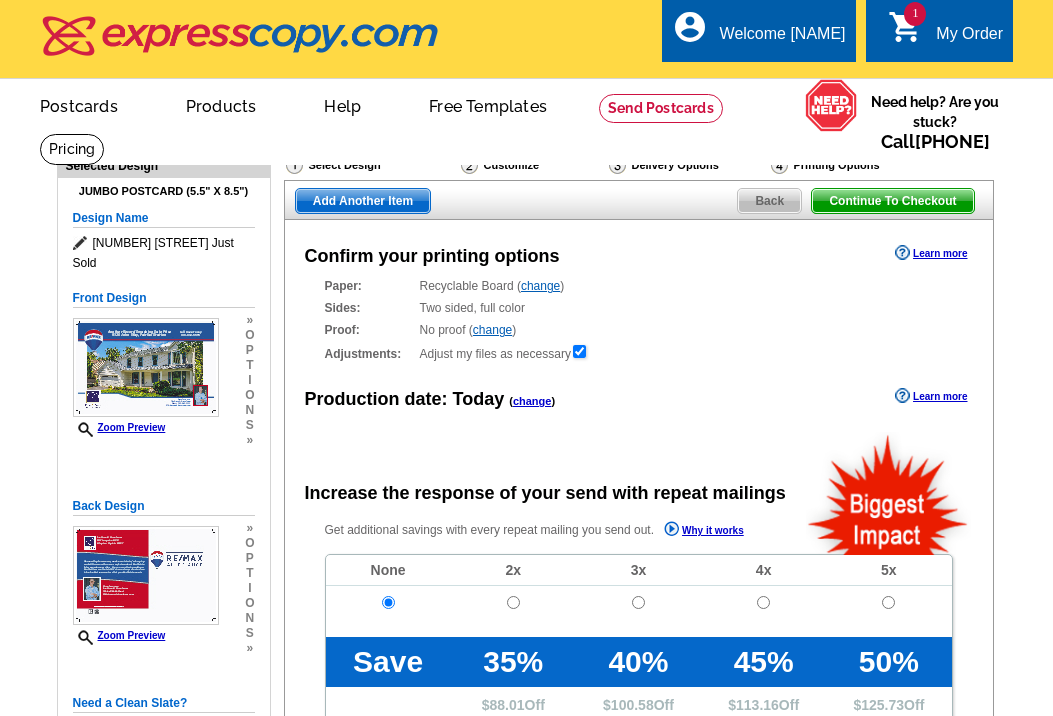 click on "local_phone
Same Day Design, Print, & Mail Postcards. Over 1 Million Customers.
account_circle
Welcome Dave
My Account Logout
1
shopping_cart
My Order" at bounding box center (526, 40) 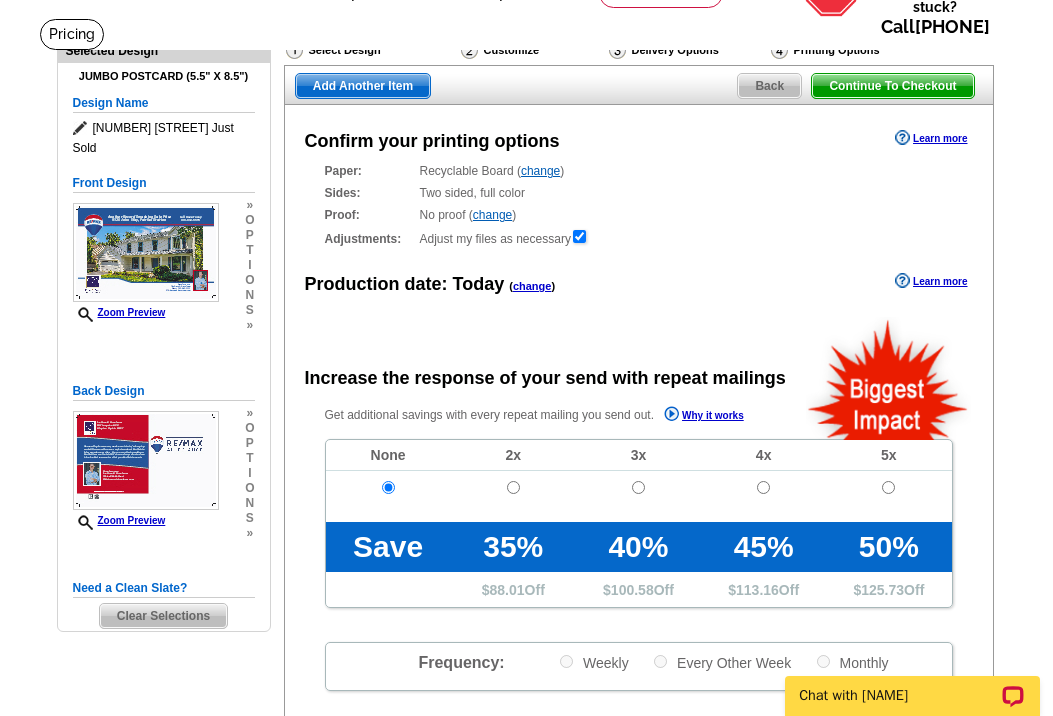 scroll, scrollTop: 86, scrollLeft: 0, axis: vertical 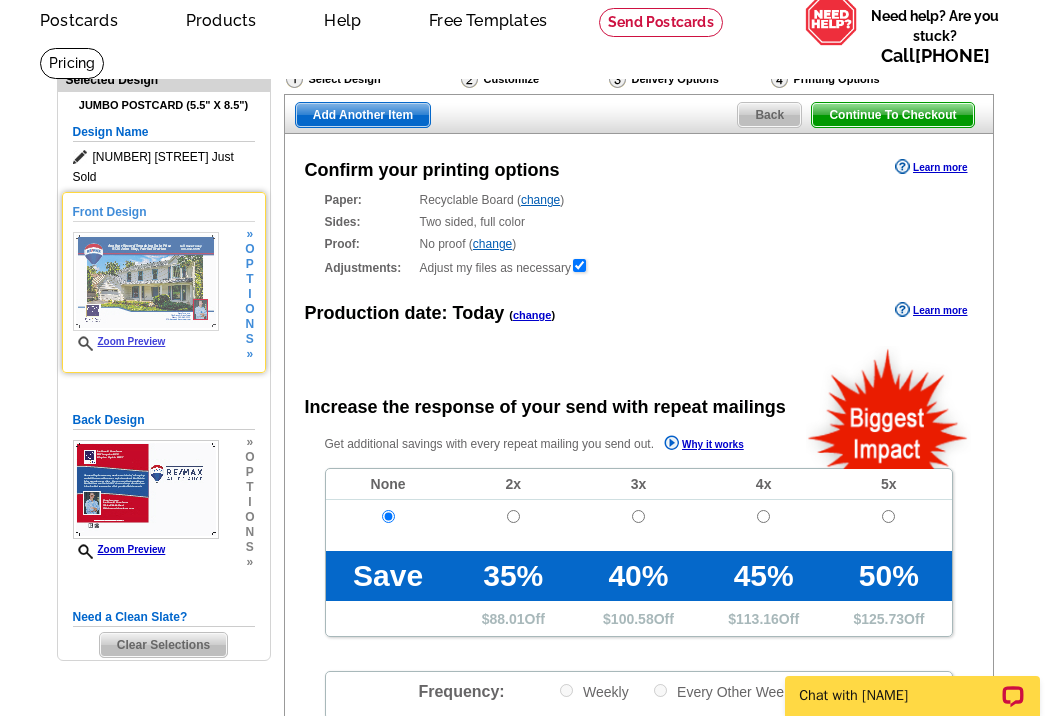 click on "Zoom Preview" at bounding box center [119, 341] 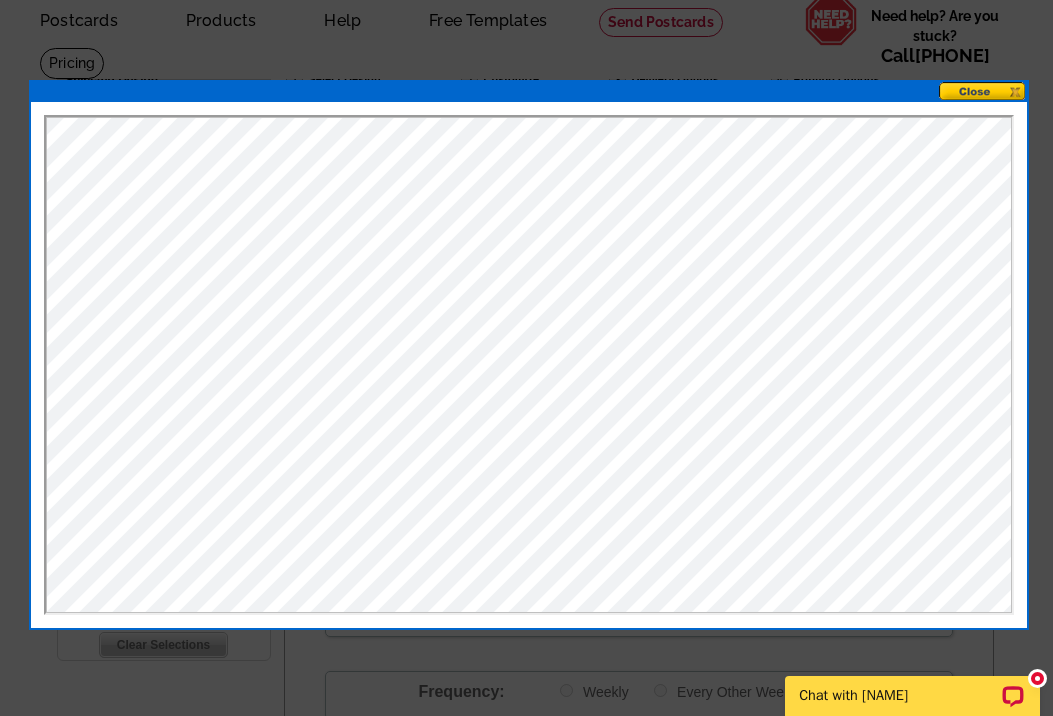 scroll, scrollTop: 0, scrollLeft: 0, axis: both 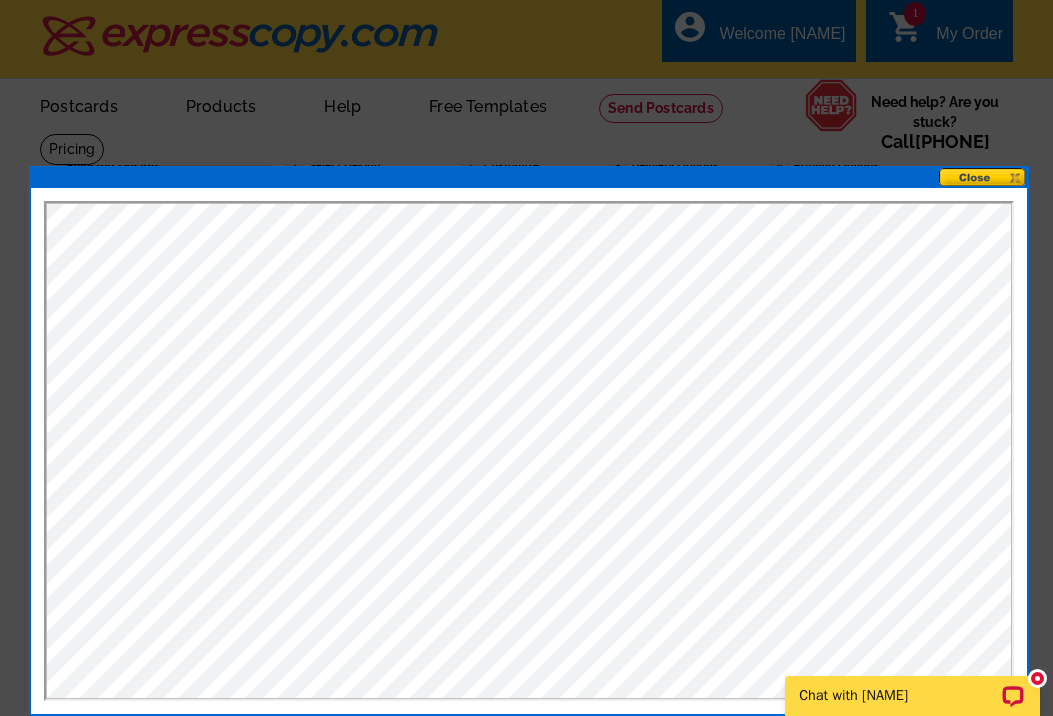 click at bounding box center (983, 177) 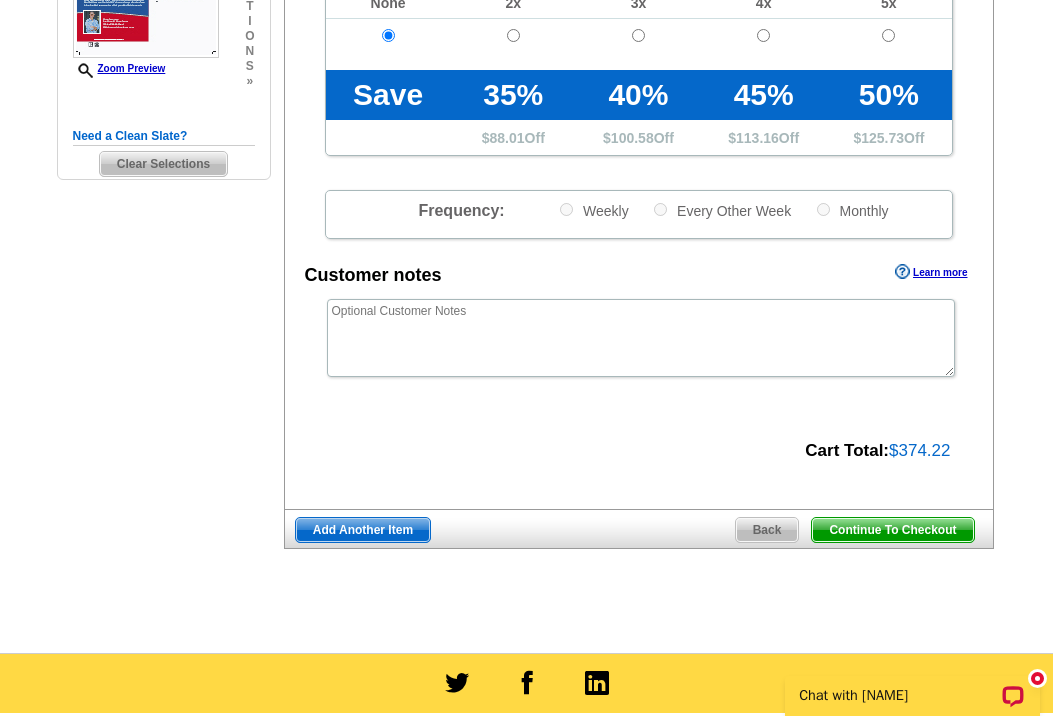scroll, scrollTop: 553, scrollLeft: 0, axis: vertical 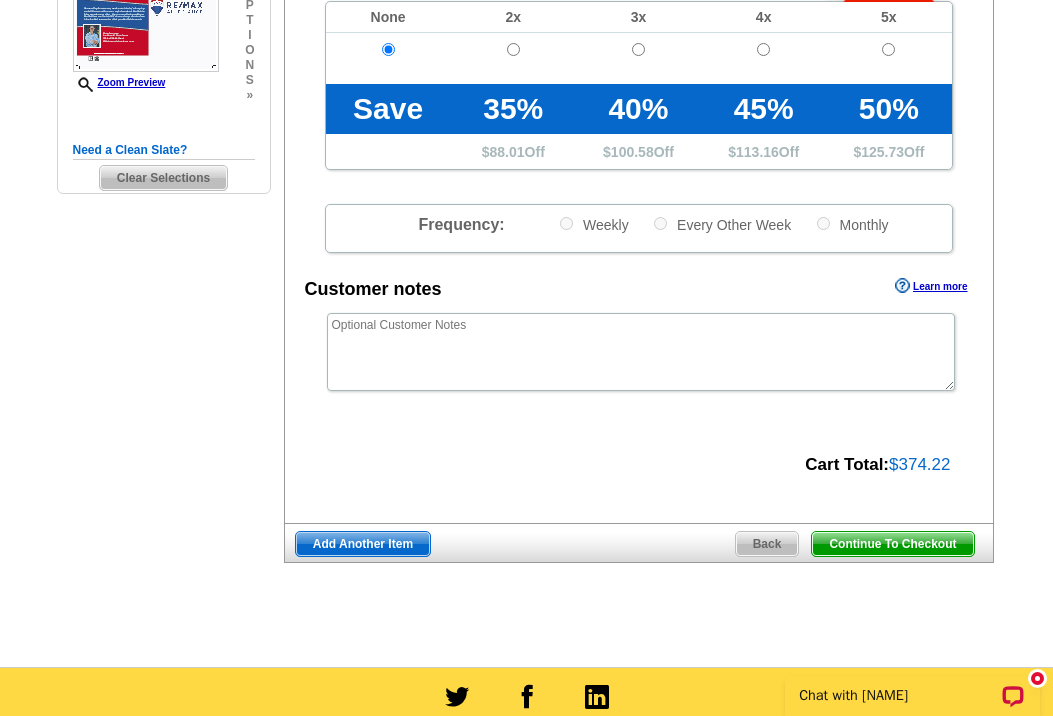 click on "Continue To Checkout" at bounding box center [892, 544] 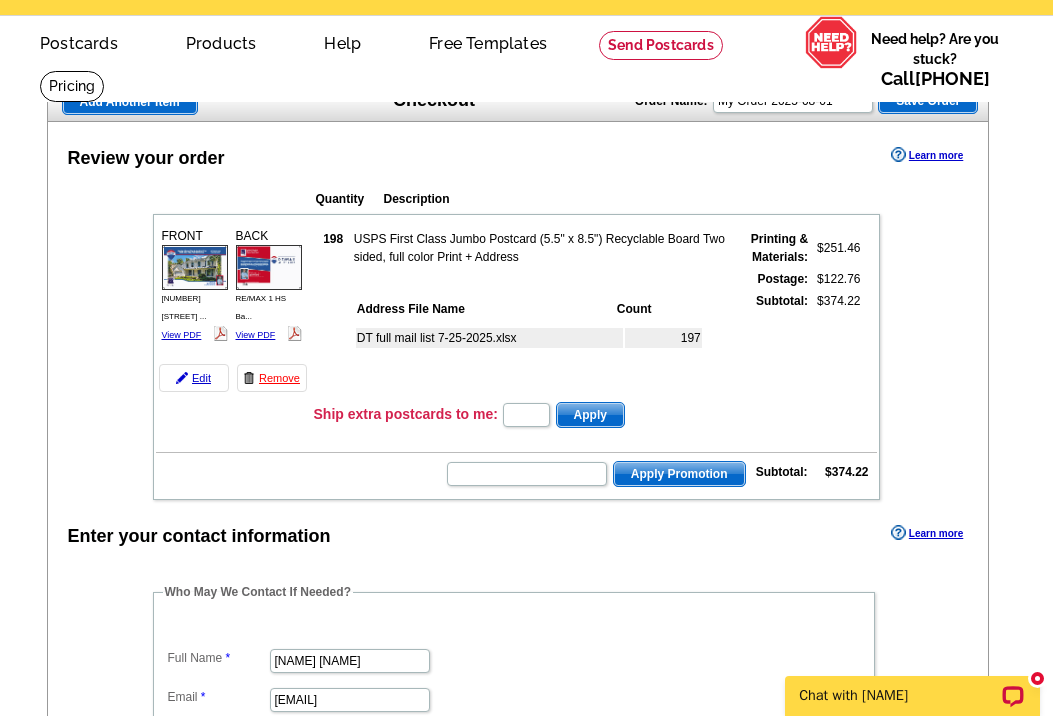 scroll, scrollTop: 65, scrollLeft: 0, axis: vertical 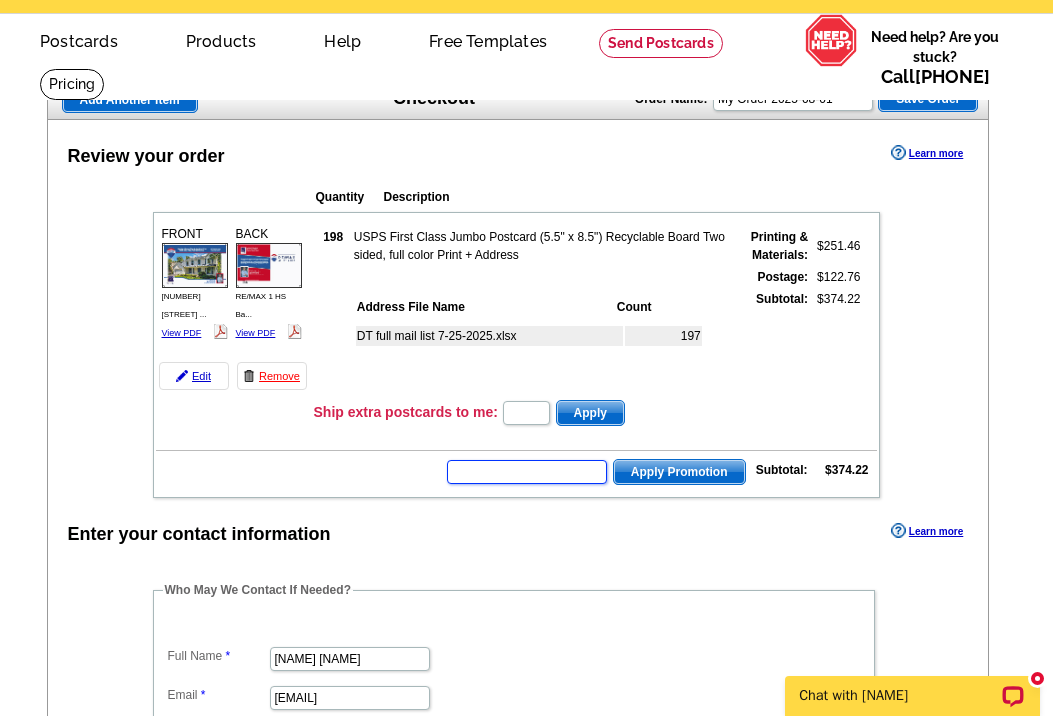 click at bounding box center (527, 472) 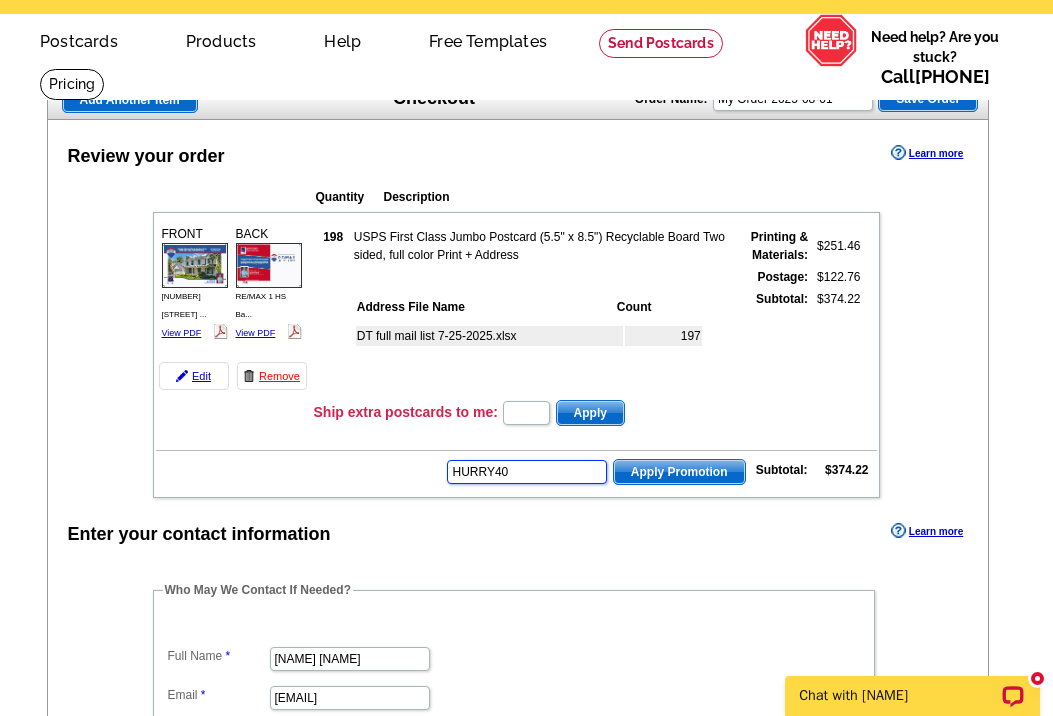 type on "HURRY40" 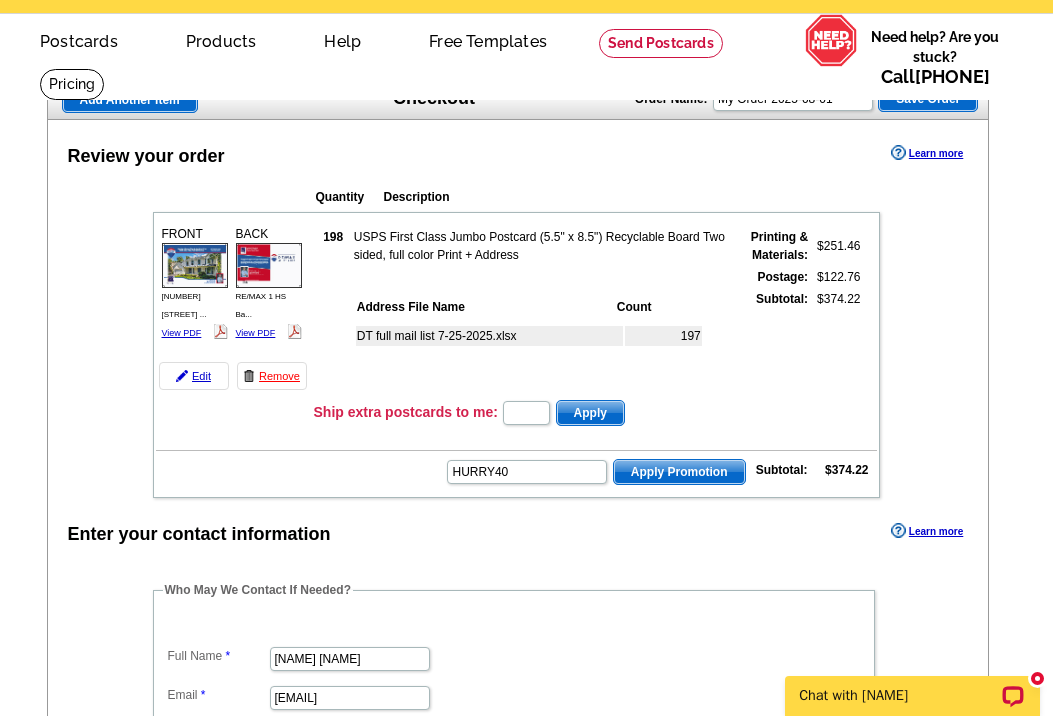 click on "Apply Promotion" at bounding box center [679, 472] 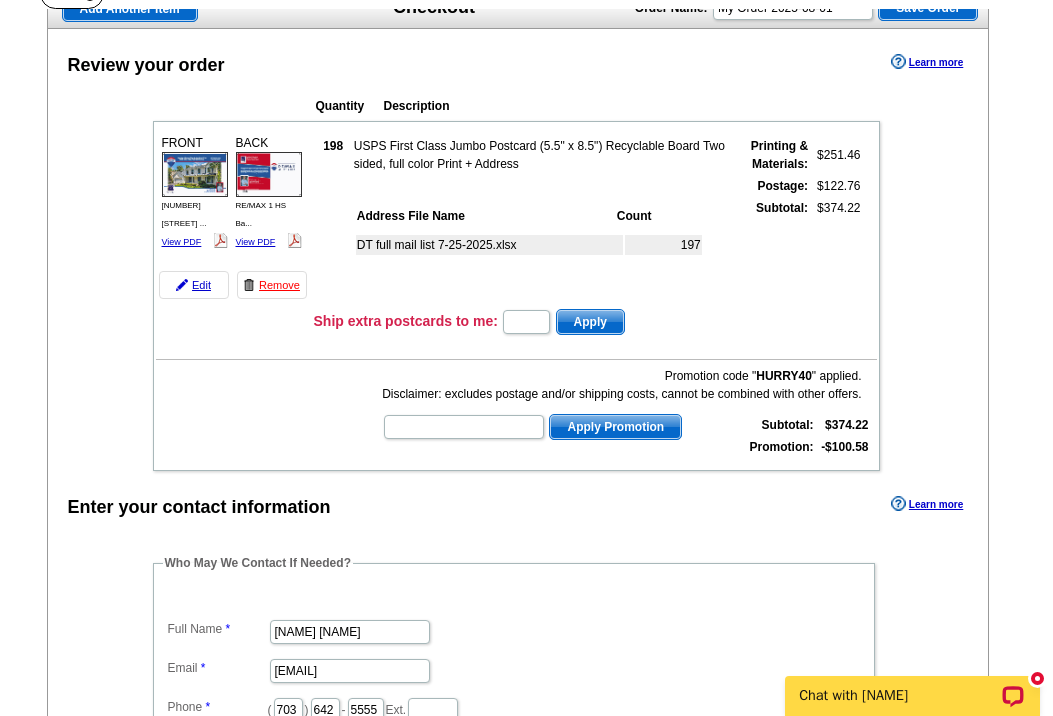 scroll, scrollTop: 95, scrollLeft: 0, axis: vertical 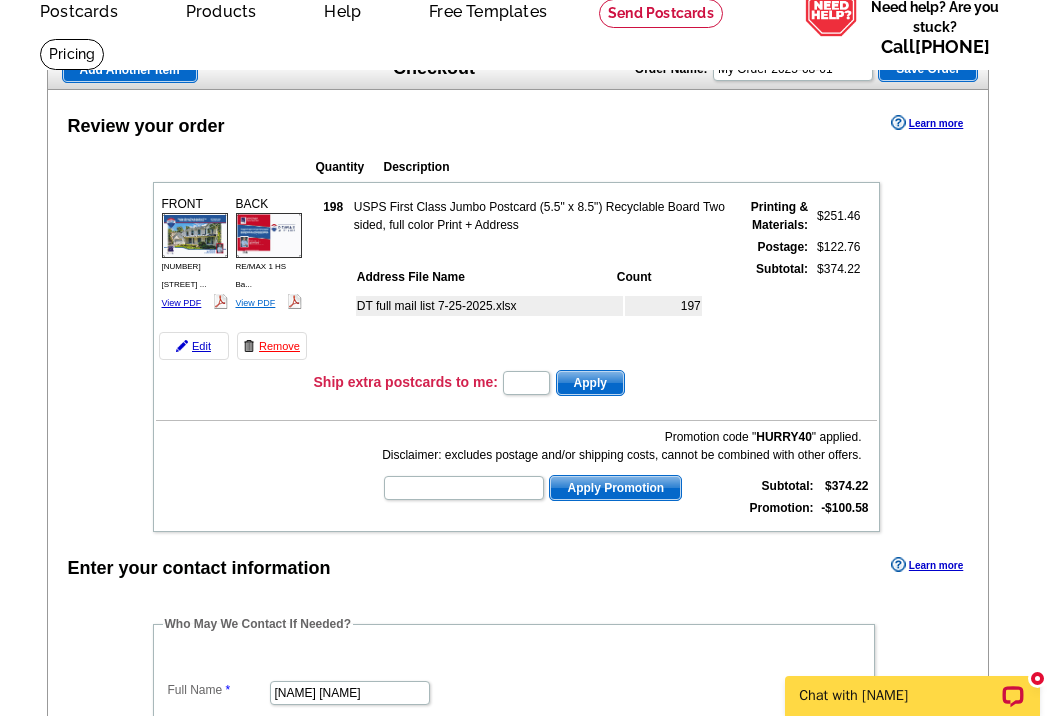 click on "View PDF" at bounding box center [256, 303] 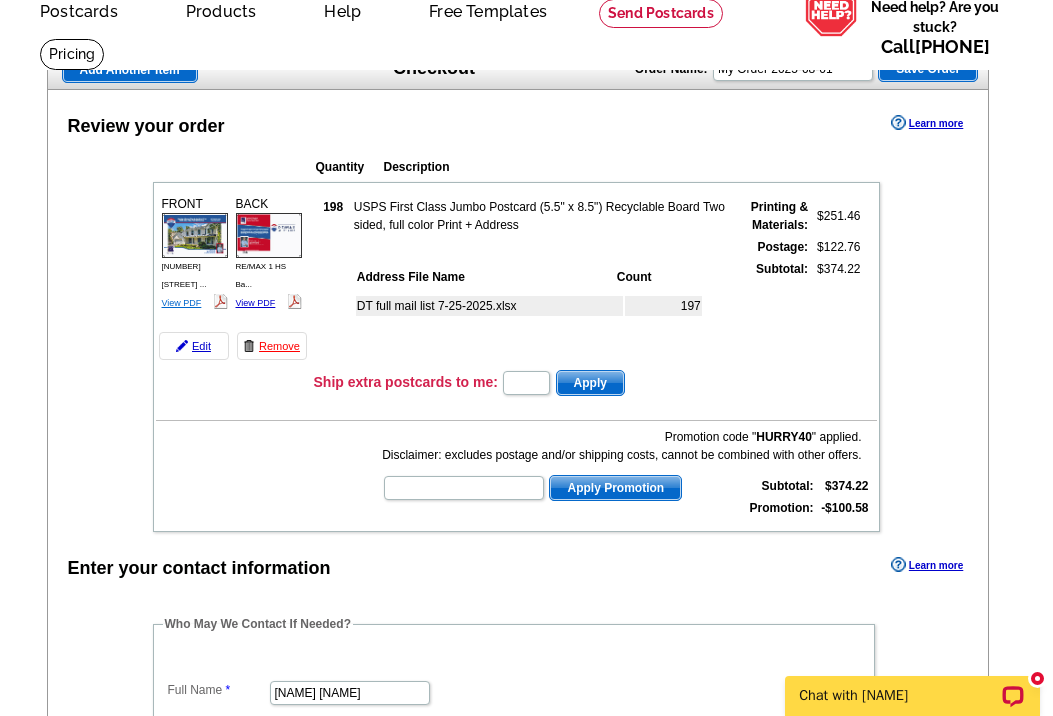 click on "View PDF" at bounding box center [182, 303] 